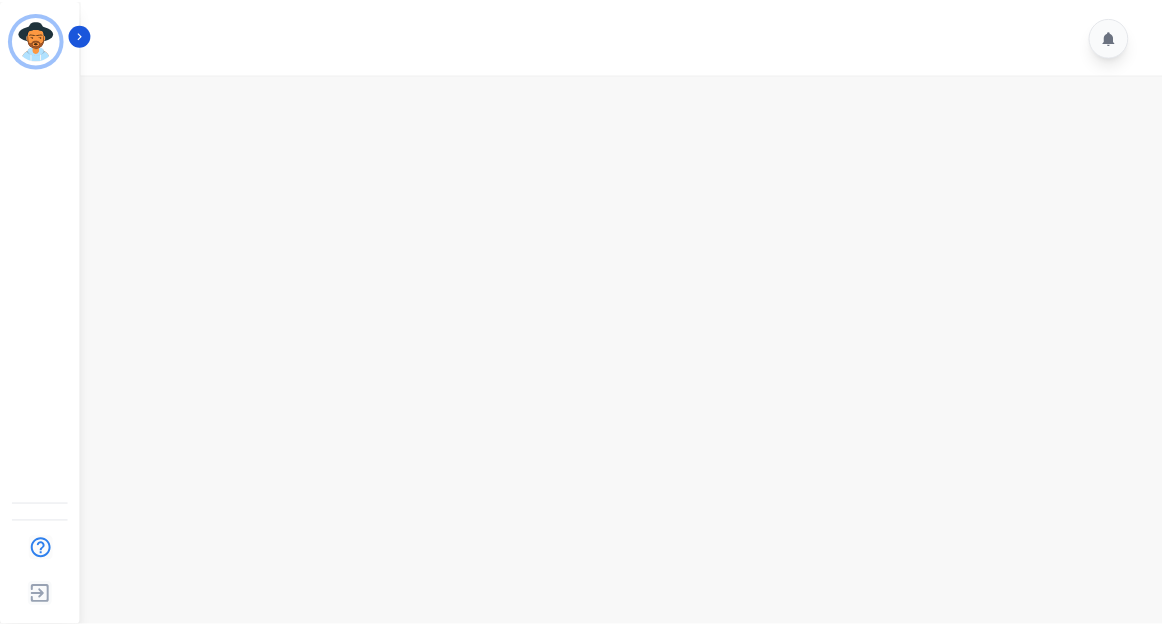 scroll, scrollTop: 0, scrollLeft: 0, axis: both 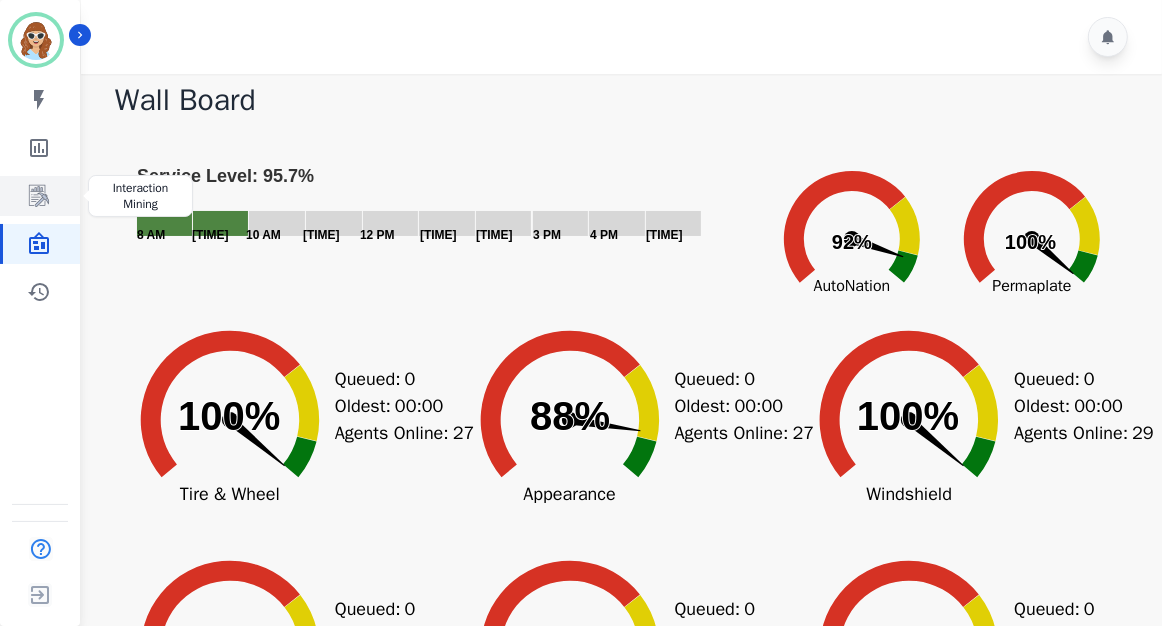 click 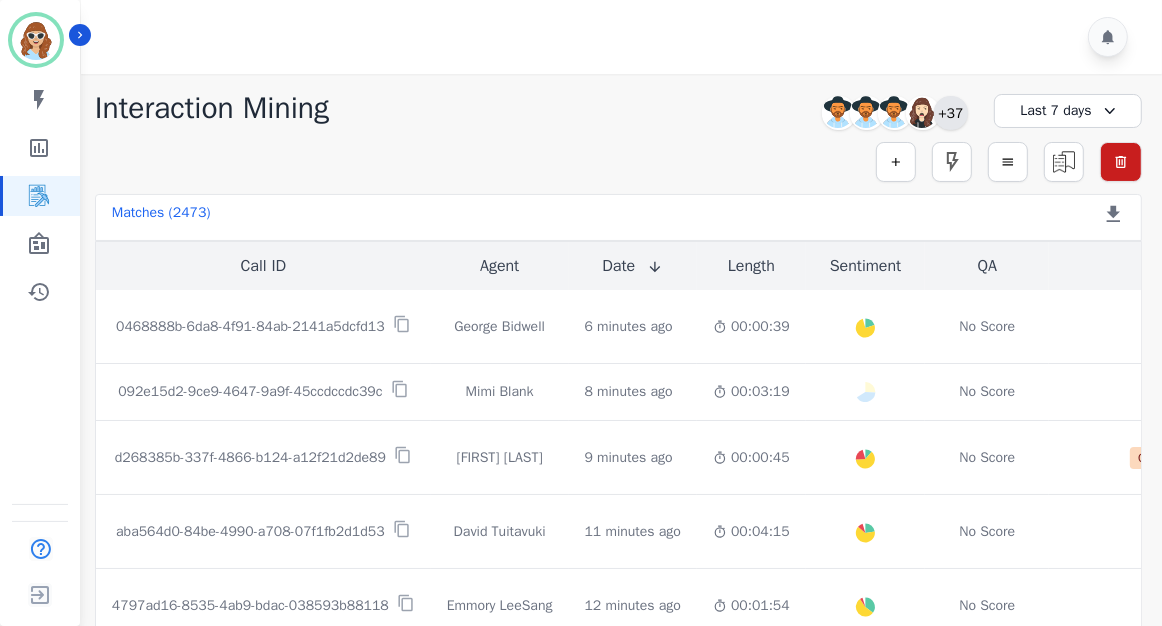 click on "+37" at bounding box center [951, 113] 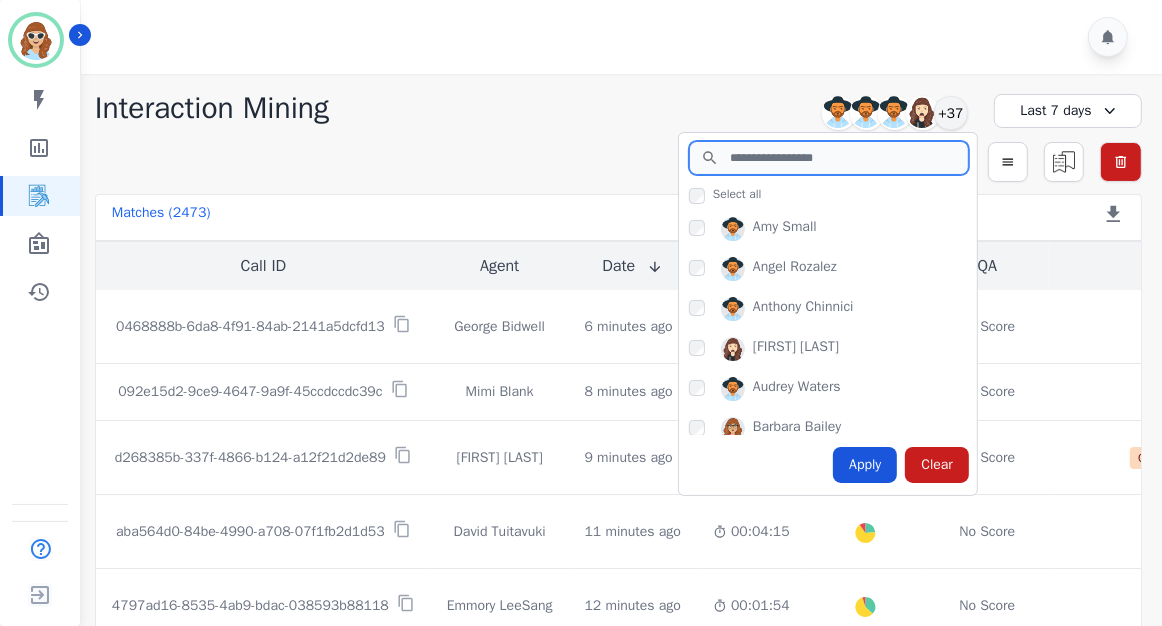 click at bounding box center [829, 158] 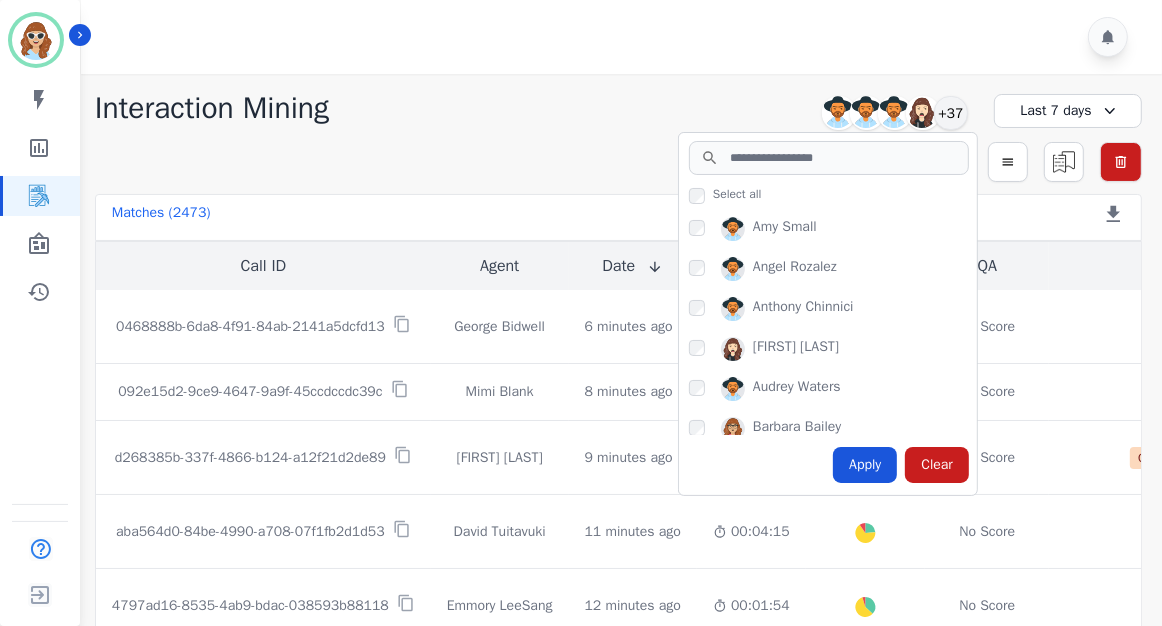 click on "Interaction Mining         Amy Small         Angel Rozalez         Anthony Chinnici         Ashley Walles       +37           Select all         Amy Small       Angel Rozalez       Anthony Chinnici       Ashley Walles       Audrey Waters       Barbara Bailey       Brandie Nwakalor       Carlos Lemus       Chris Anderson       Clint Hudson       Cody Gurney       Dani Barnett       David Tuitavuki       Destiny Rosales       Emmory LeeSang       Frank Brown       George Bidwell       Heather Keigley       Javiera Carrasco       Jennifer Fischer       Jessica Gurney       Jorge Bao       Laura Hoffens       Lushera Harris       Matt Bryner       Michael Chacon       Mimi Blank       Monique Estrada       Ophelia Gomez       Patience Mattingly       Sadie Harrie       Samuel Illu       Scott Shaw       Starlene Spencer       Tawnee Eley       Thomas Thulin       Tyree Khwaja       Victoria Rubio       Whitney Opheikens       Yosiah Simpkins       Zuleica Ramirez     Apply   Clear" 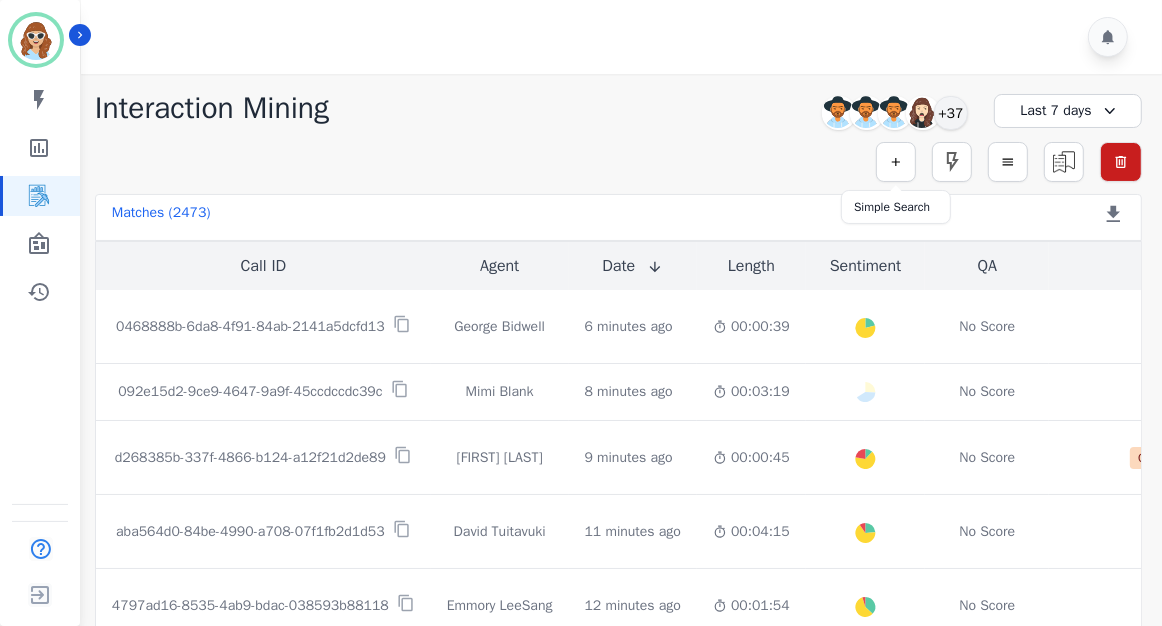drag, startPoint x: 895, startPoint y: 160, endPoint x: 873, endPoint y: 160, distance: 22 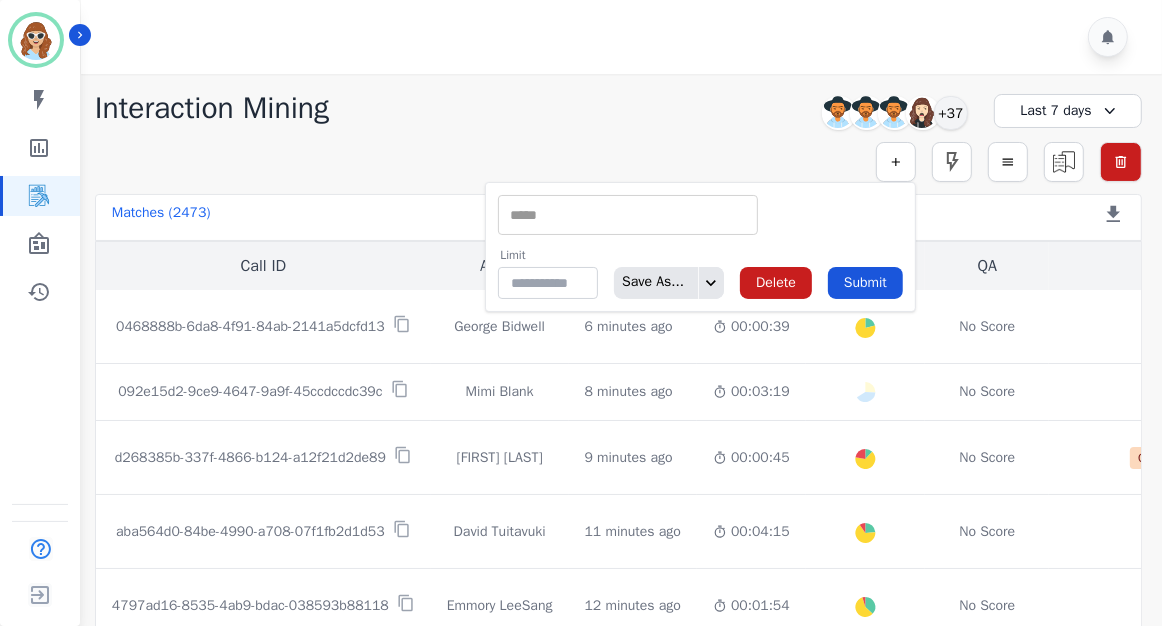 click at bounding box center (628, 215) 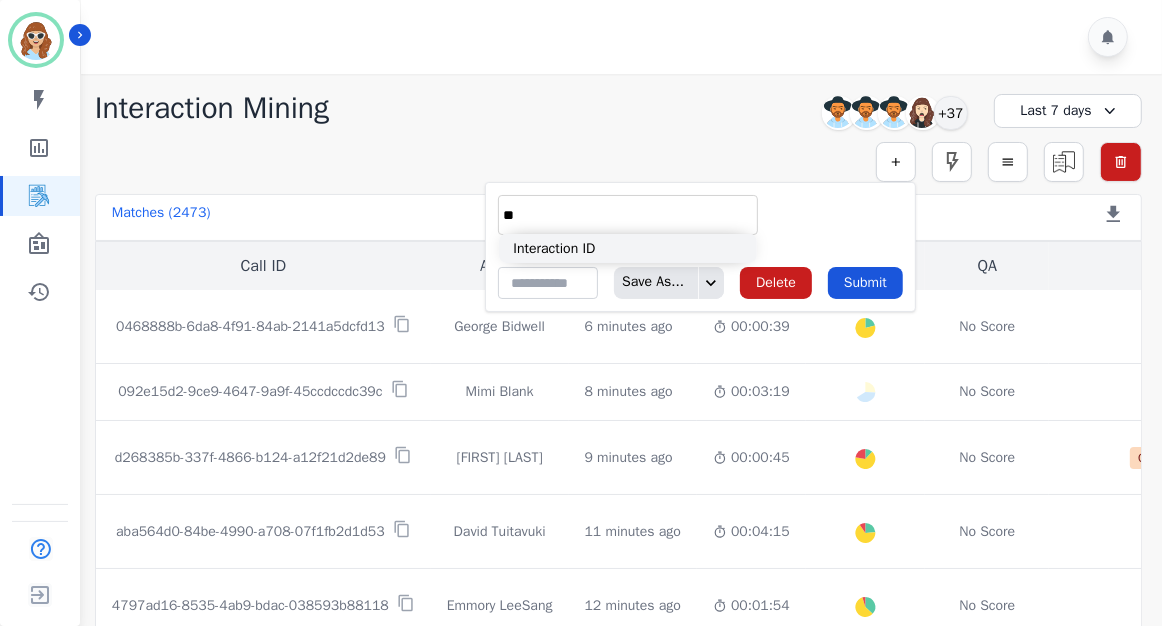 type on "**" 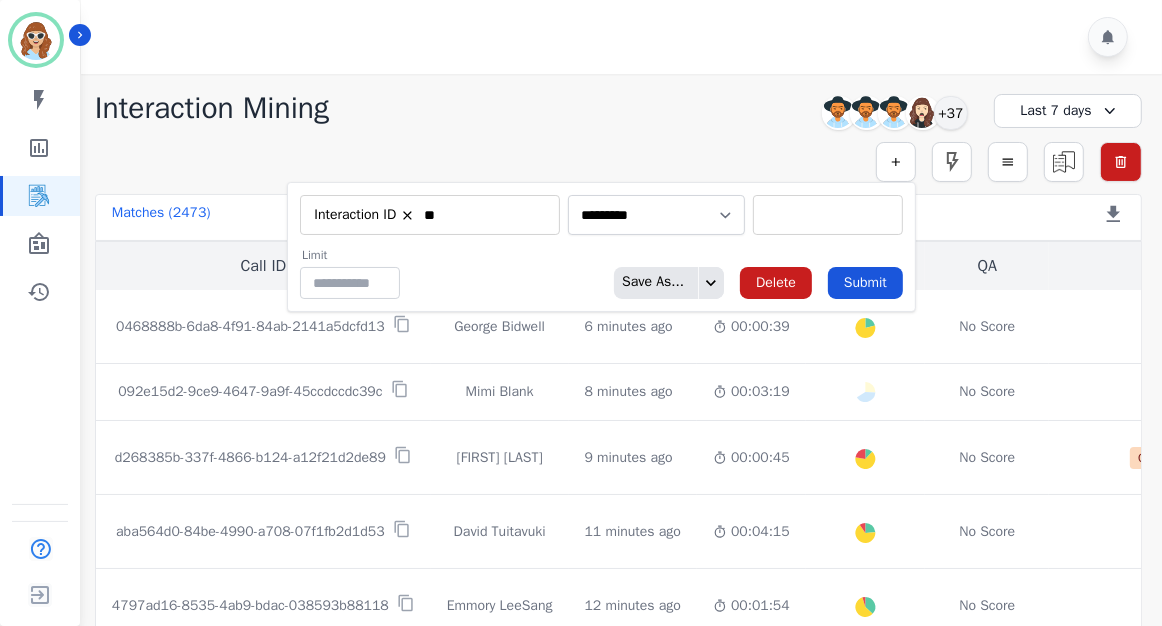type on "**********" 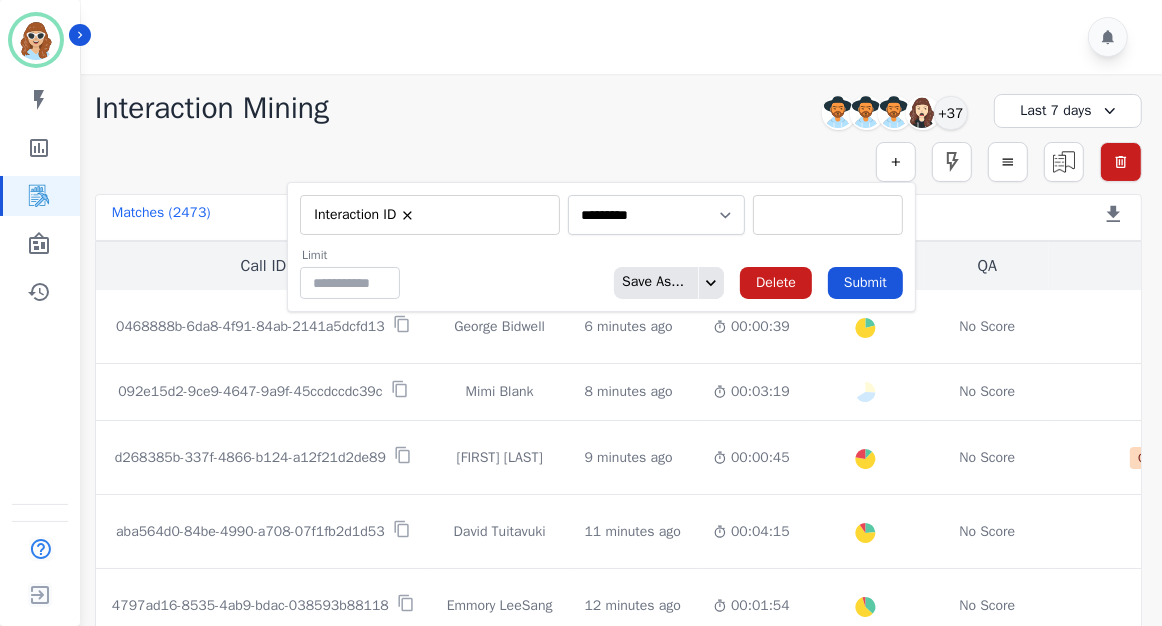 click at bounding box center [828, 215] 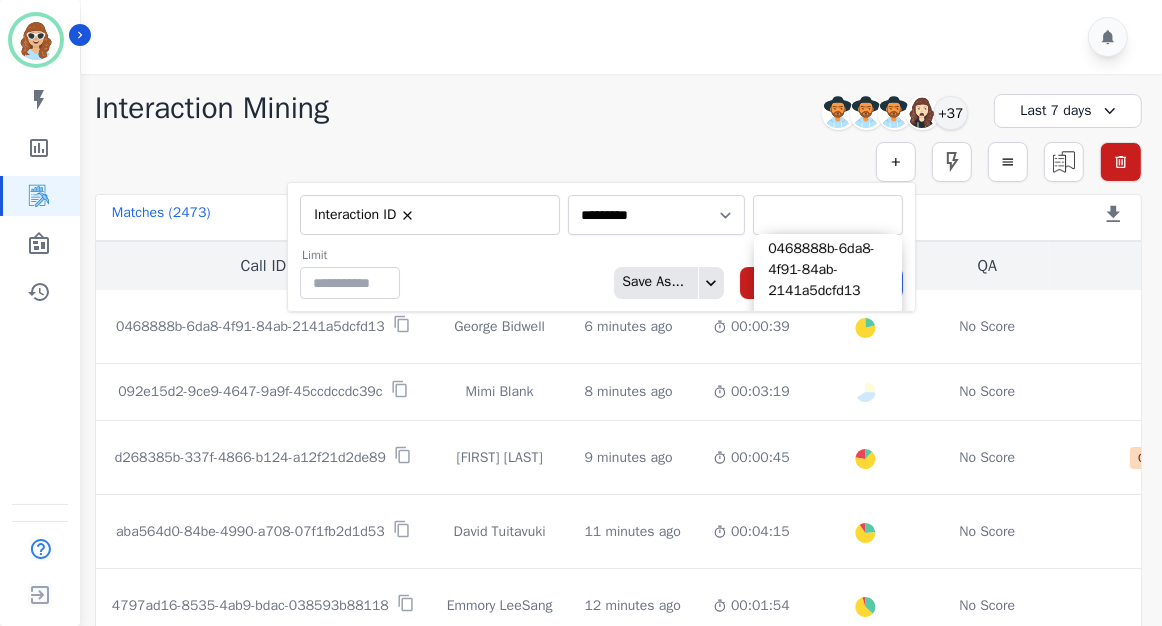 paste on "**********" 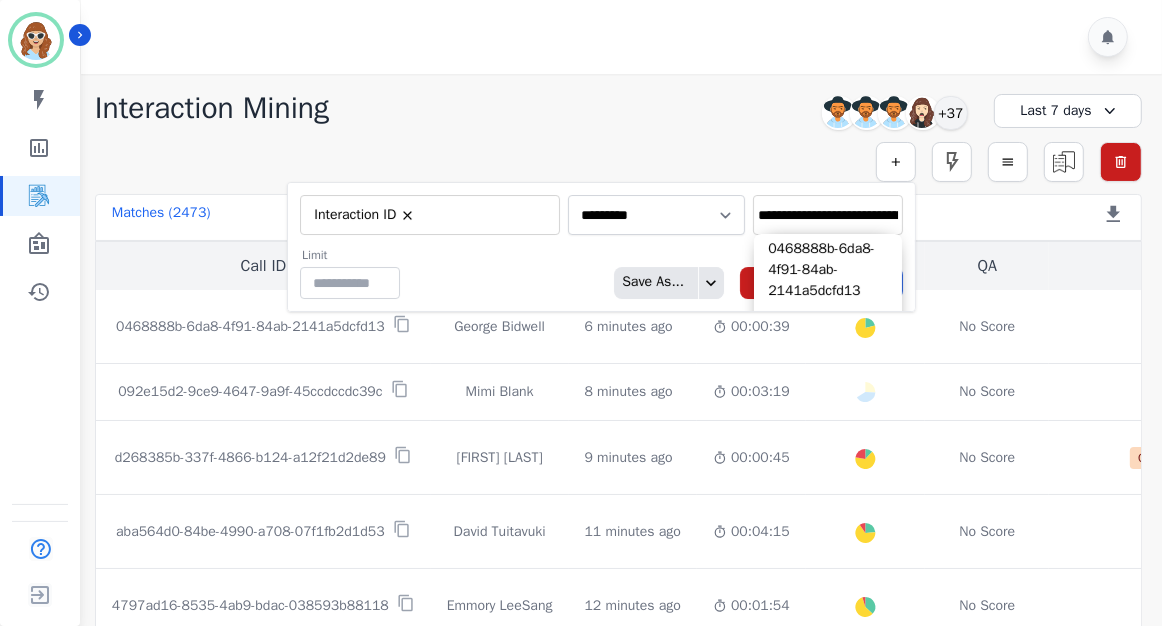 scroll, scrollTop: 0, scrollLeft: 98, axis: horizontal 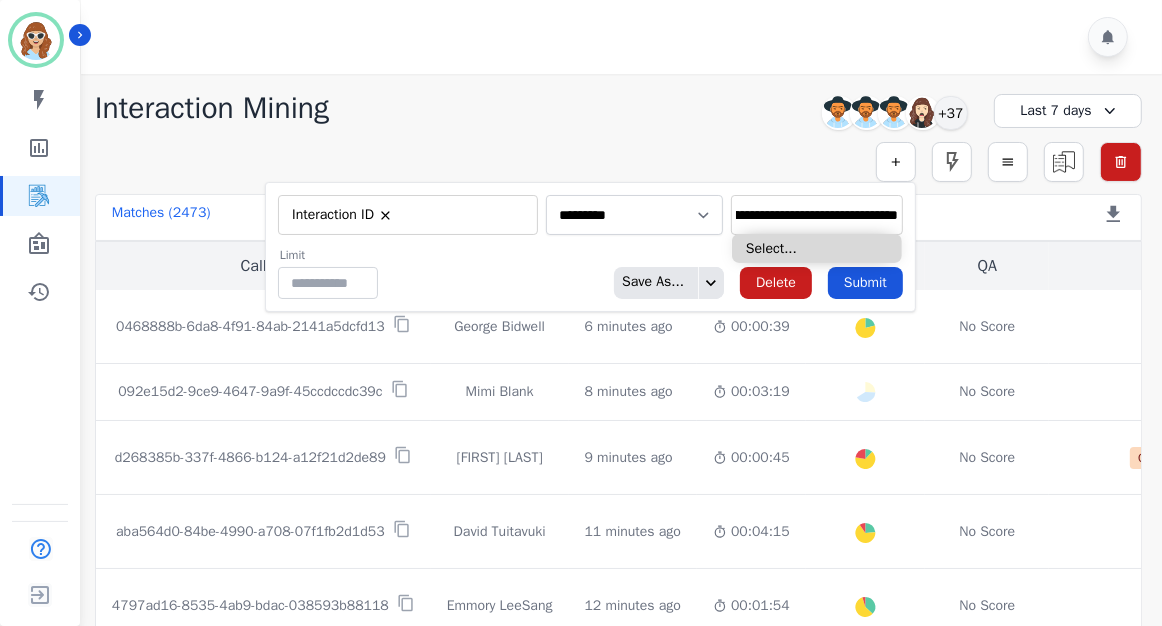 type on "**********" 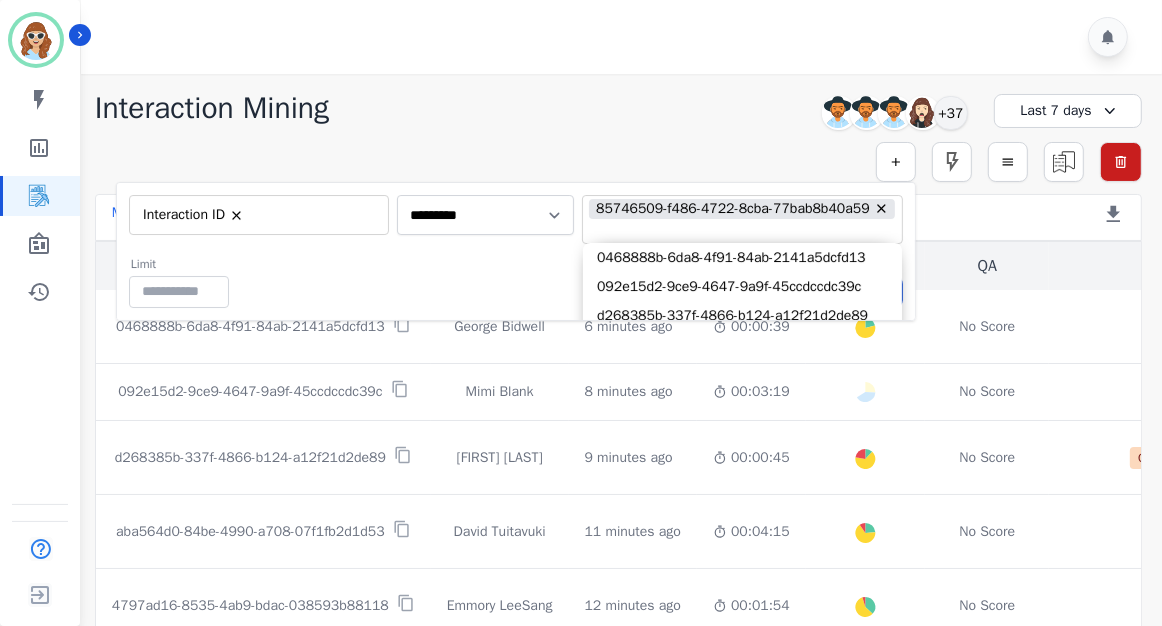click on "Limit   **   Save As...       Delete   Submit" at bounding box center (516, 282) 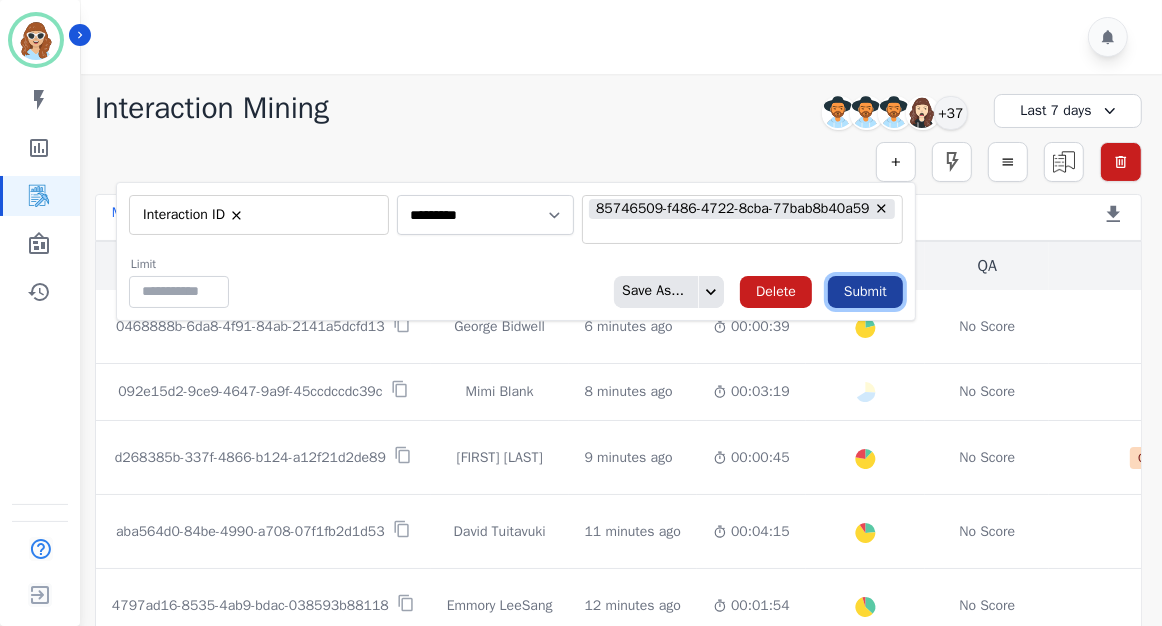 click on "Submit" at bounding box center (865, 292) 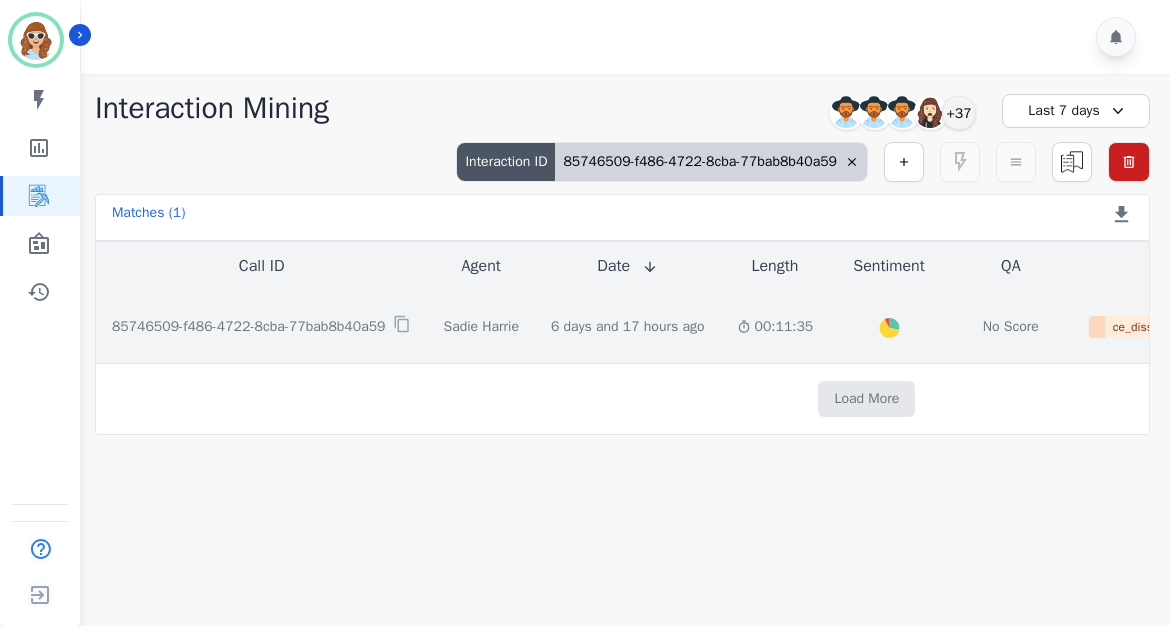 click on "85746509-f486-4722-8cba-77bab8b40a59" at bounding box center [249, 327] 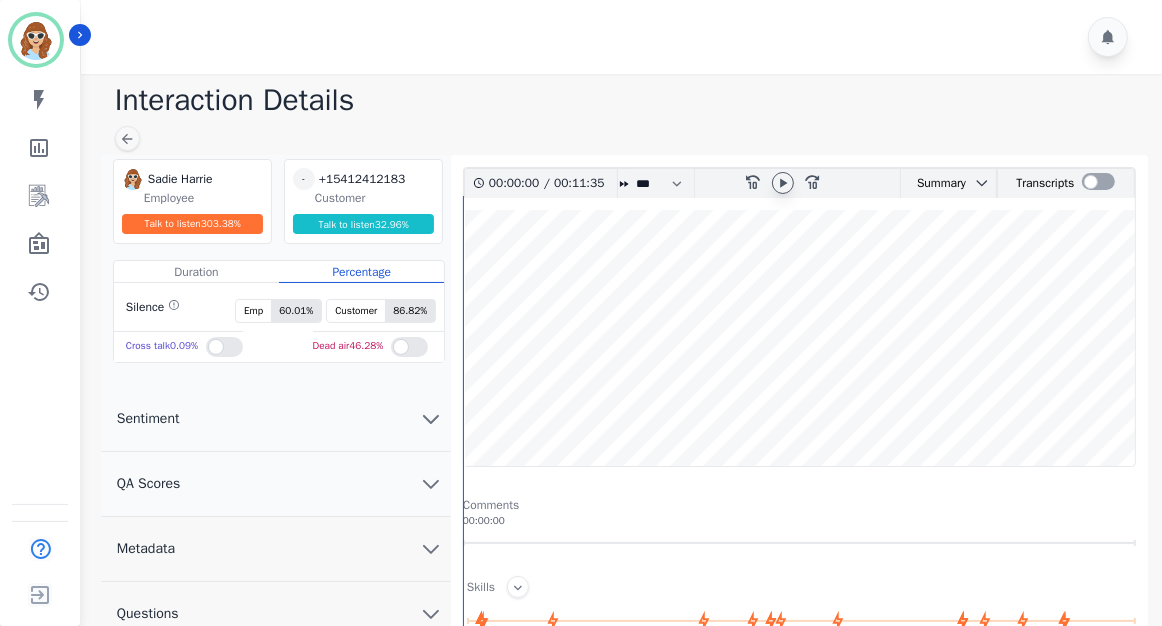 click 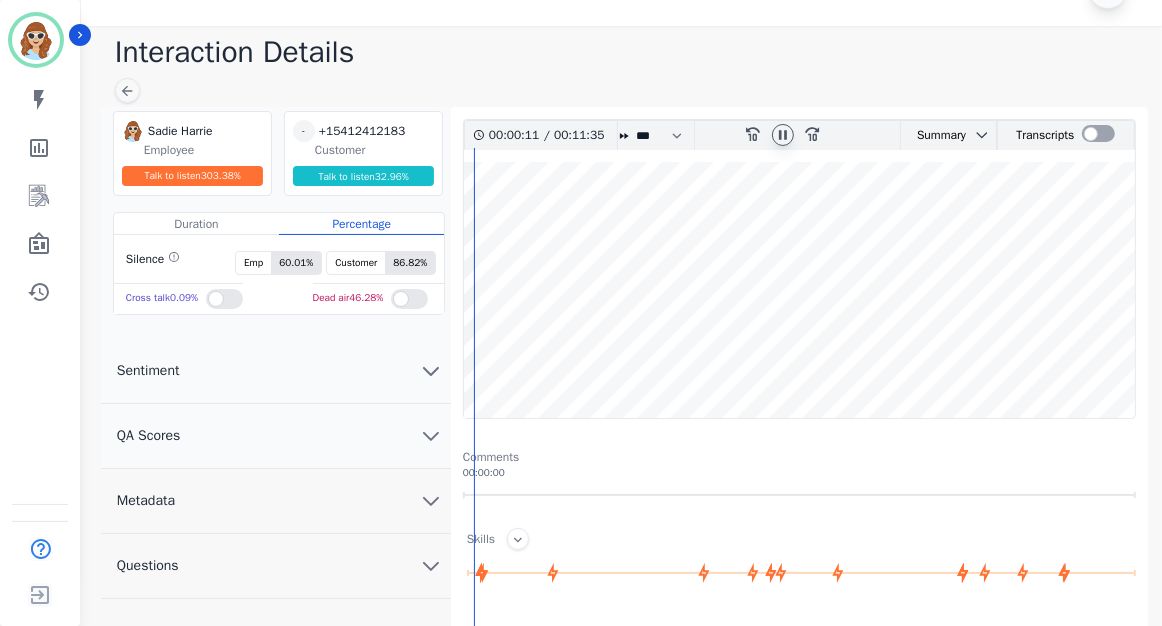 scroll, scrollTop: 0, scrollLeft: 0, axis: both 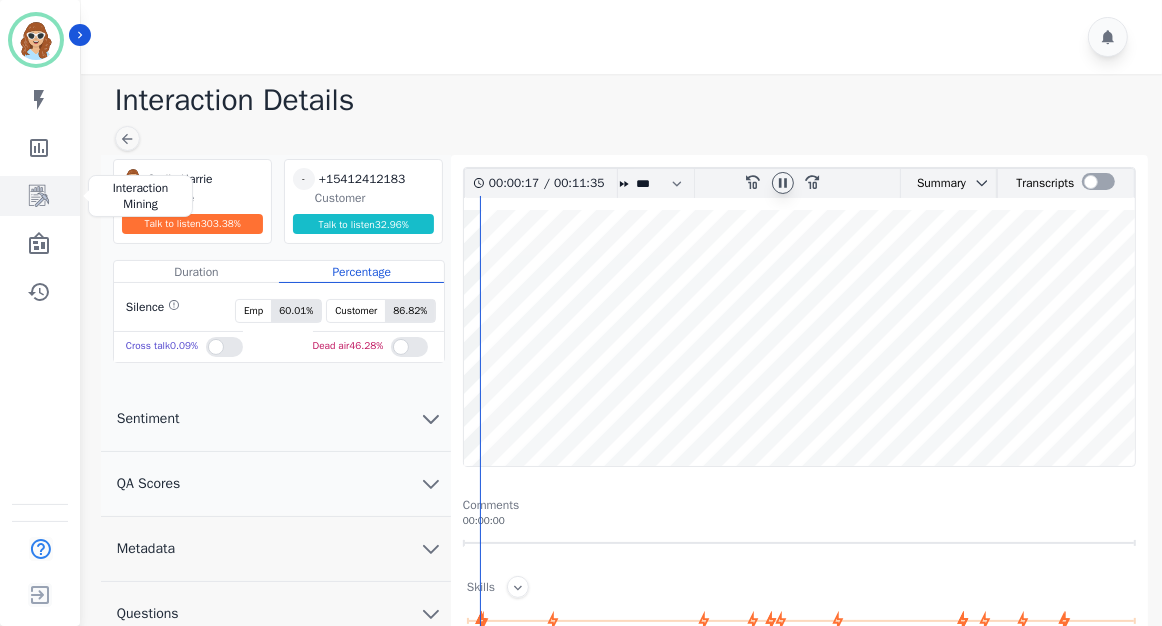click 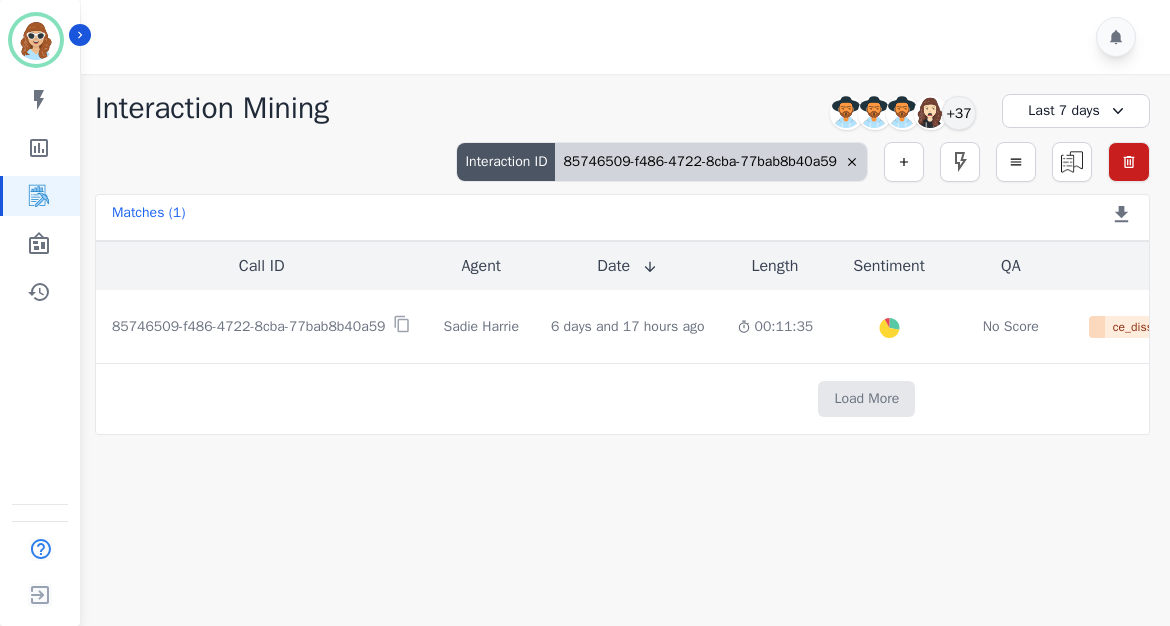 click 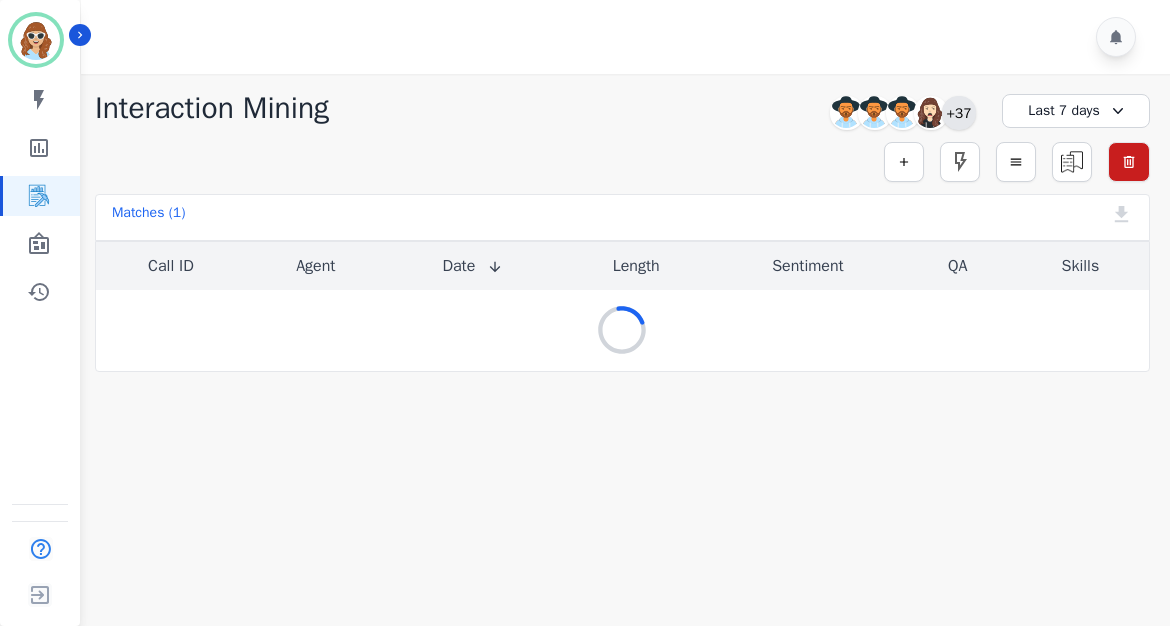 click on "+37" at bounding box center [959, 113] 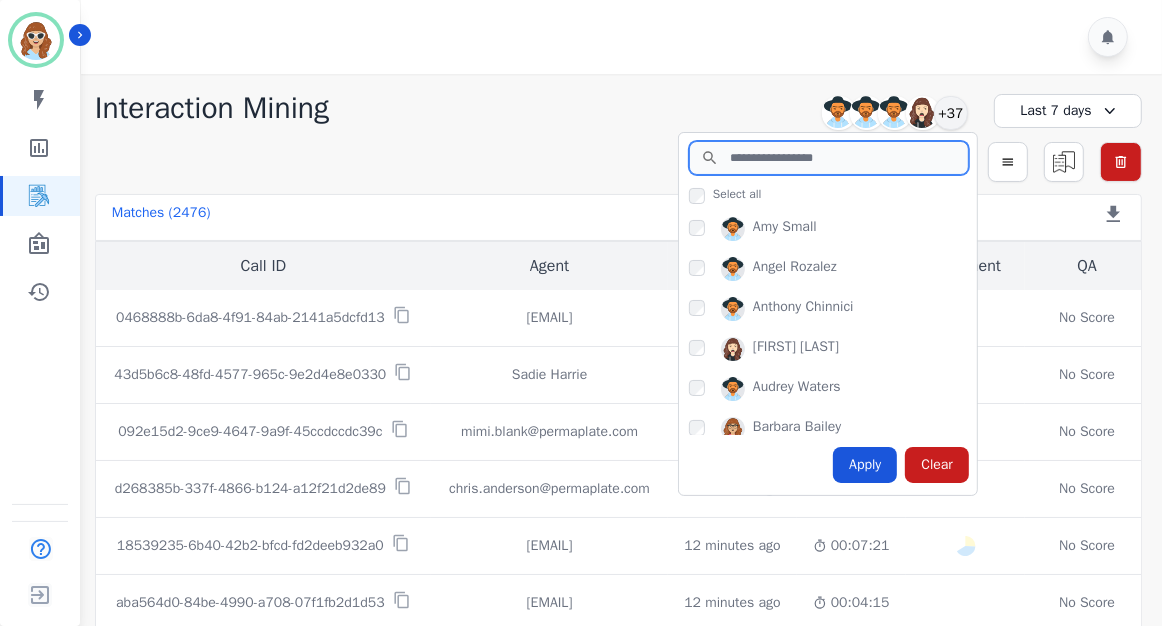 click at bounding box center [829, 158] 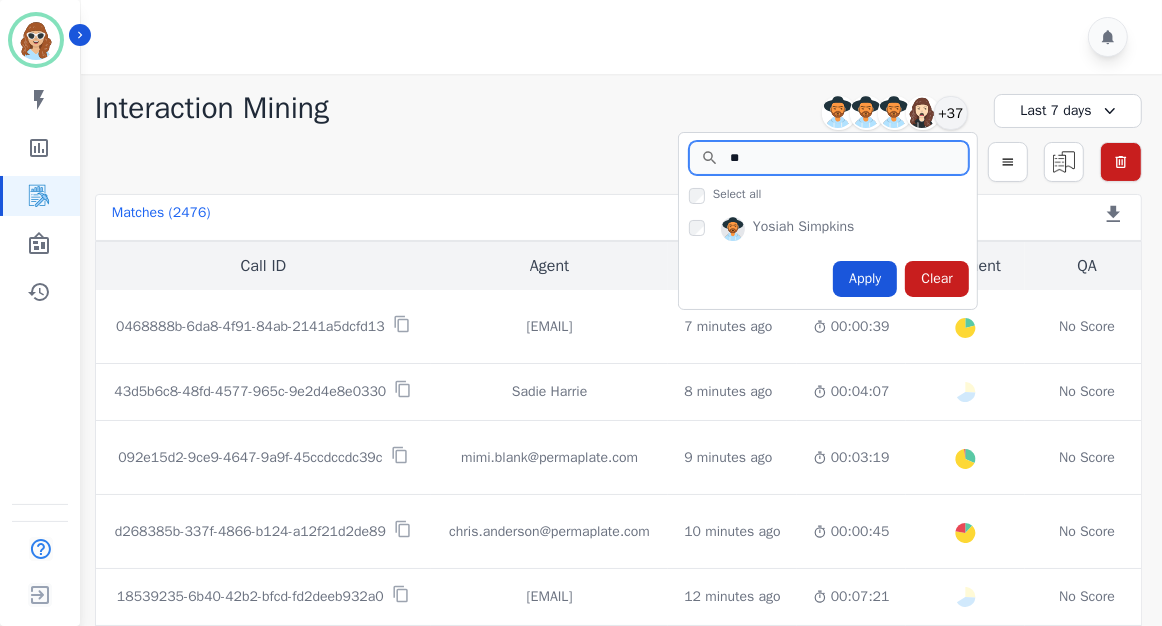 type on "**" 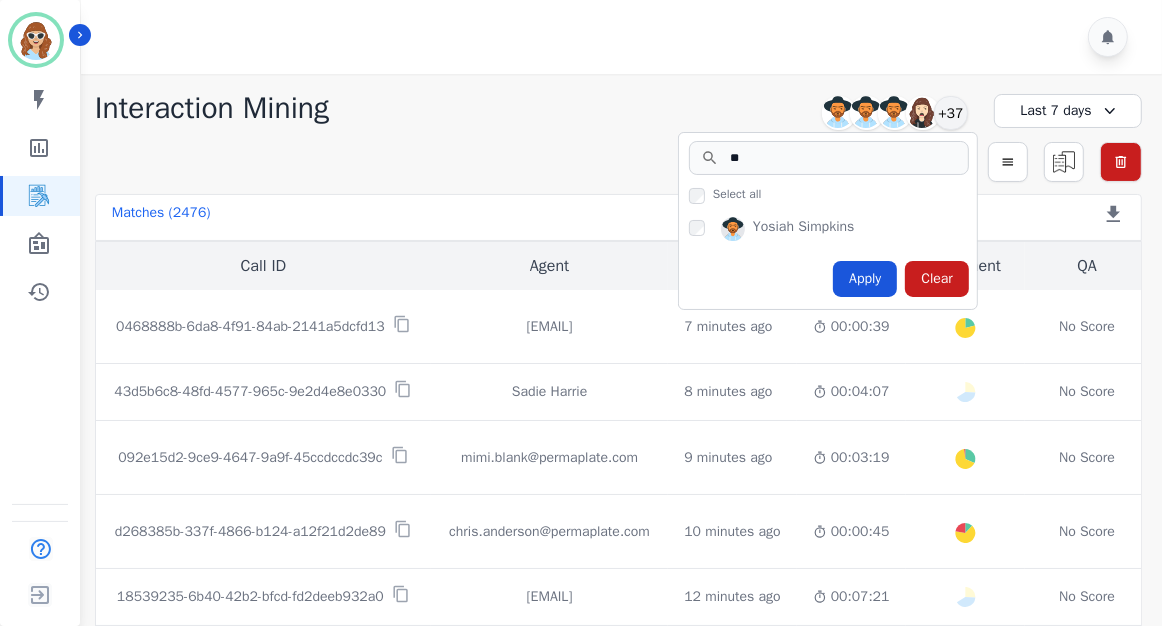 drag, startPoint x: 843, startPoint y: 228, endPoint x: 780, endPoint y: 227, distance: 63.007935 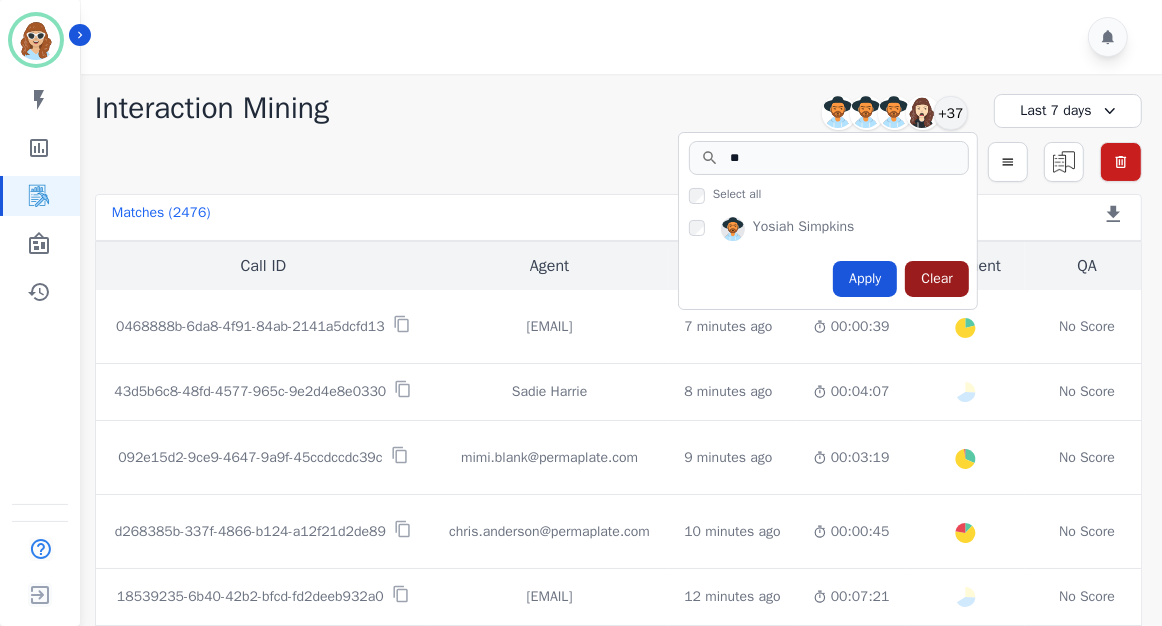 click on "Clear" at bounding box center [937, 279] 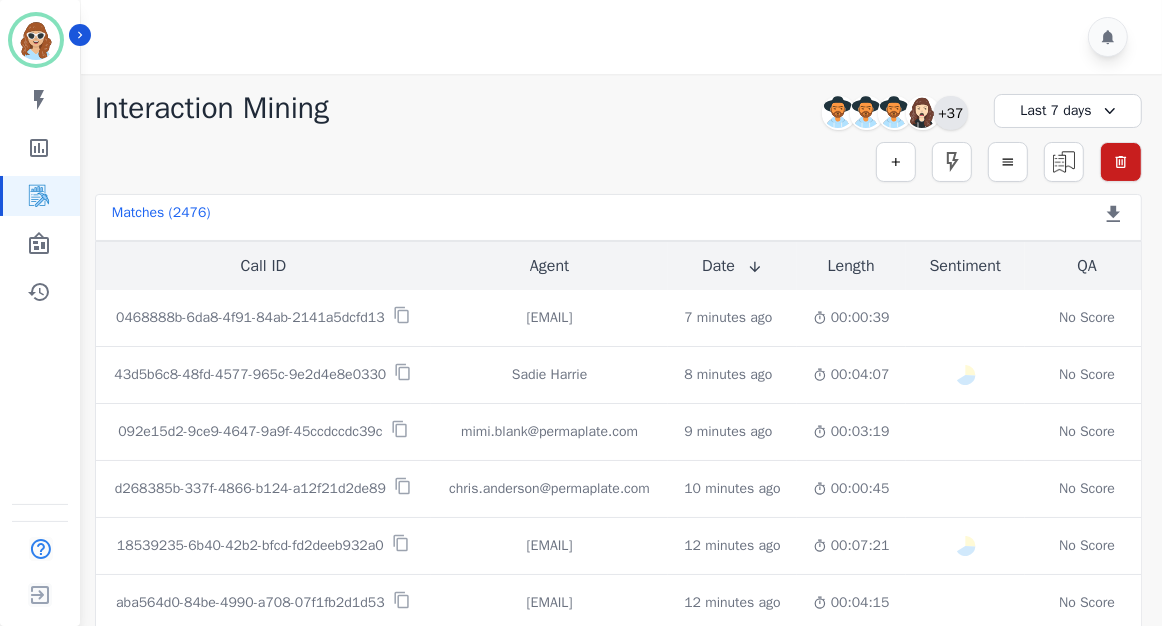 click on "+37" at bounding box center [951, 113] 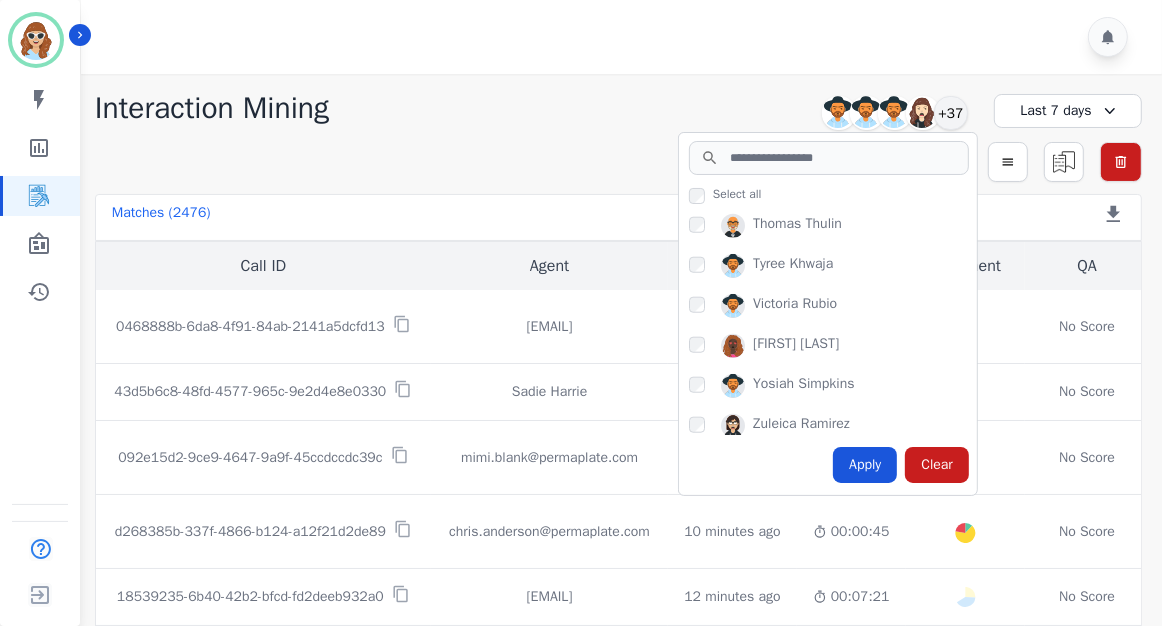 scroll, scrollTop: 1412, scrollLeft: 0, axis: vertical 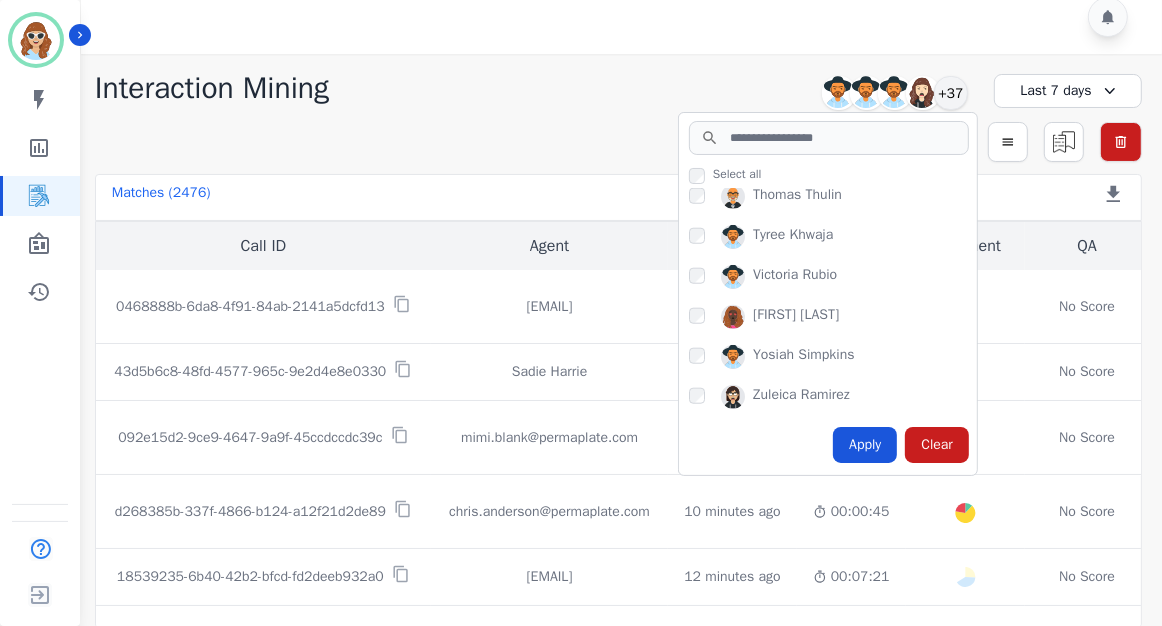 click on "[FIRST] [LAST]" at bounding box center (833, 361) 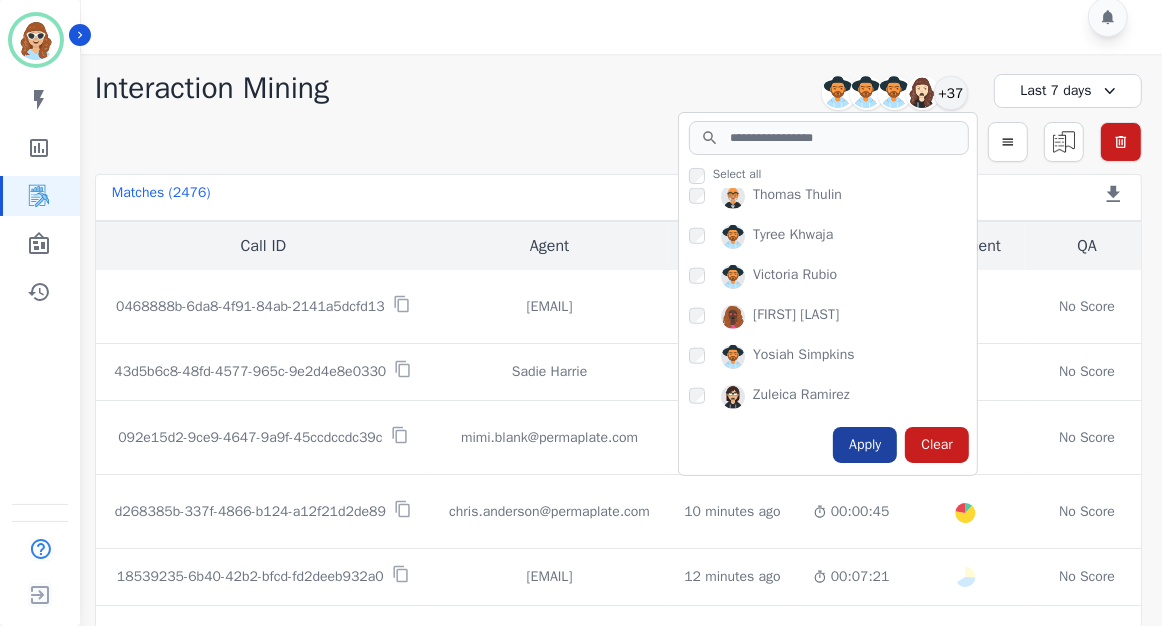 click on "Apply" at bounding box center (865, 445) 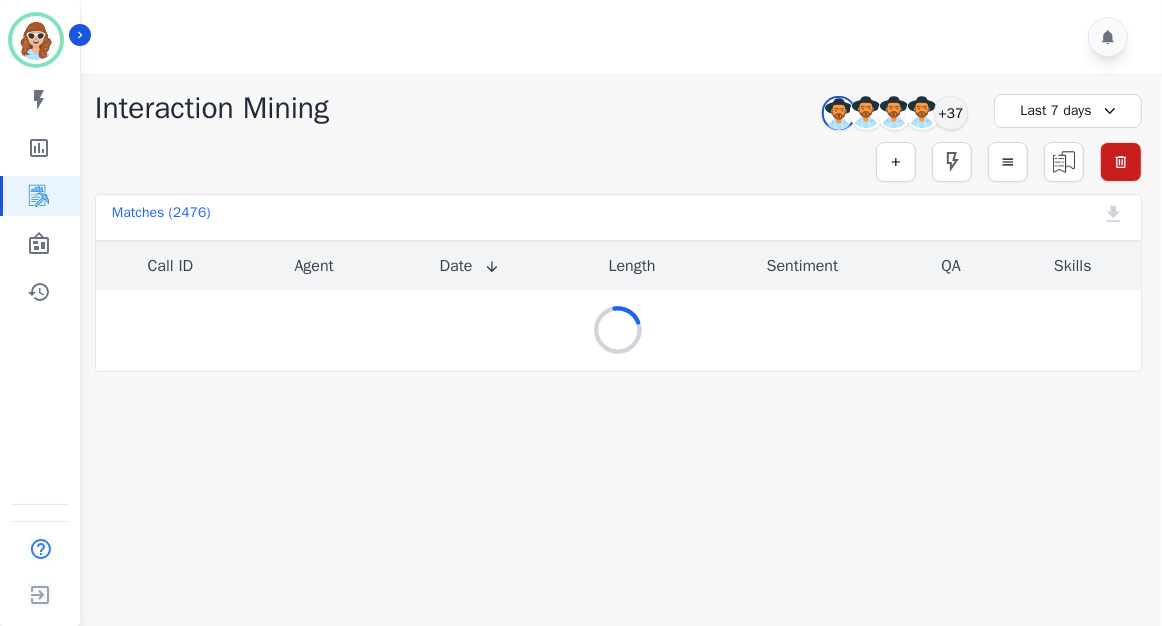 scroll, scrollTop: 0, scrollLeft: 0, axis: both 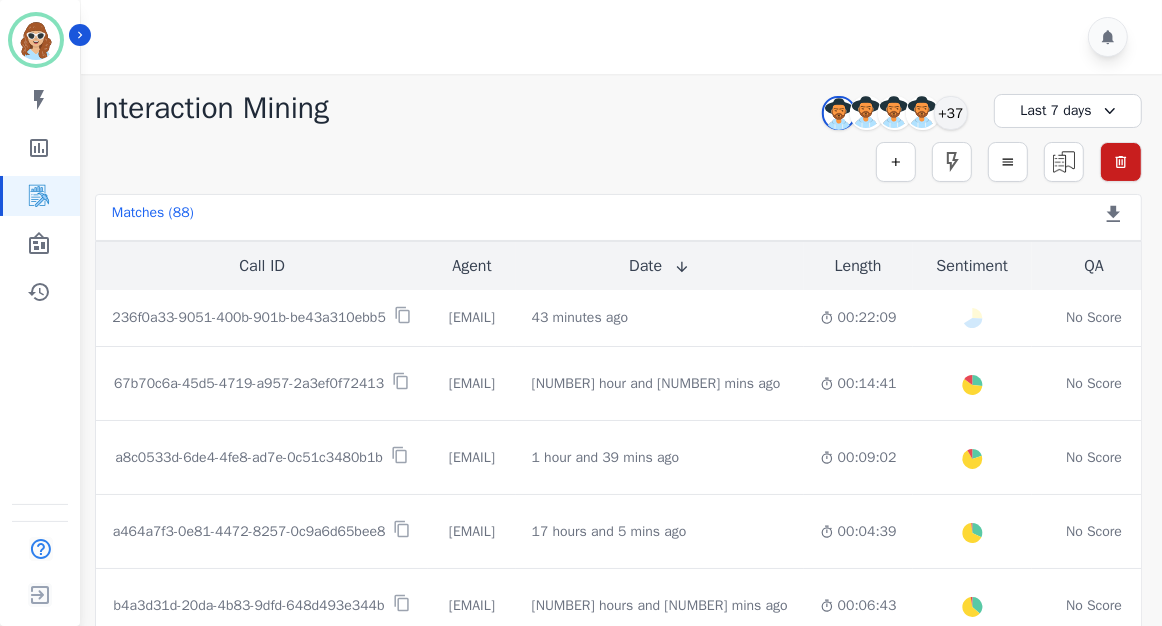 click 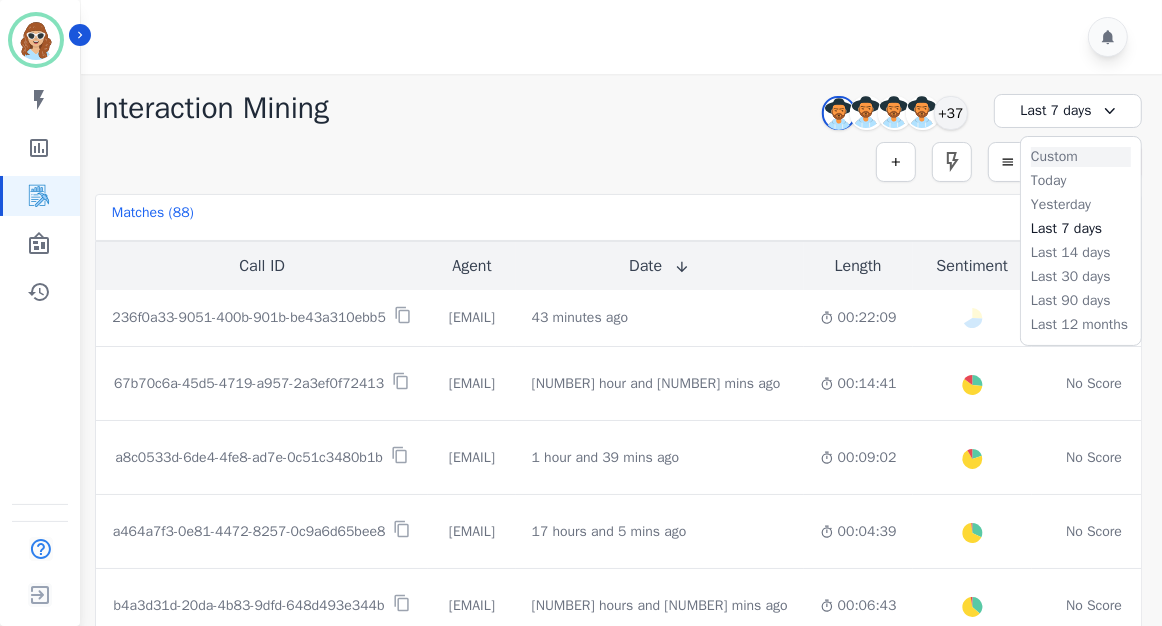 click on "Custom" at bounding box center [1081, 157] 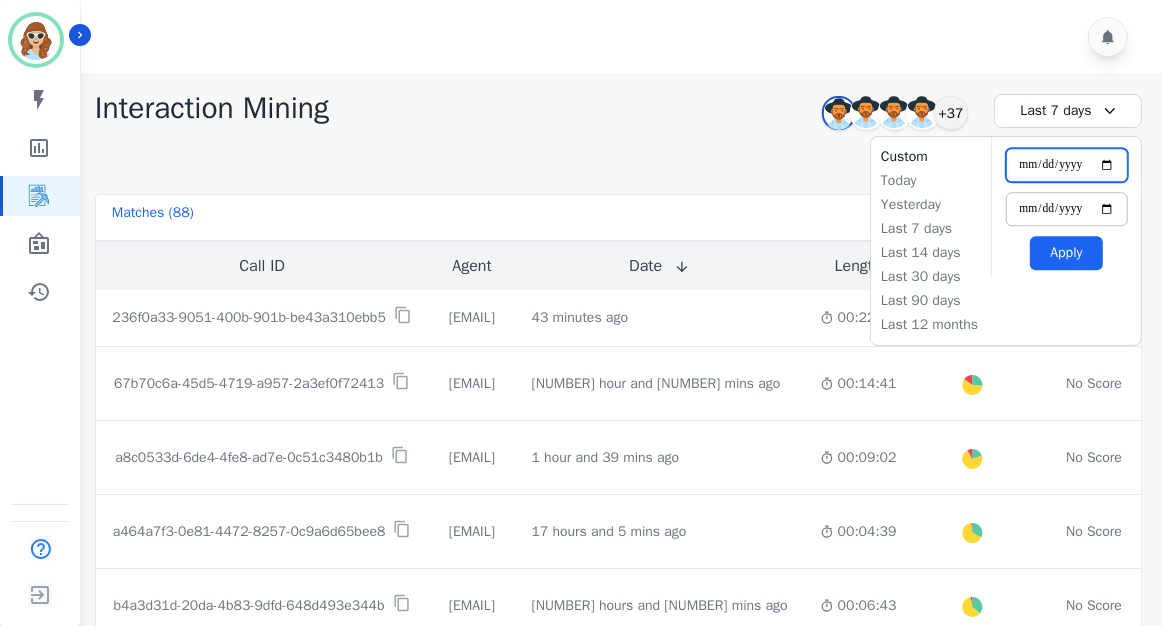 click on "**********" at bounding box center (1067, 165) 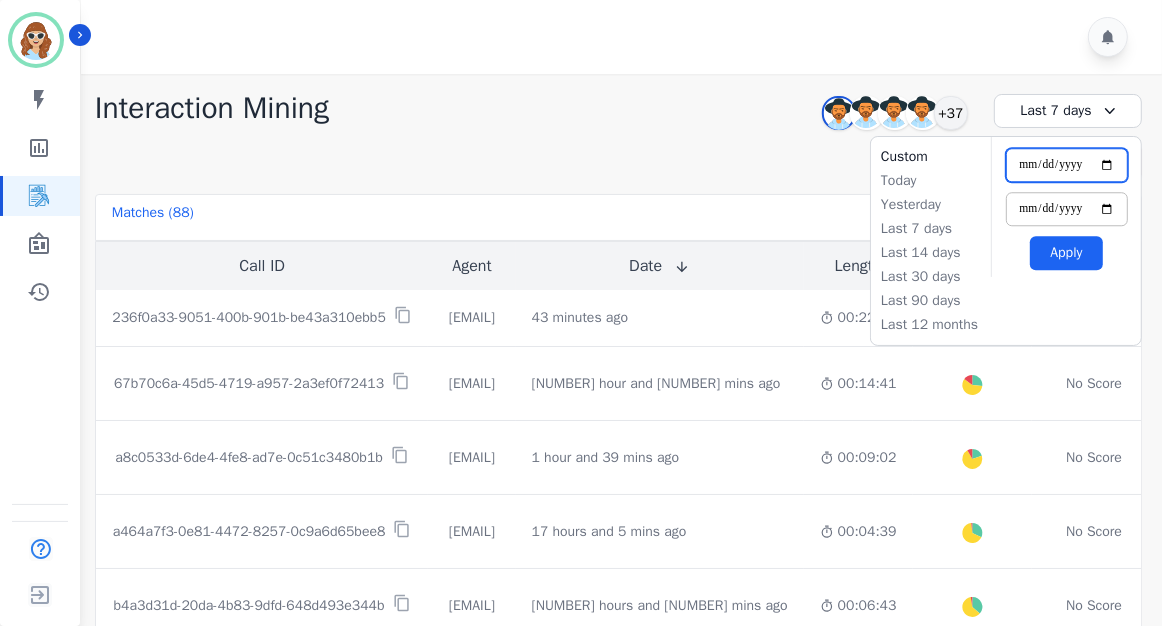 type on "**********" 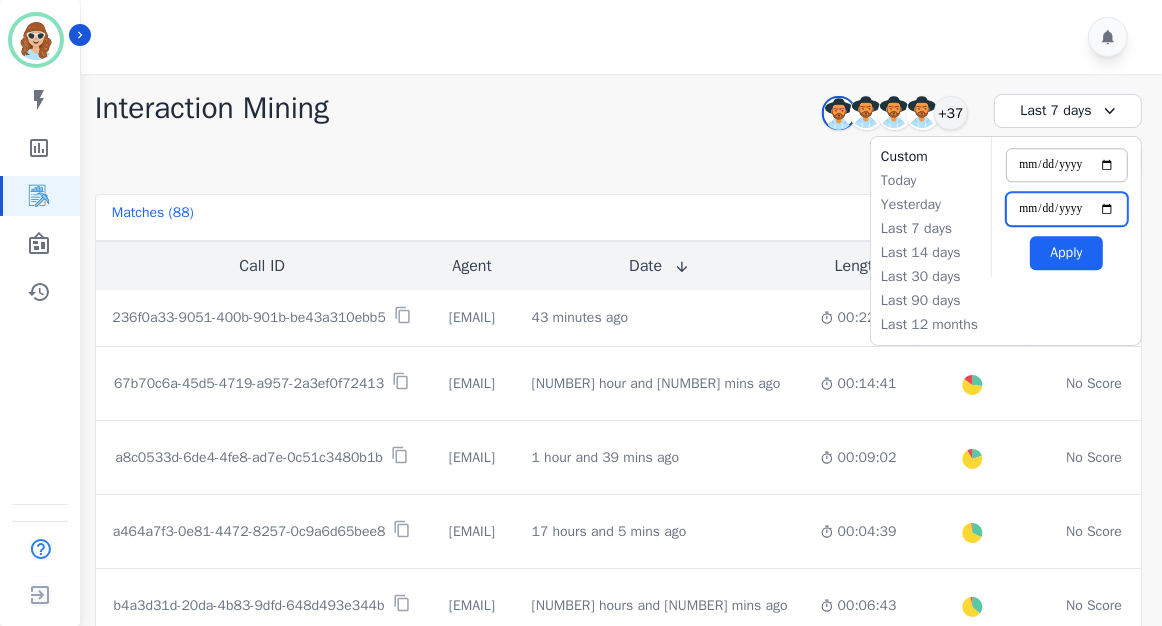 click on "**********" at bounding box center [1067, 209] 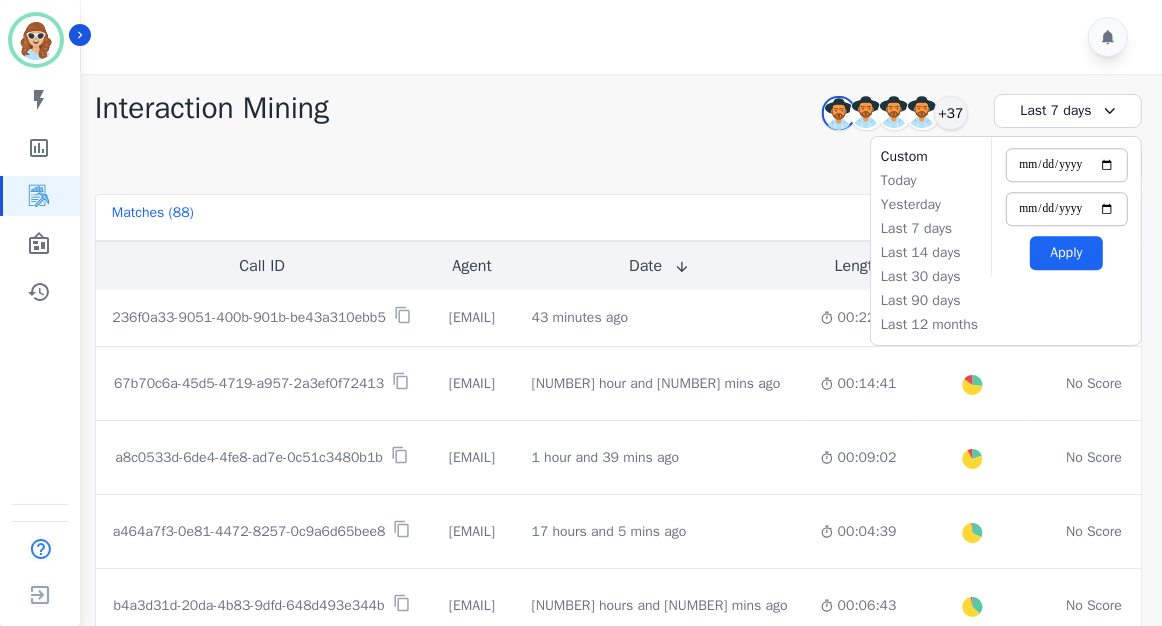 click on "Apply" at bounding box center (1066, 253) 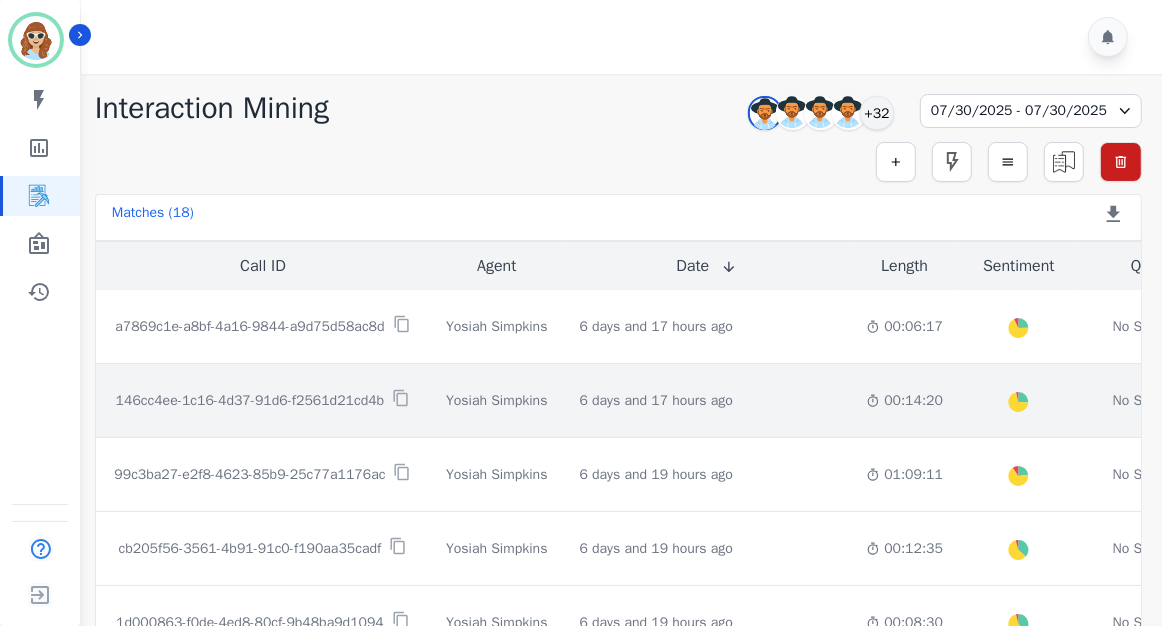 click on "146cc4ee-1c16-4d37-91d6-f2561d21cd4b" at bounding box center [250, 401] 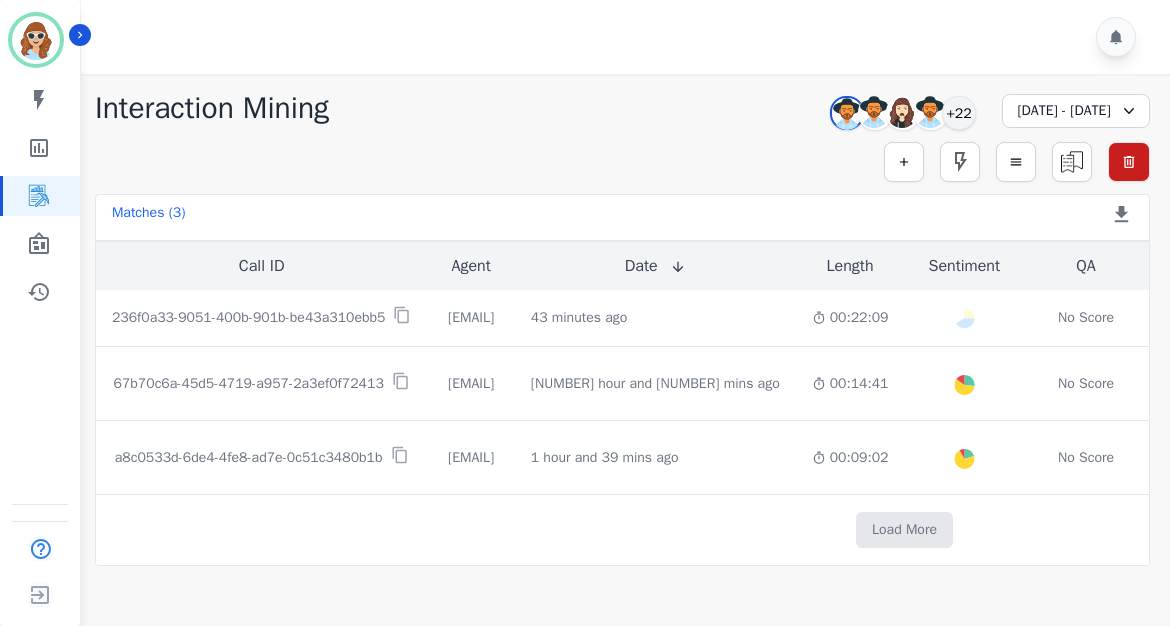 click 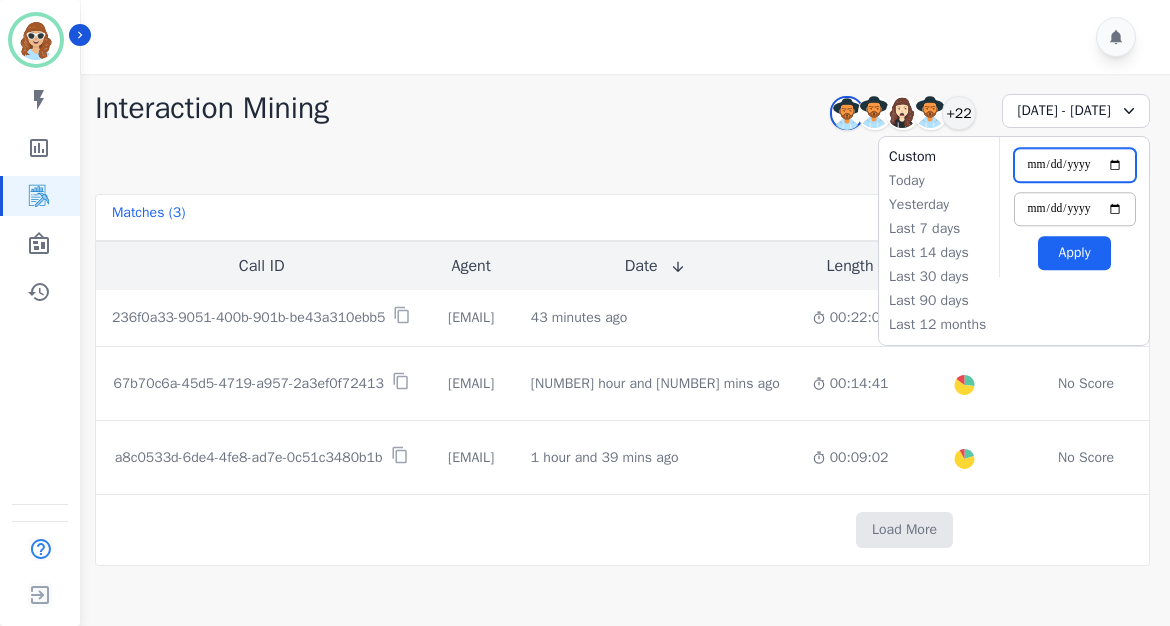 click on "**********" at bounding box center [1075, 165] 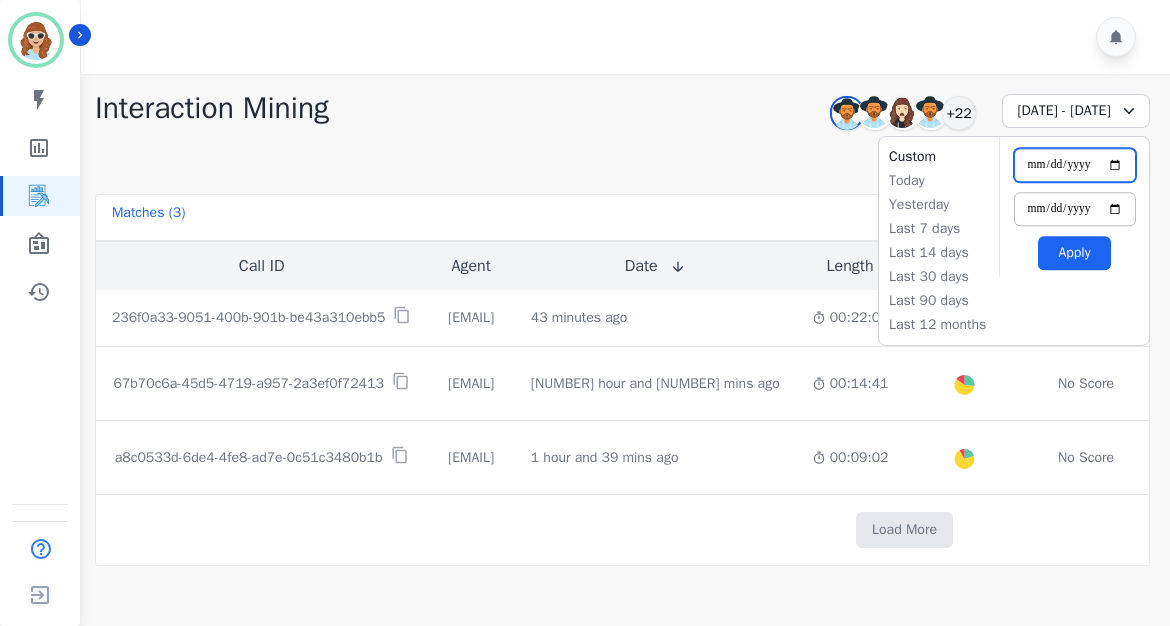 type on "**********" 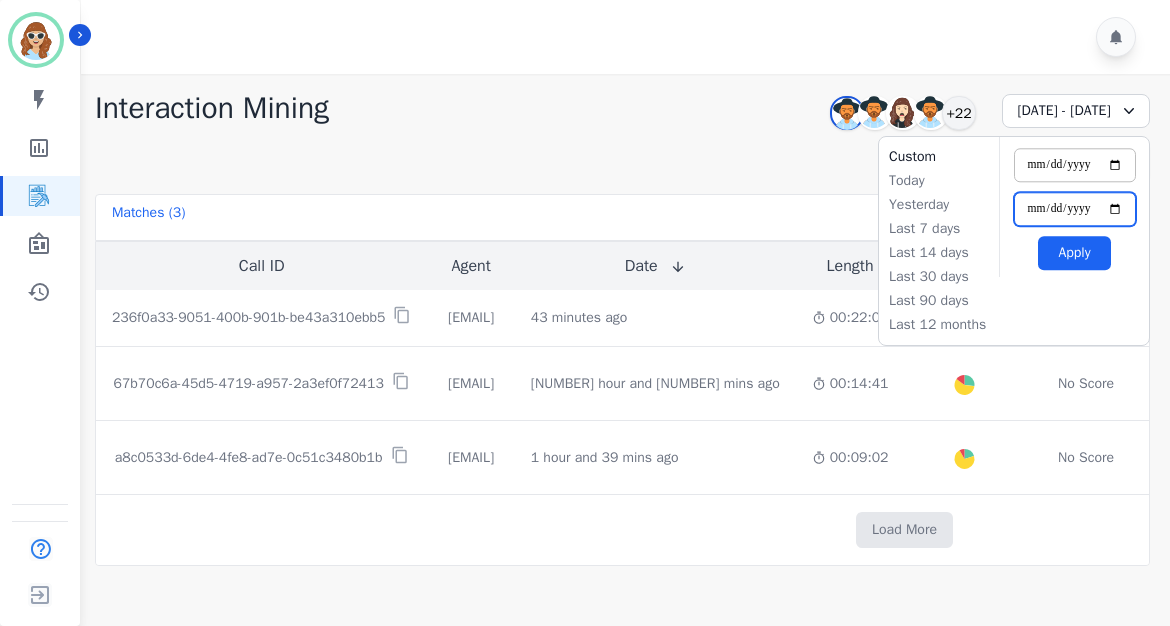 click on "**********" at bounding box center (1075, 209) 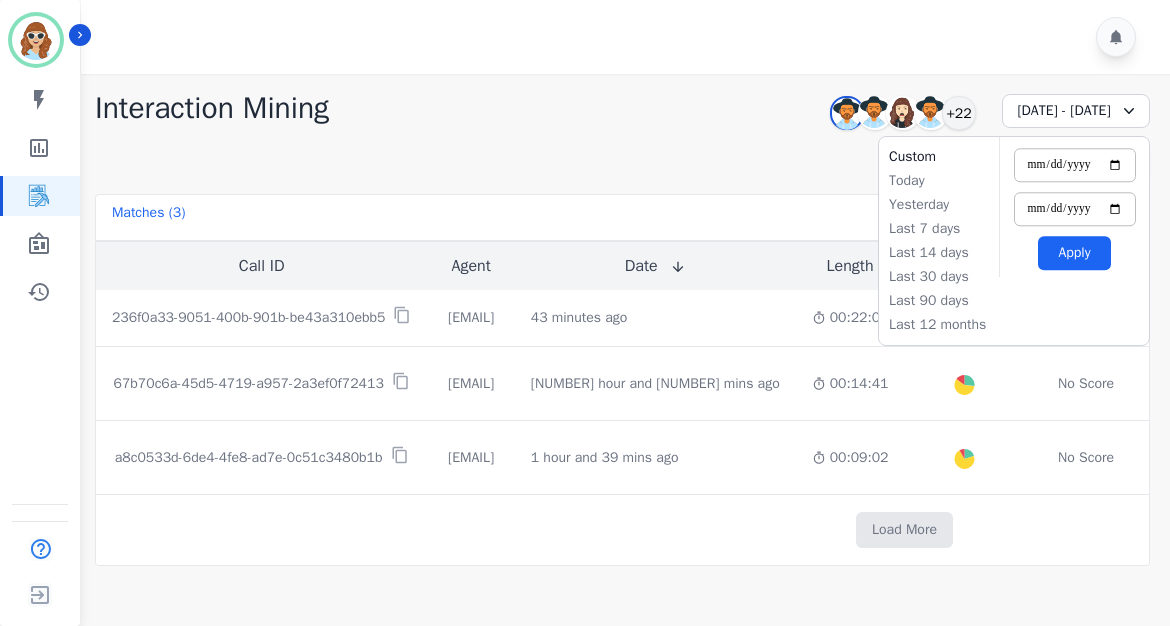 click on "Apply" at bounding box center (1074, 253) 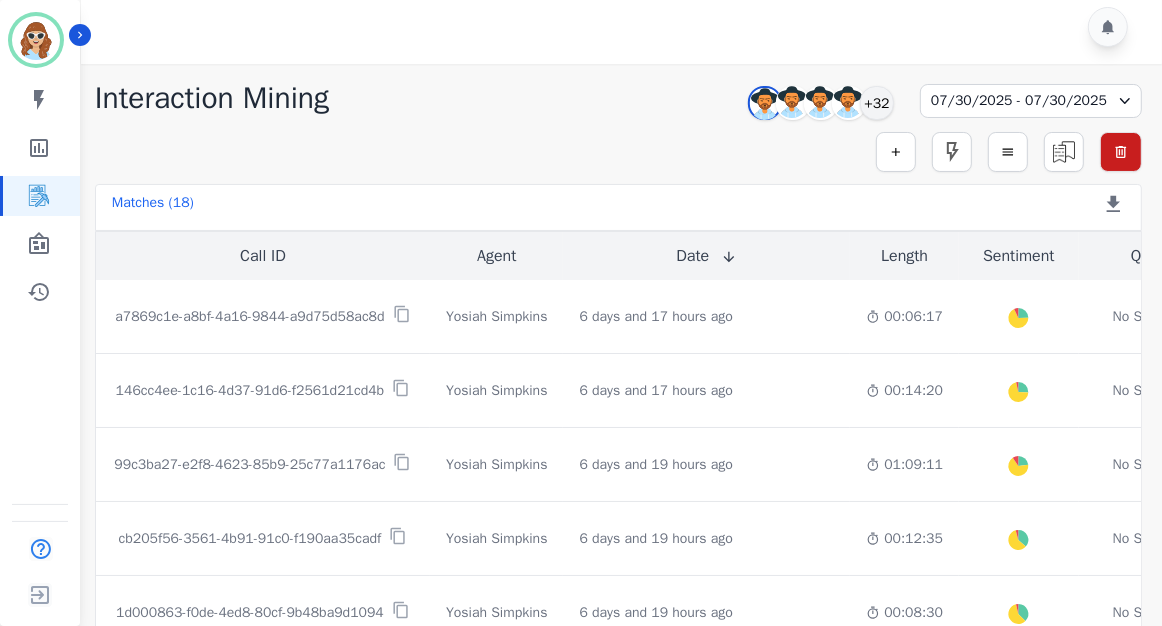 scroll, scrollTop: 20, scrollLeft: 0, axis: vertical 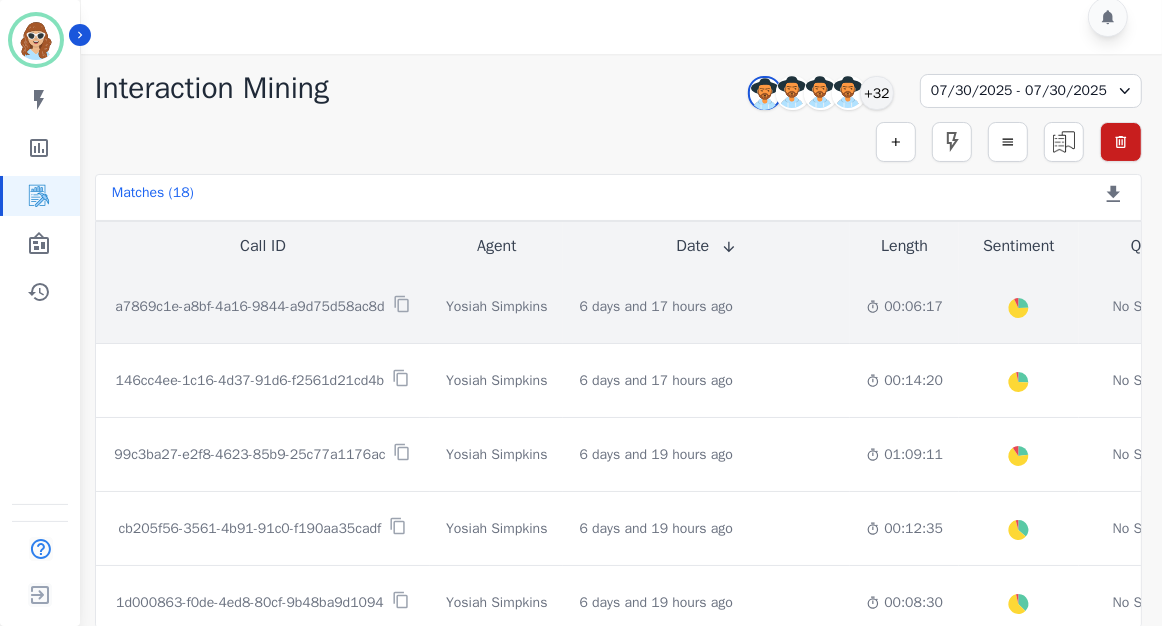 click on "a7869c1e-a8bf-4a16-9844-a9d75d58ac8d" at bounding box center [249, 307] 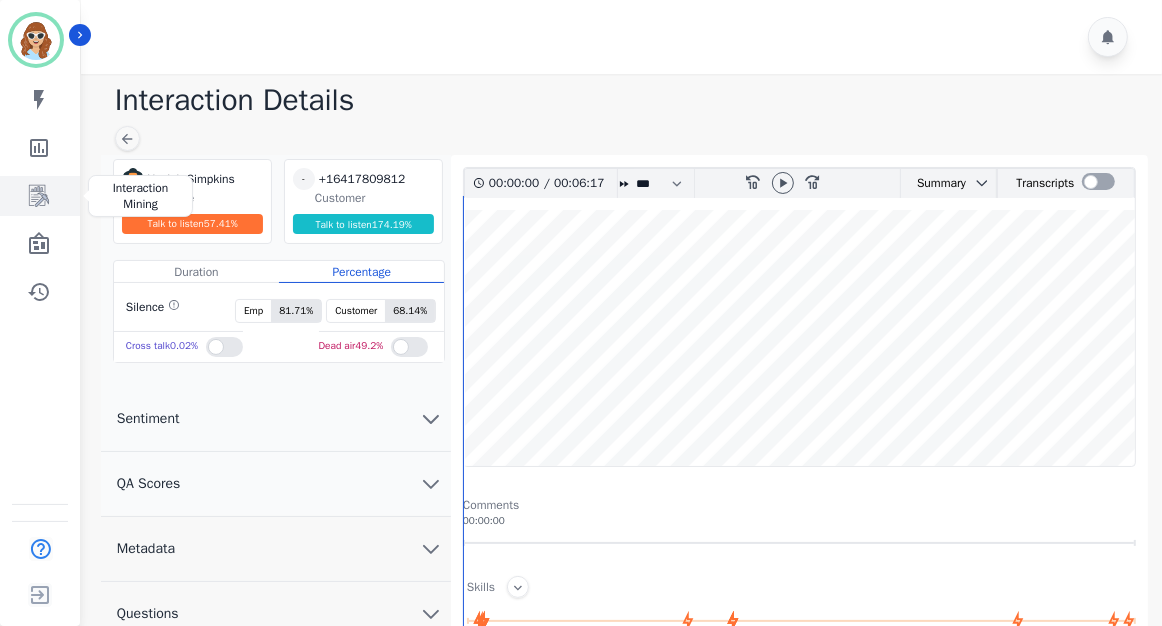 click 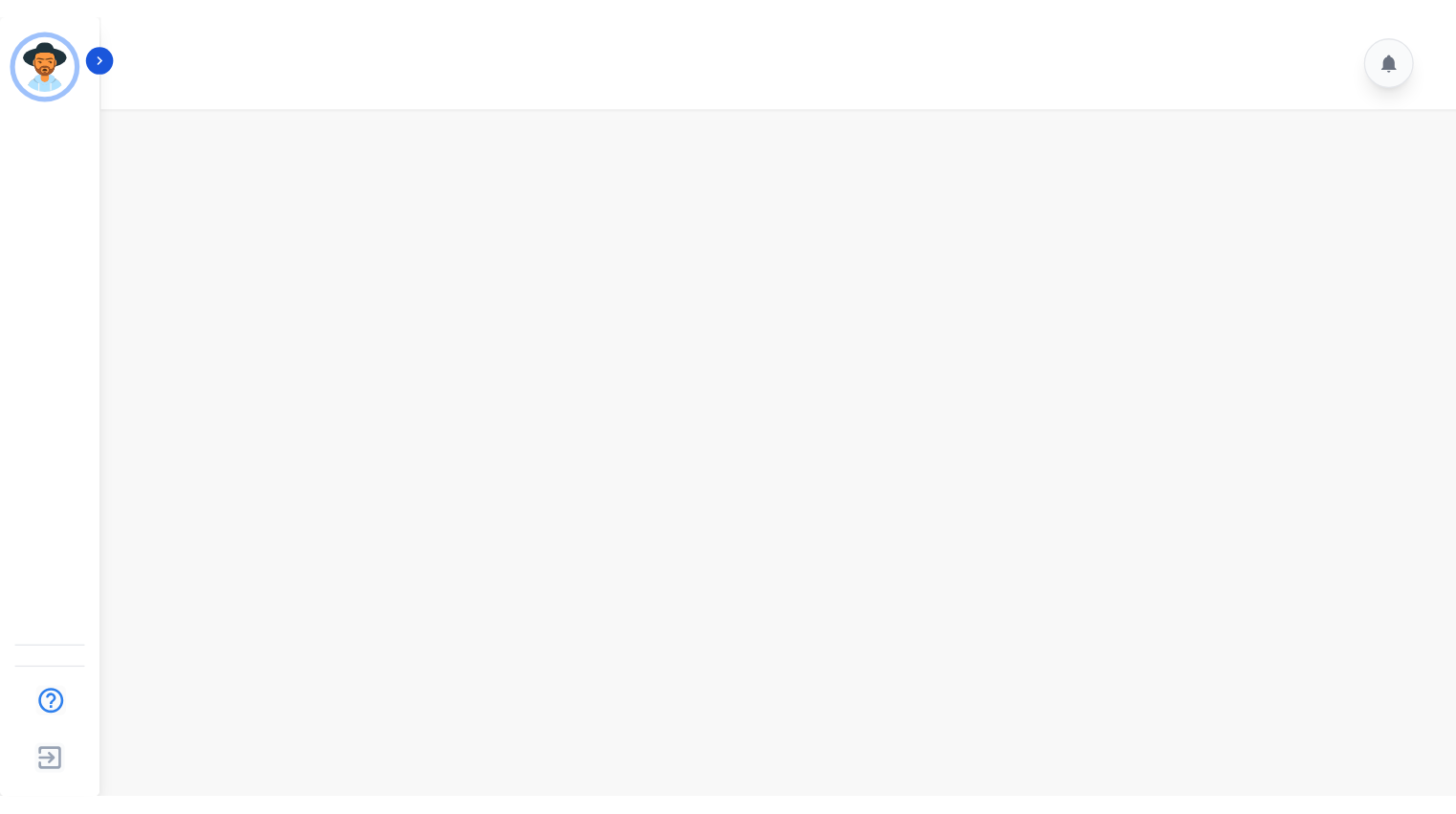 scroll, scrollTop: 0, scrollLeft: 0, axis: both 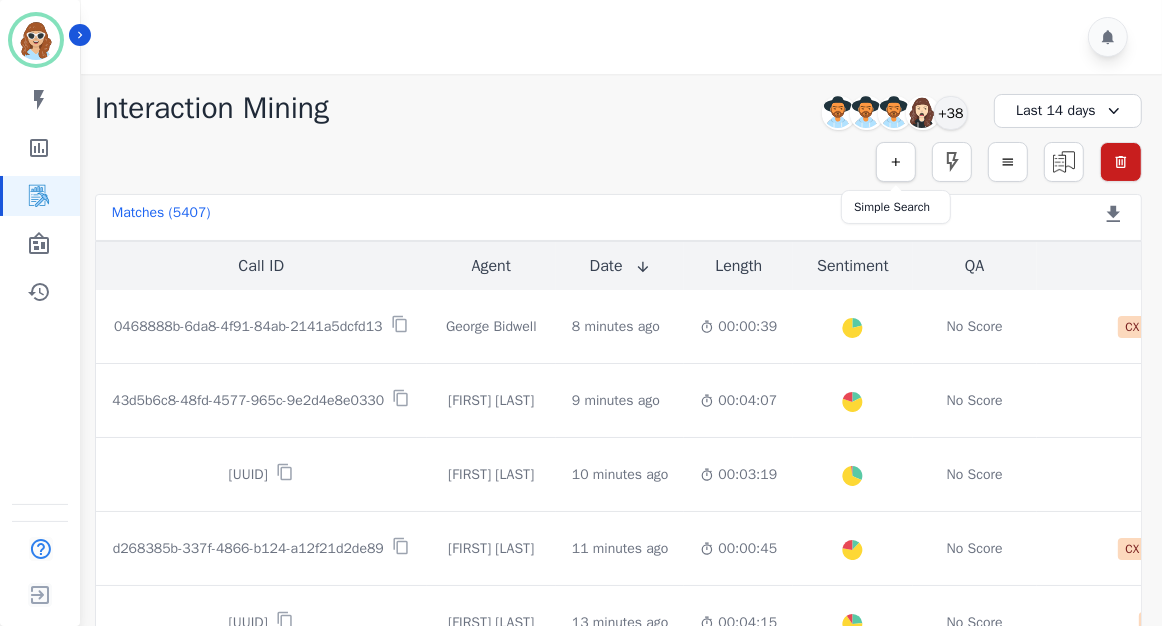 click at bounding box center [896, 162] 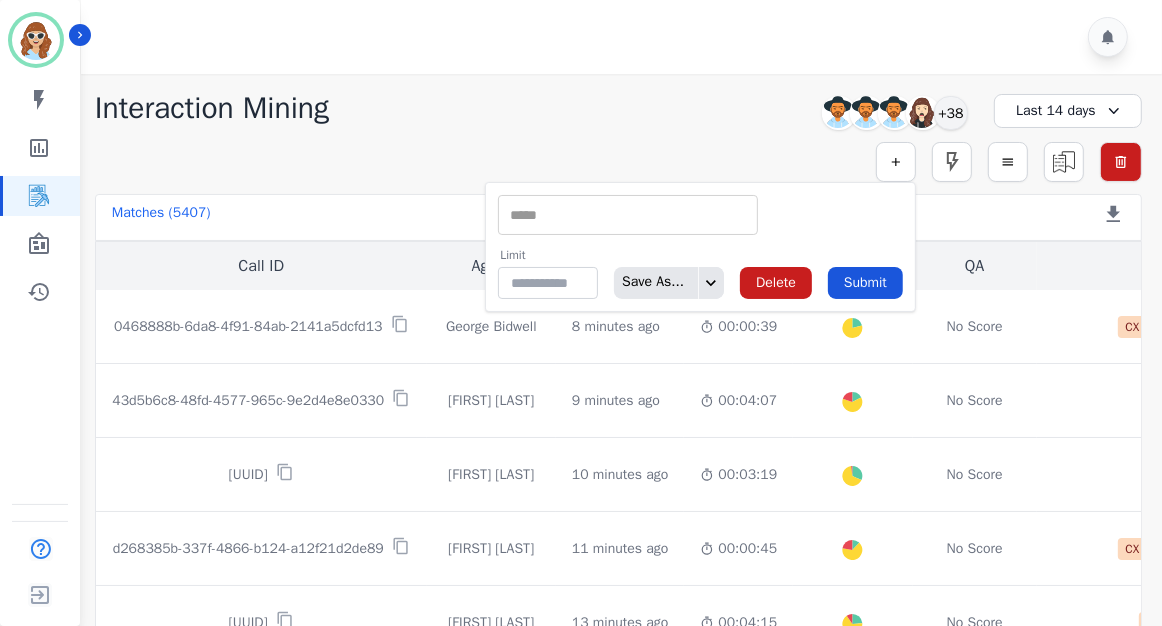 click at bounding box center [628, 215] 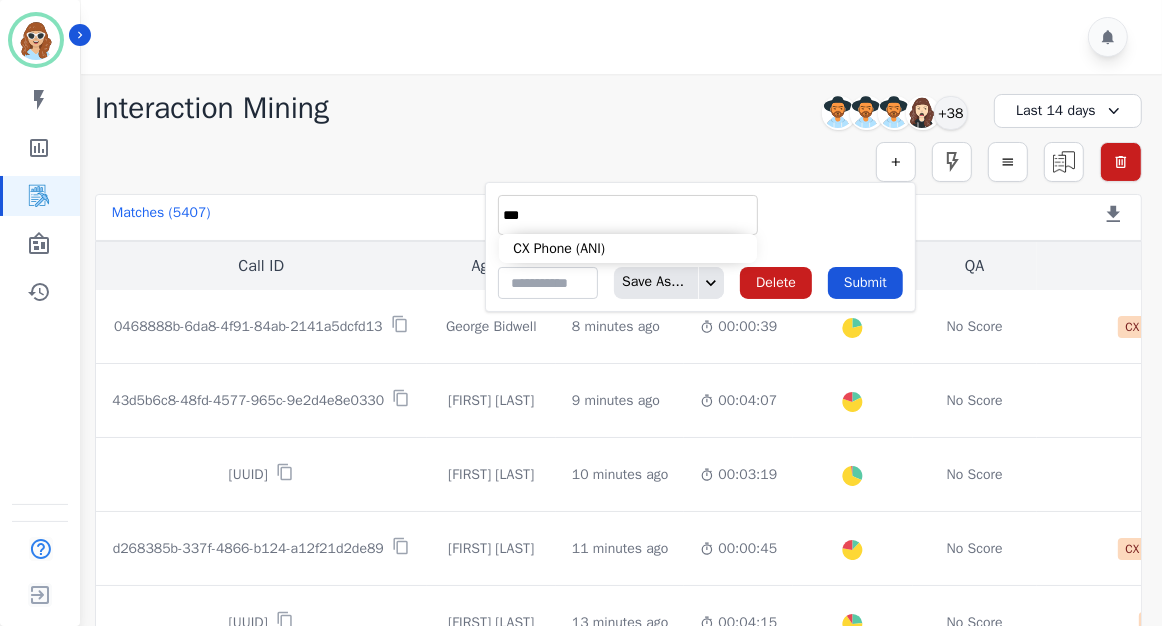type on "***" 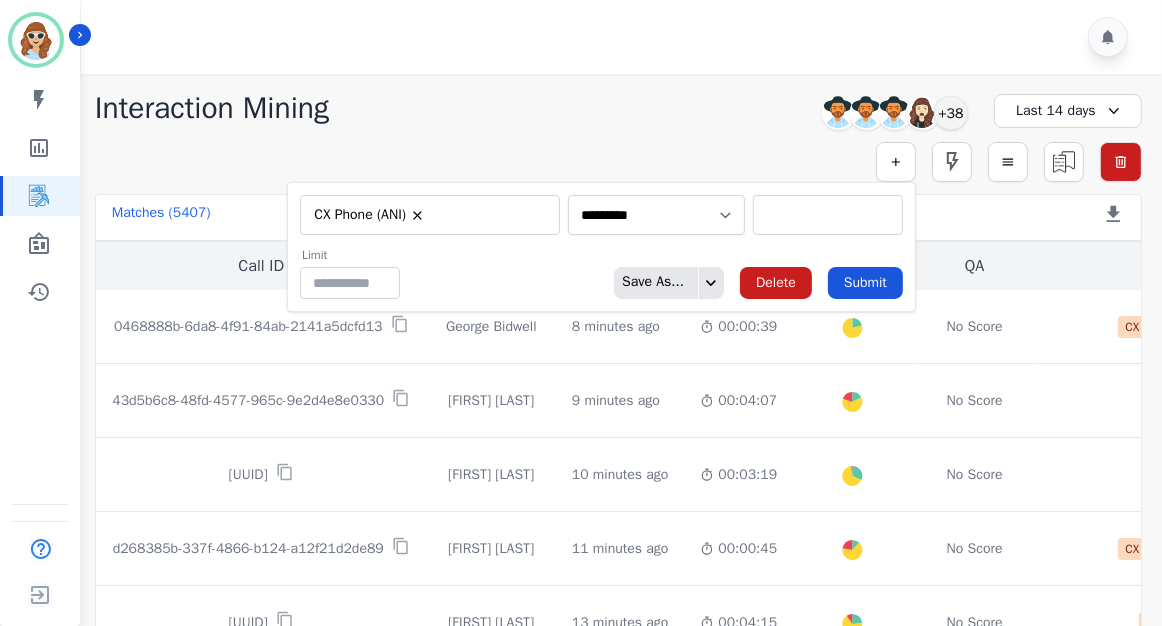 click at bounding box center [828, 215] 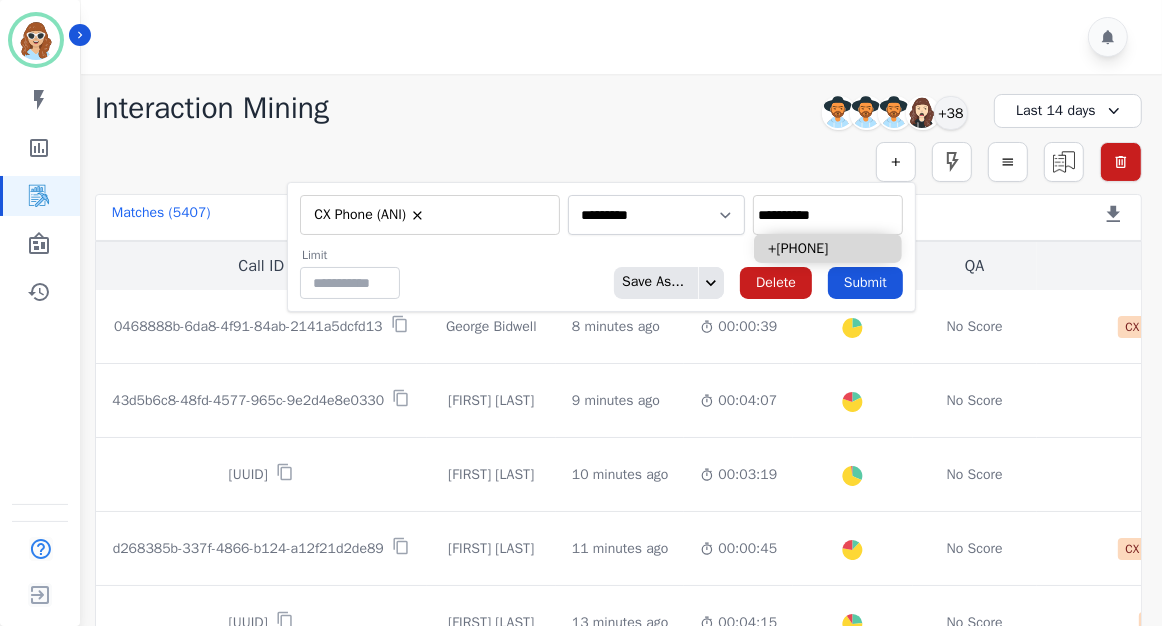 type on "**********" 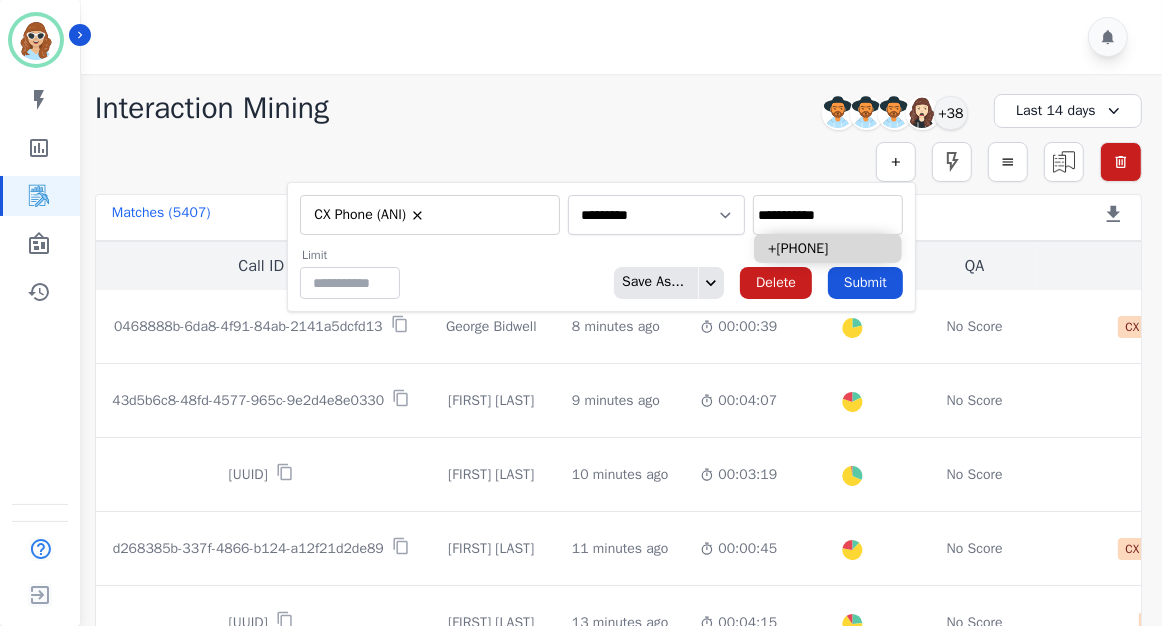 type on "**********" 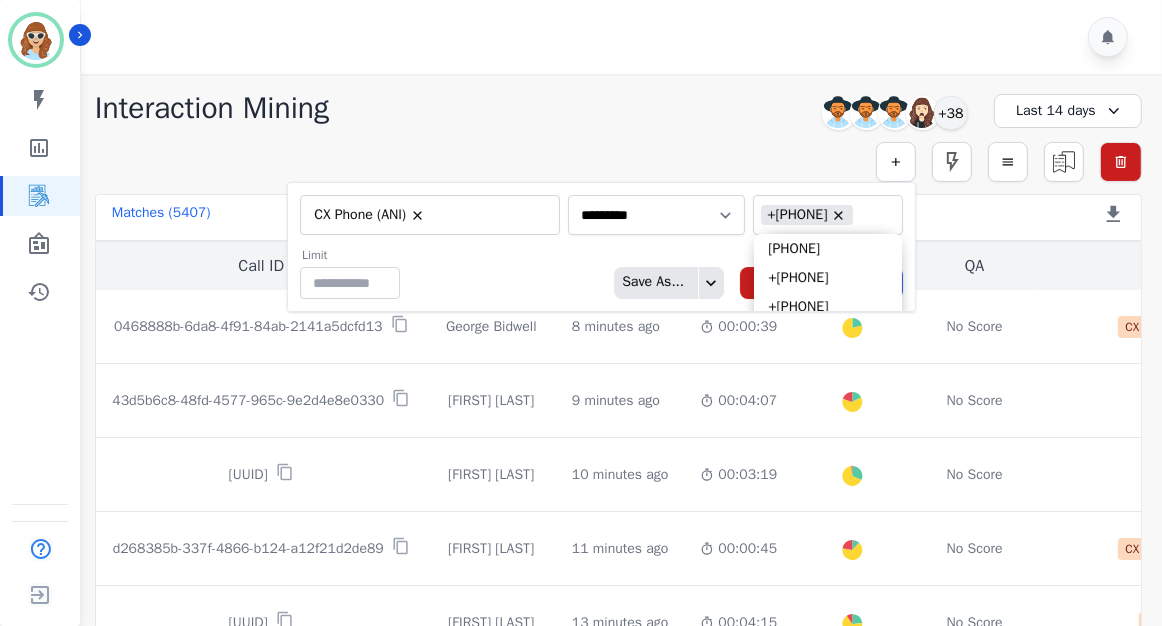 click on "Limit   **   Save As...       Delete   Submit" at bounding box center [601, 273] 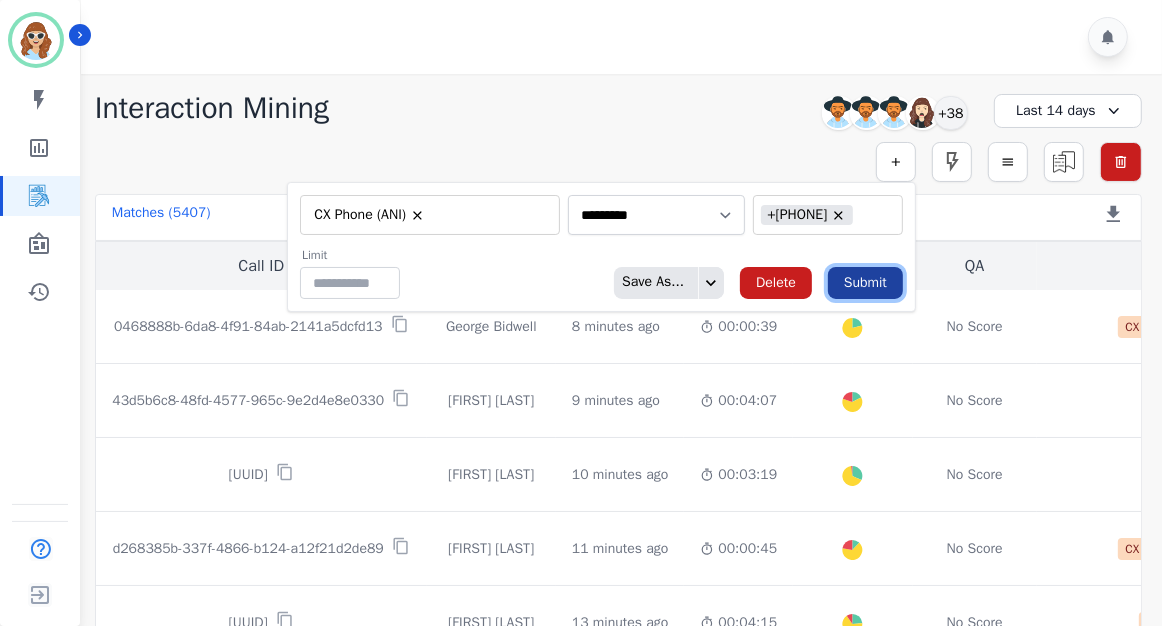 click on "Submit" at bounding box center (865, 283) 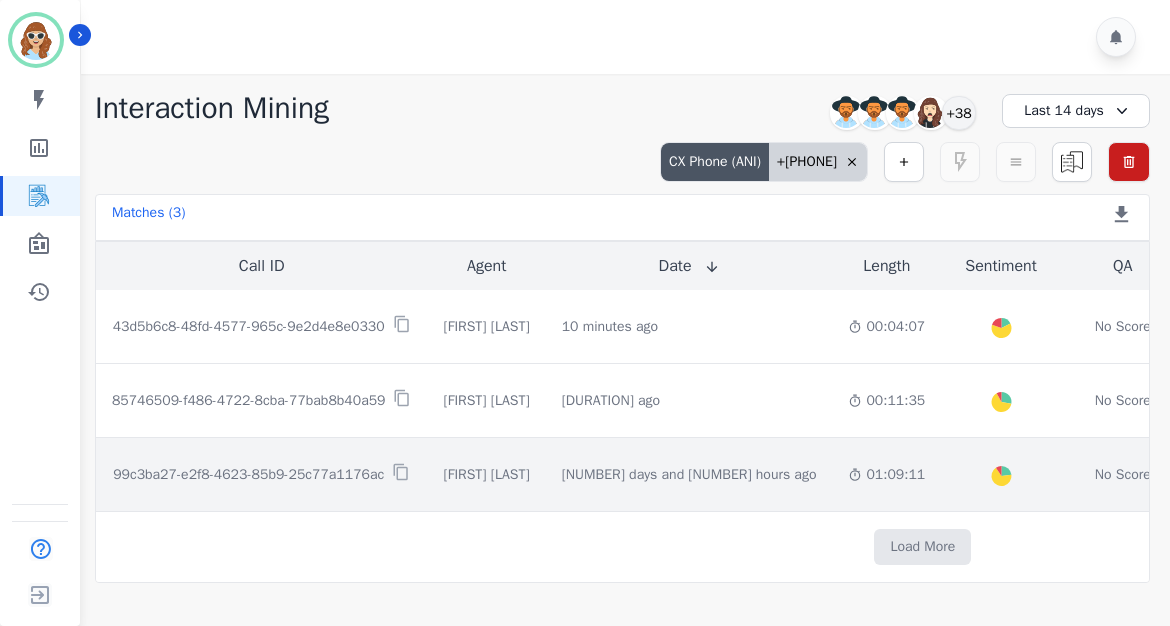 click on "99c3ba27-e2f8-4623-85b9-25c77a1176ac" at bounding box center (248, 475) 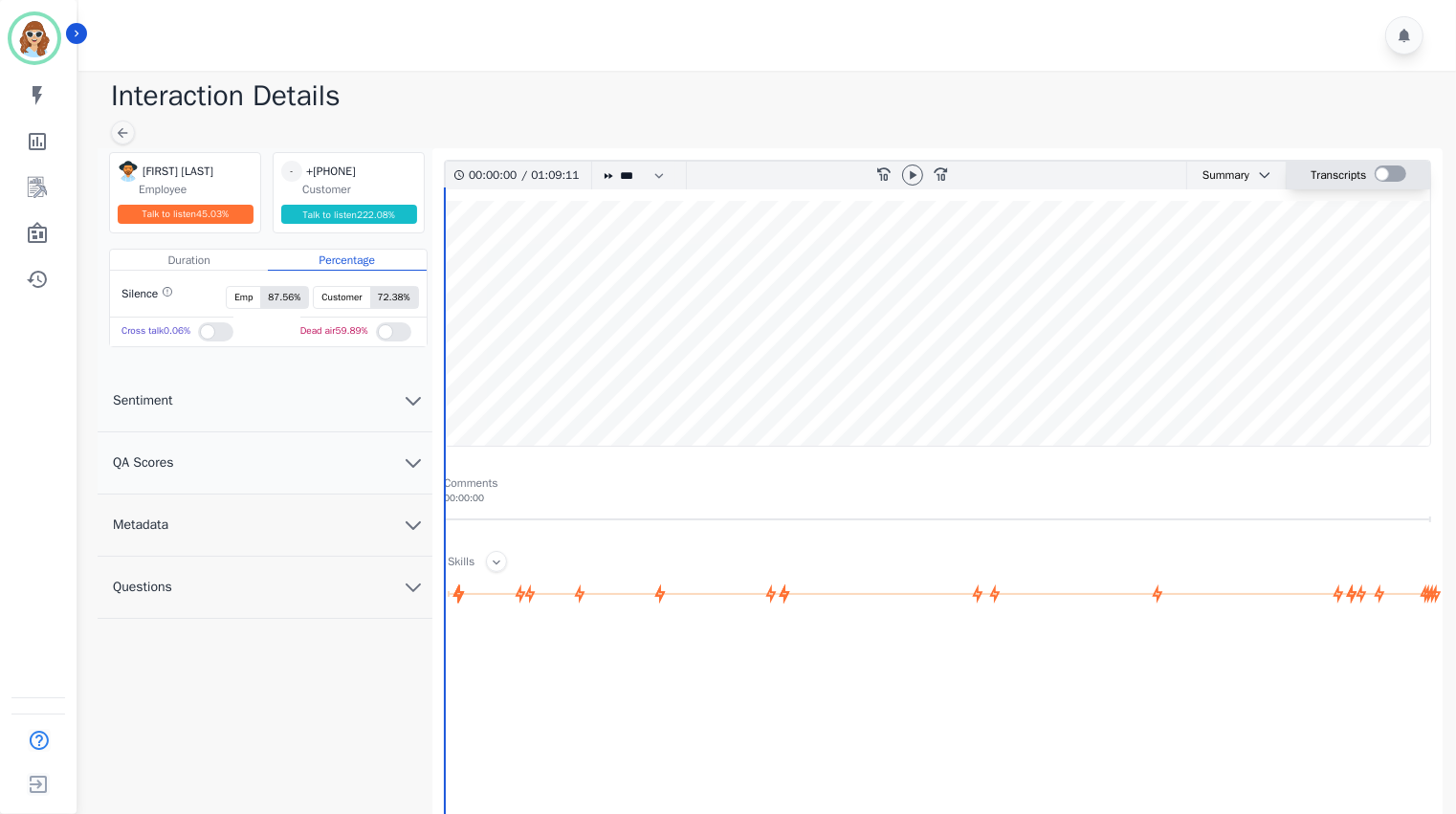 click at bounding box center [1390, 173] 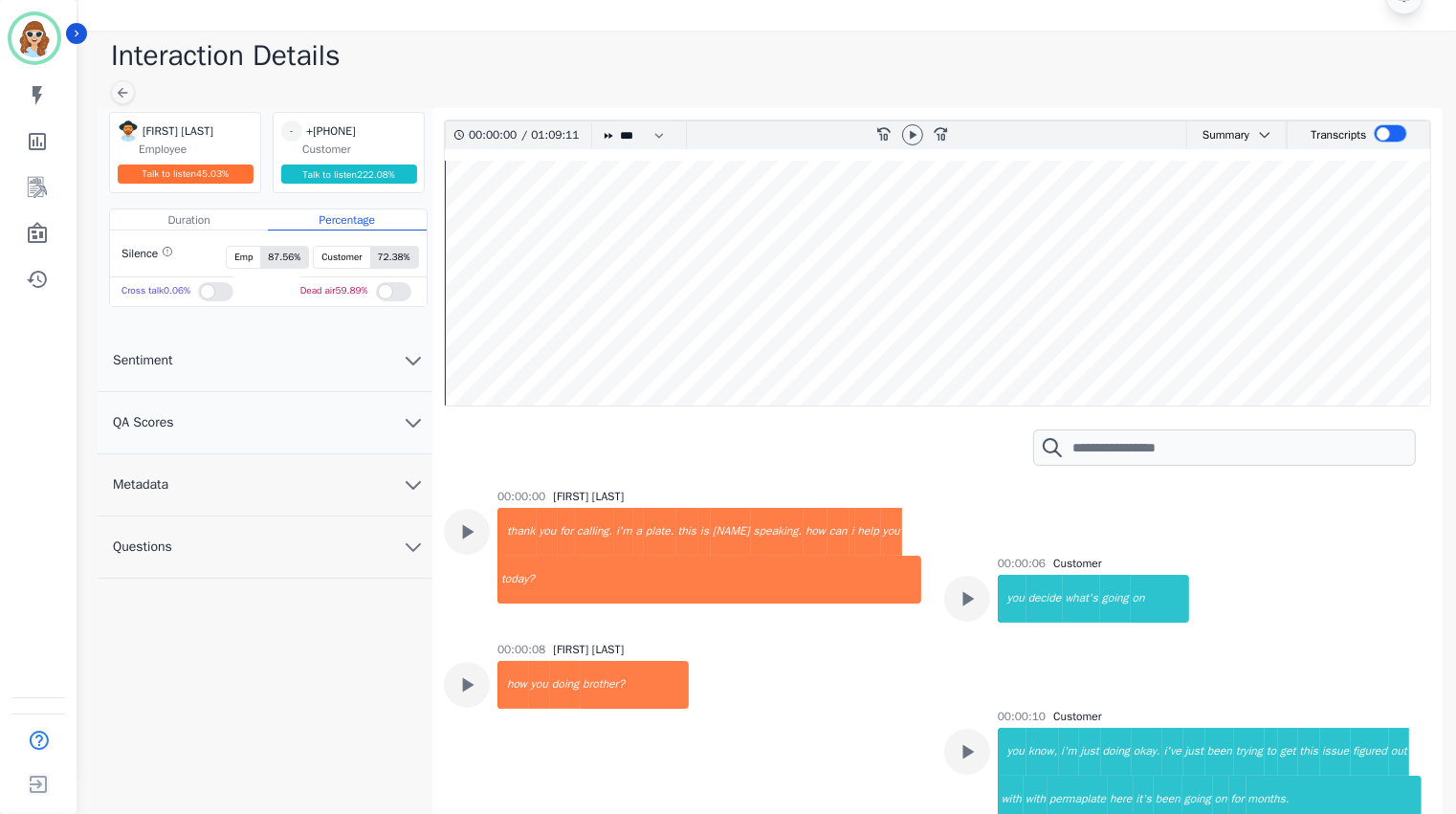 scroll, scrollTop: 61, scrollLeft: 0, axis: vertical 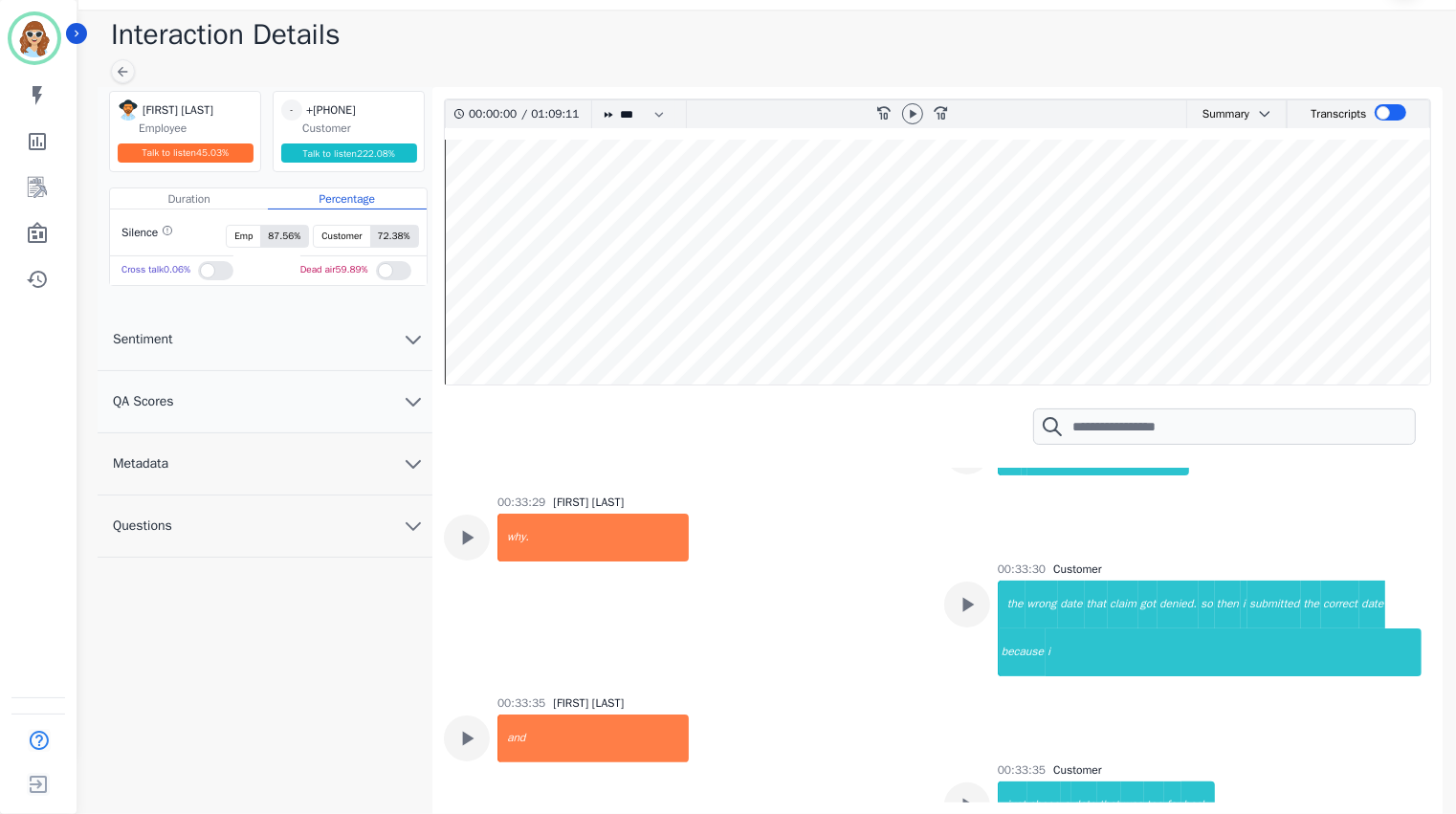 drag, startPoint x: 1406, startPoint y: 635, endPoint x: 1387, endPoint y: 638, distance: 19.23538 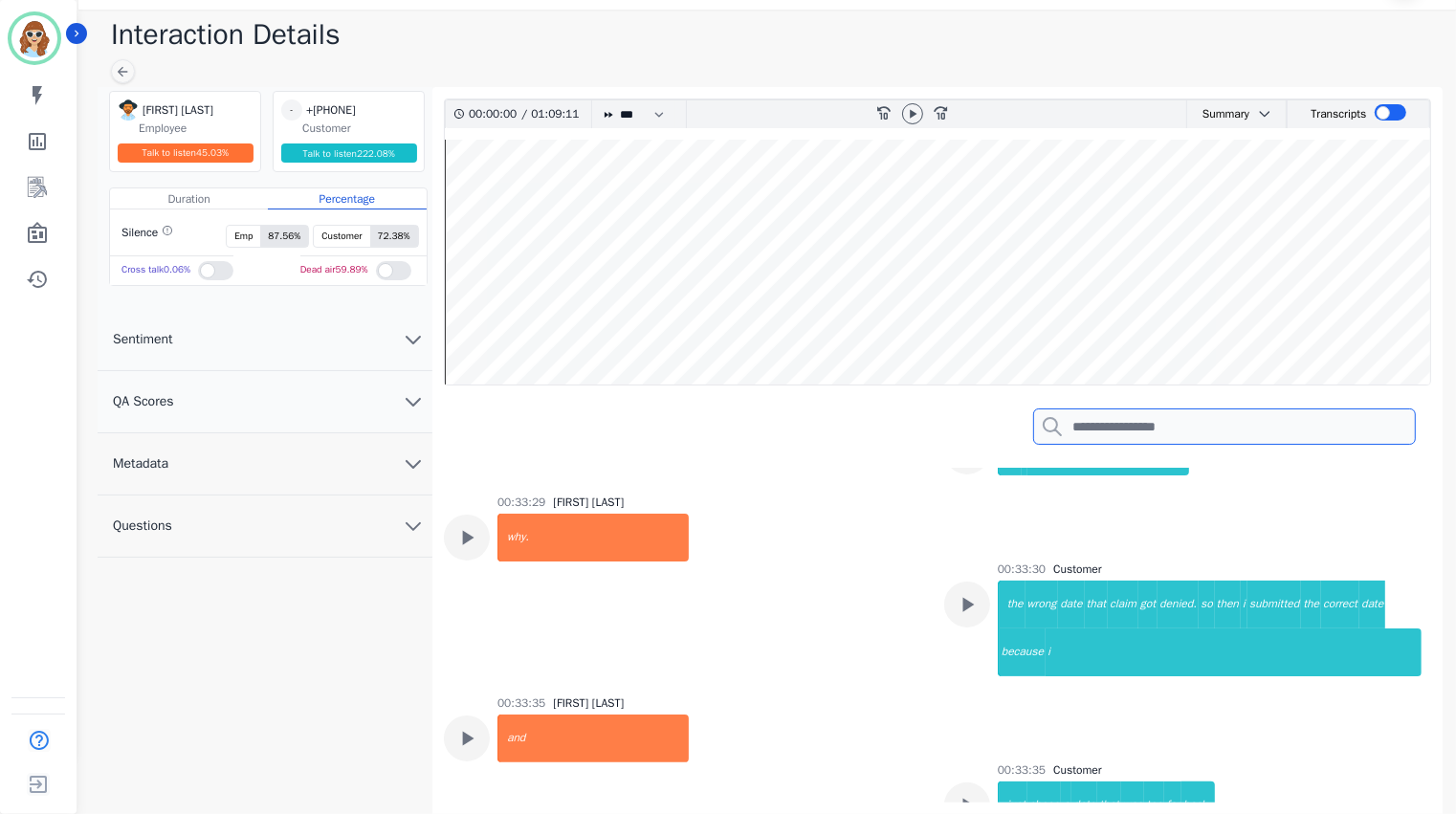 click at bounding box center (1224, 427) 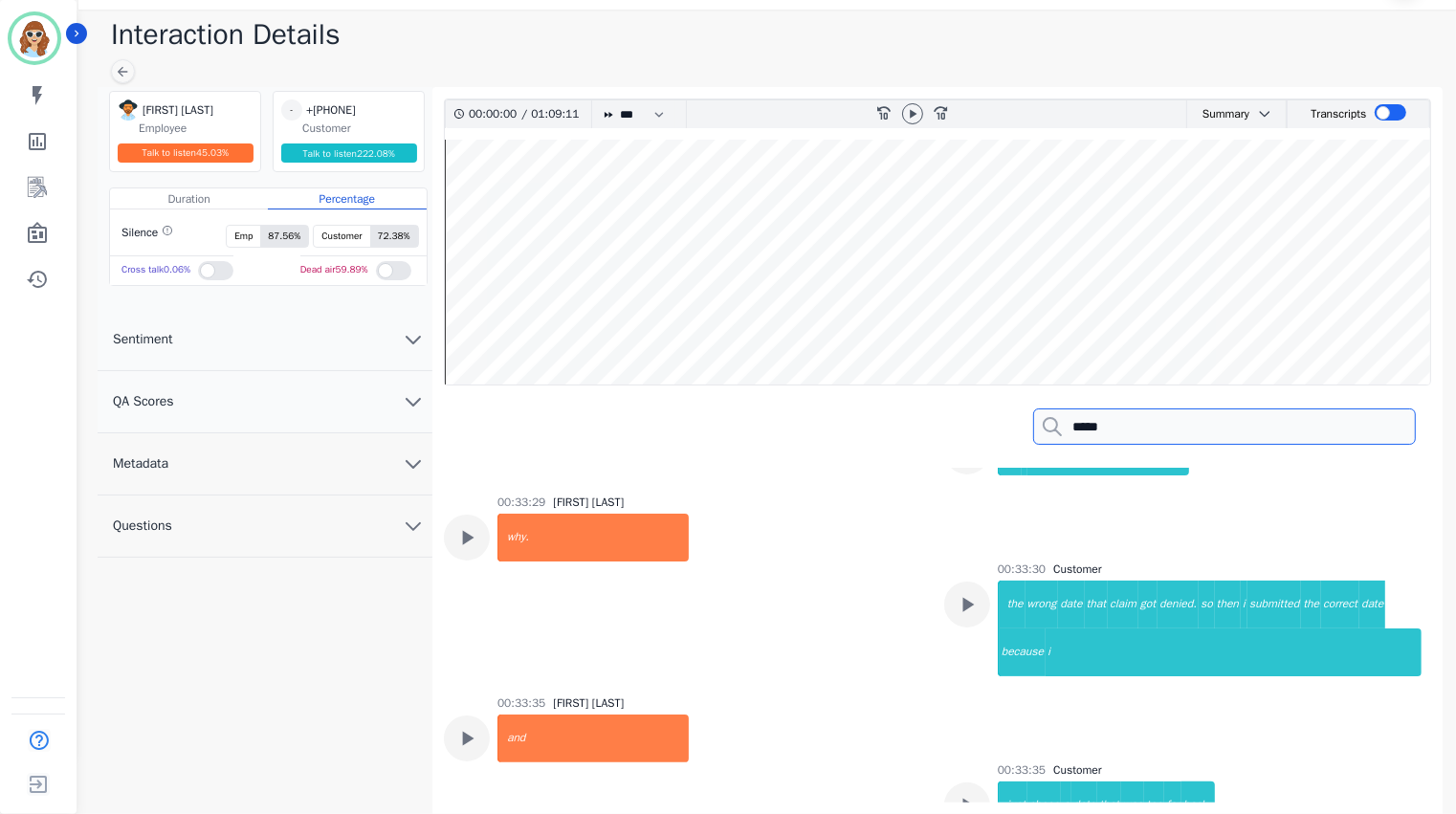 click on "*****" at bounding box center [1224, 427] 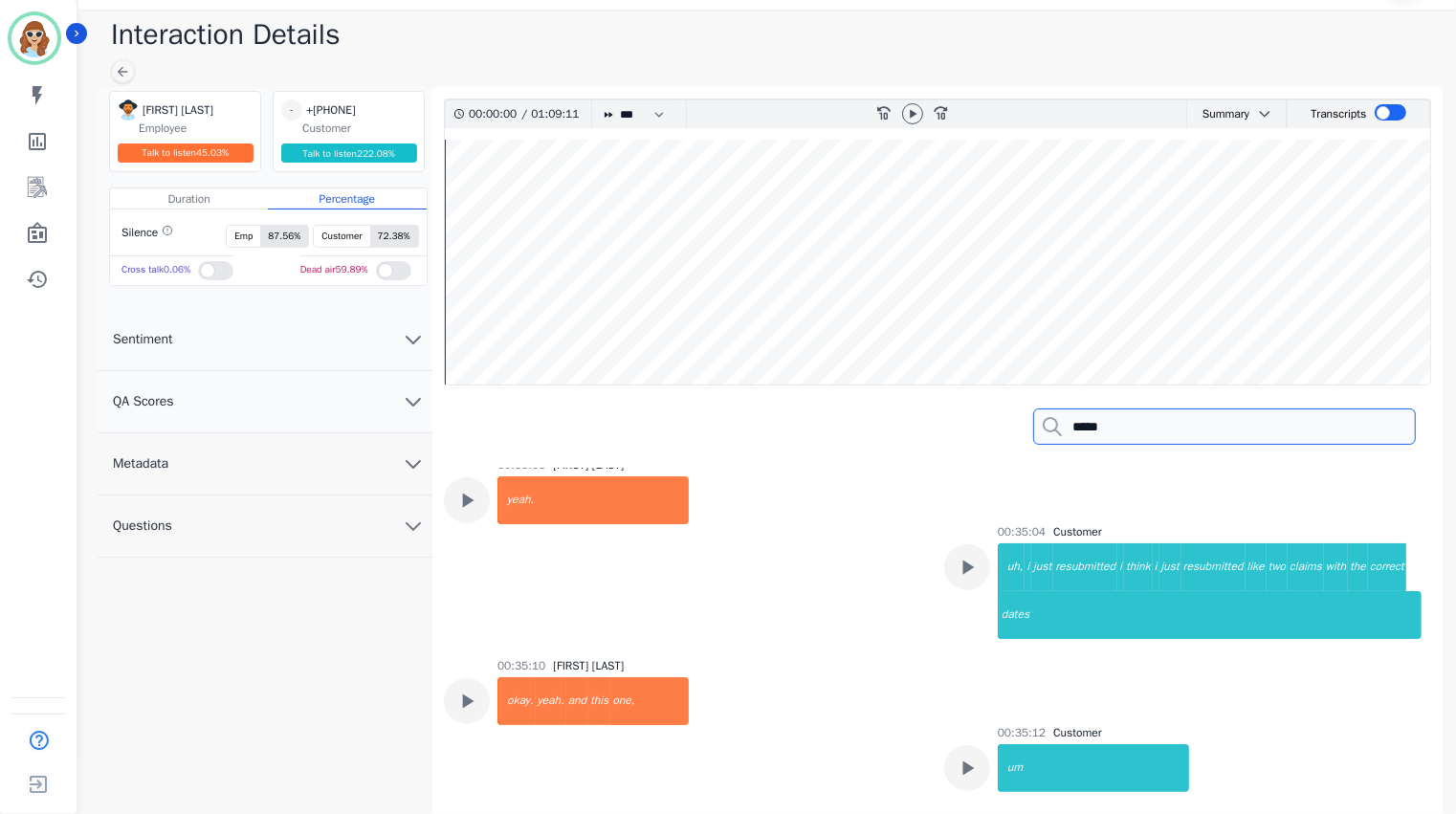 click on "*****" at bounding box center [1224, 427] 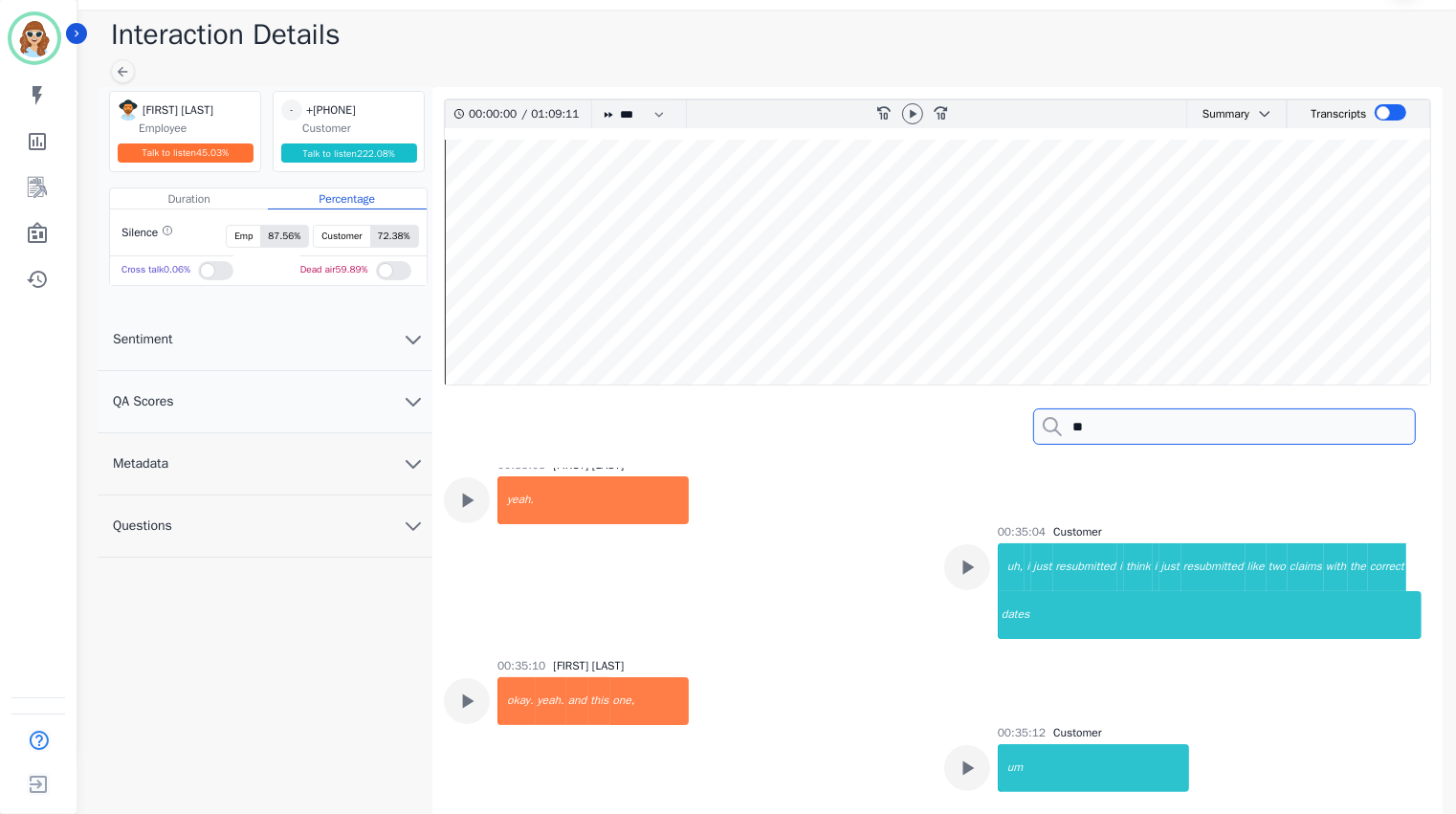 type on "*" 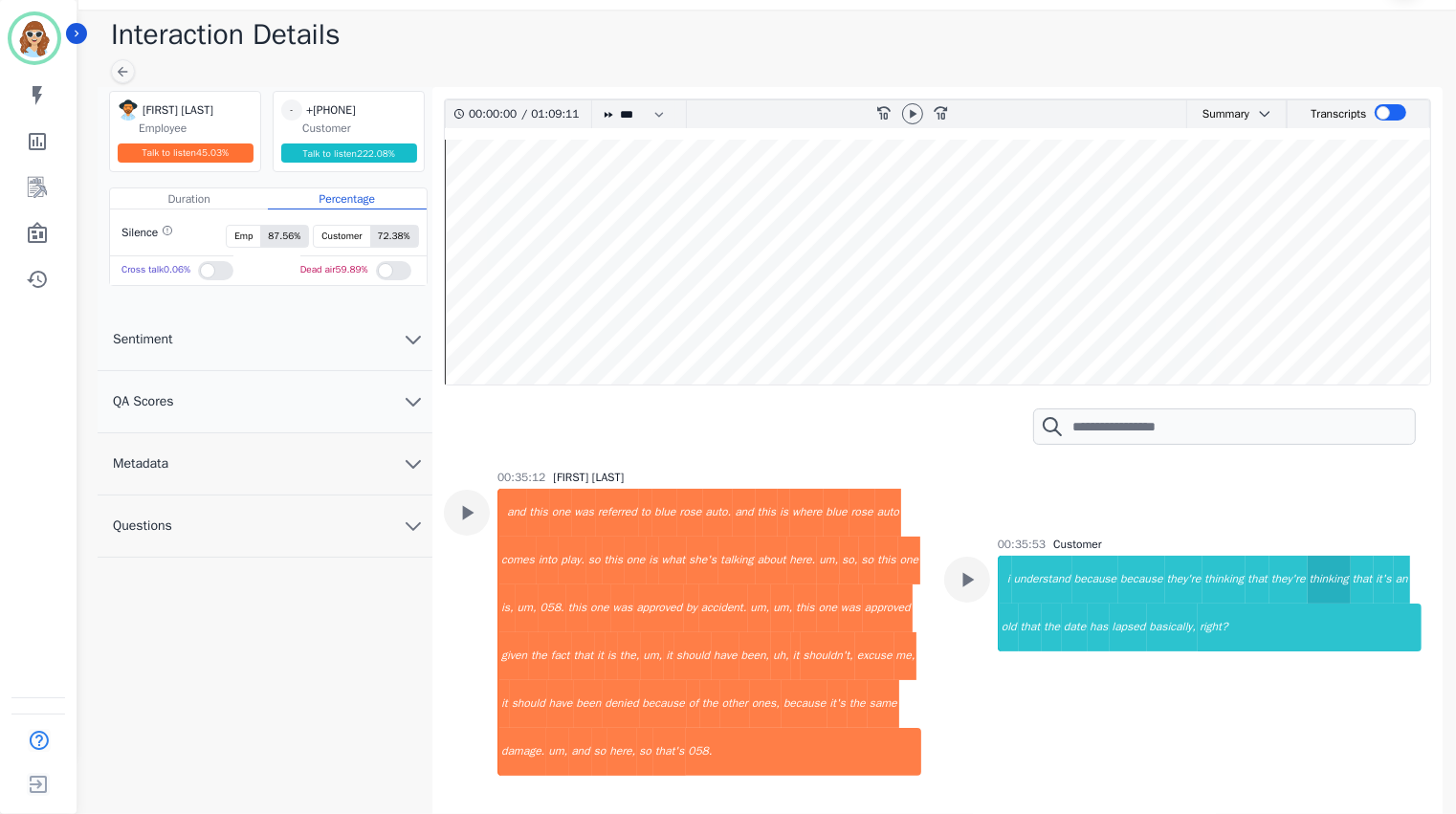scroll, scrollTop: 23487, scrollLeft: 0, axis: vertical 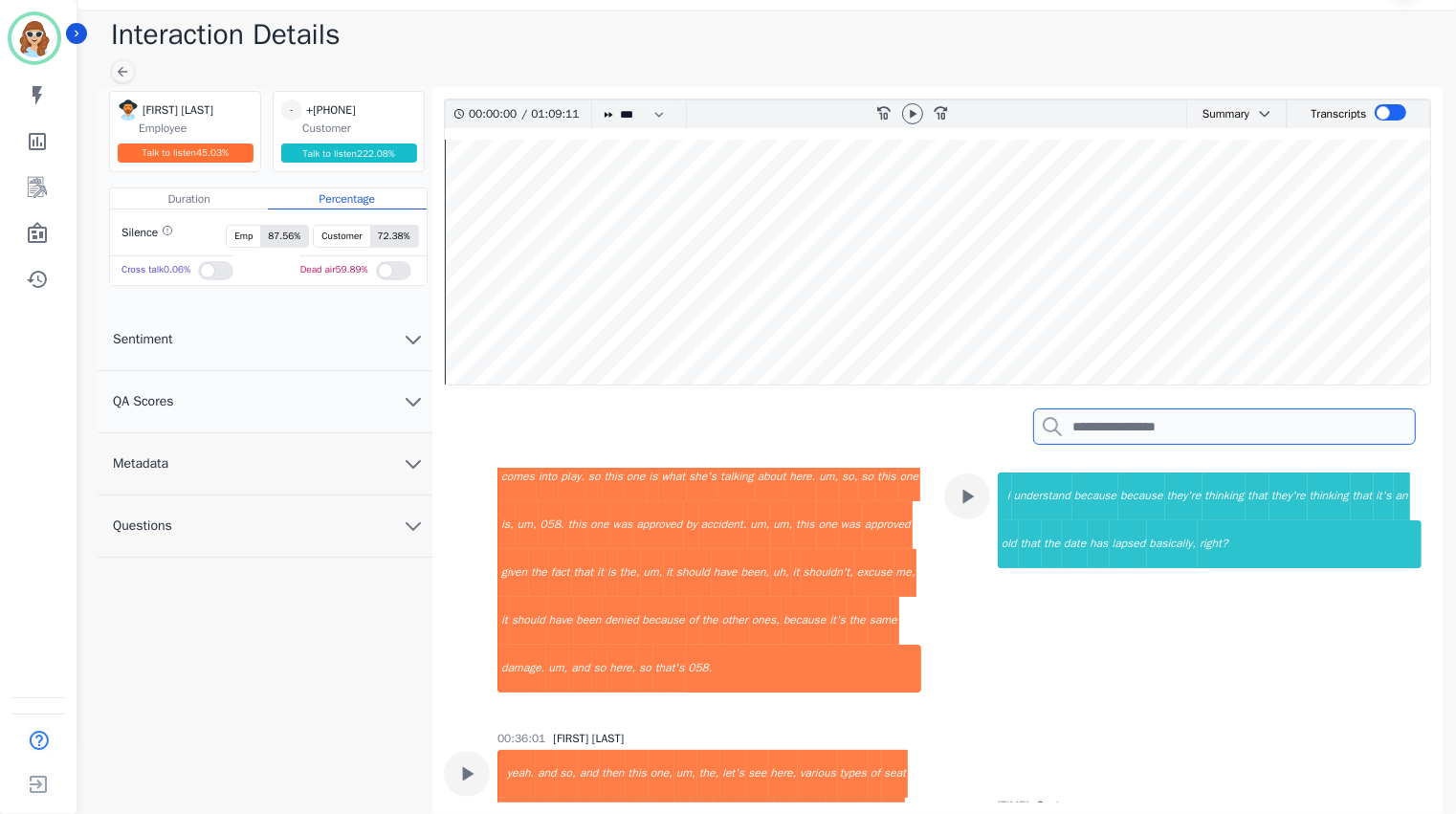 click at bounding box center (1224, 427) 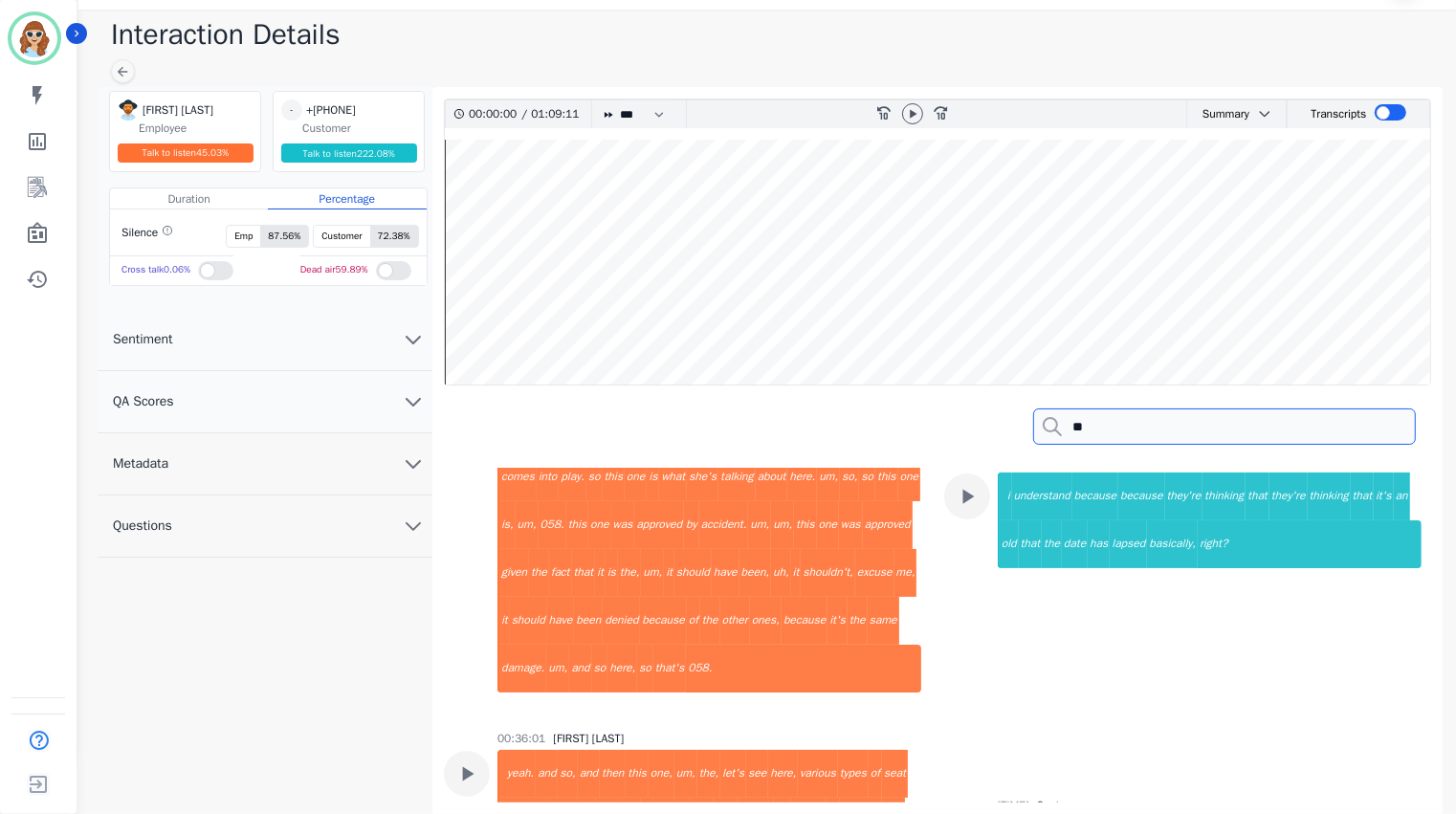 click on "**" at bounding box center [1224, 427] 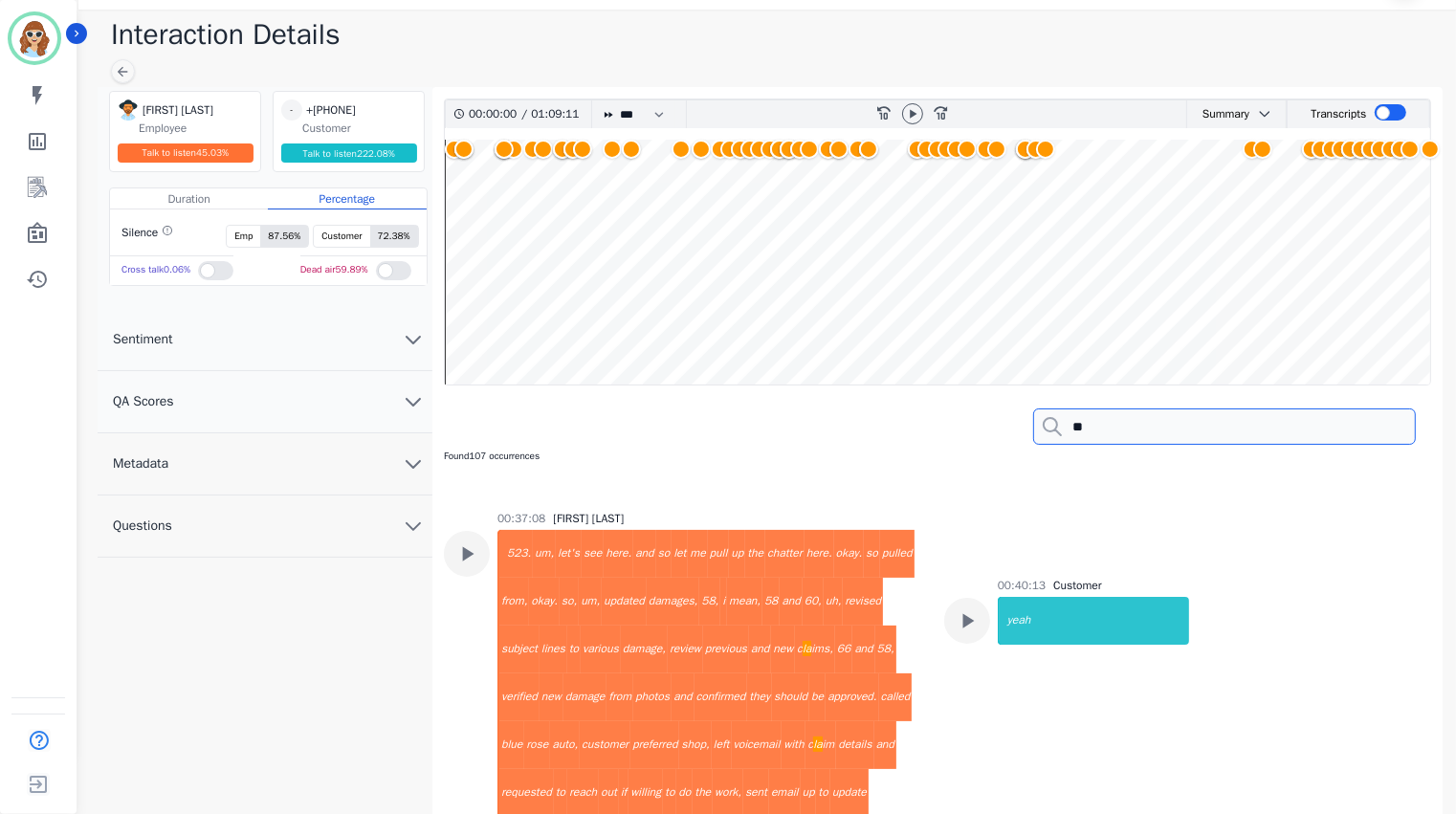 scroll, scrollTop: 24338, scrollLeft: 0, axis: vertical 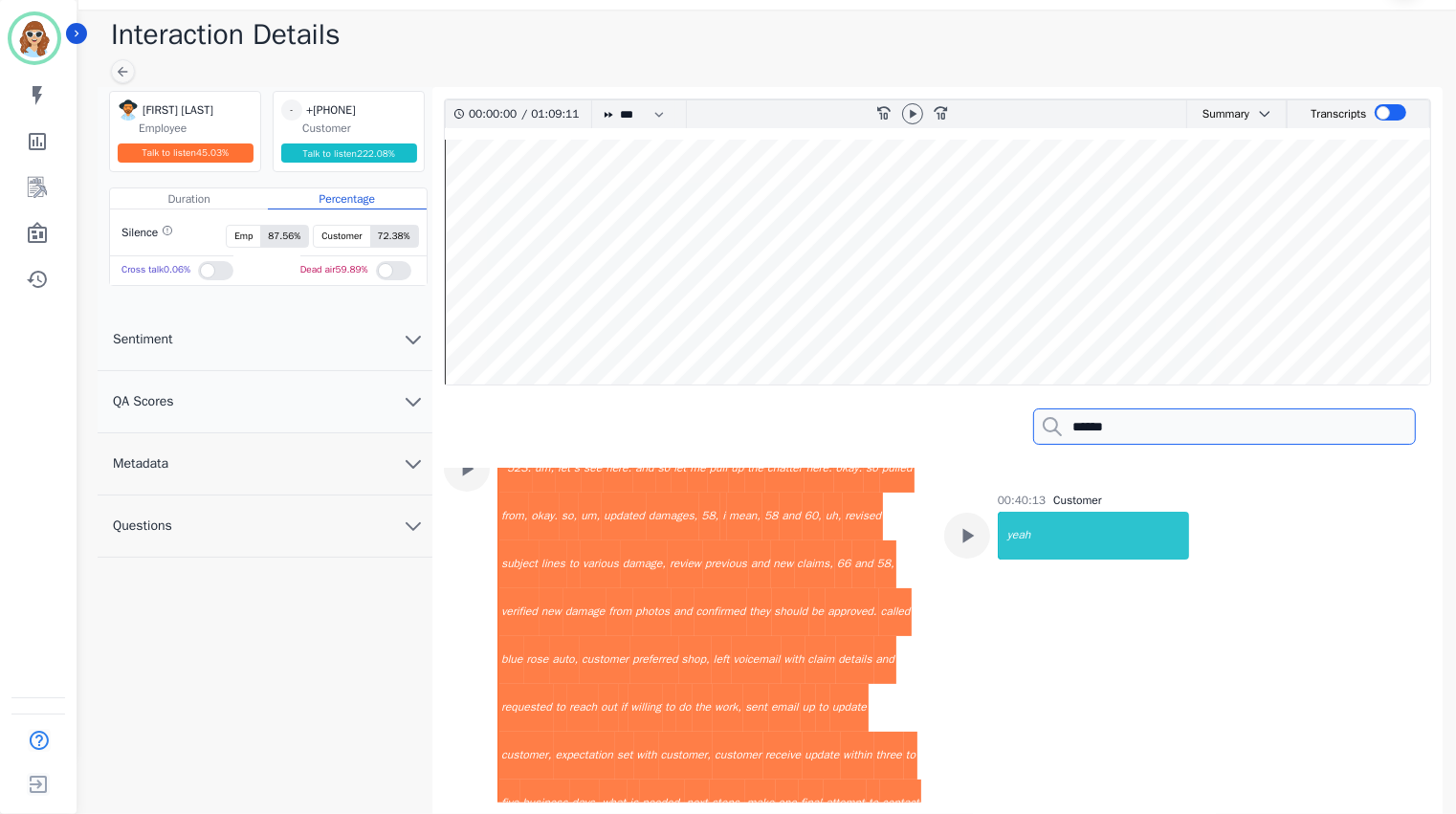 type on "******" 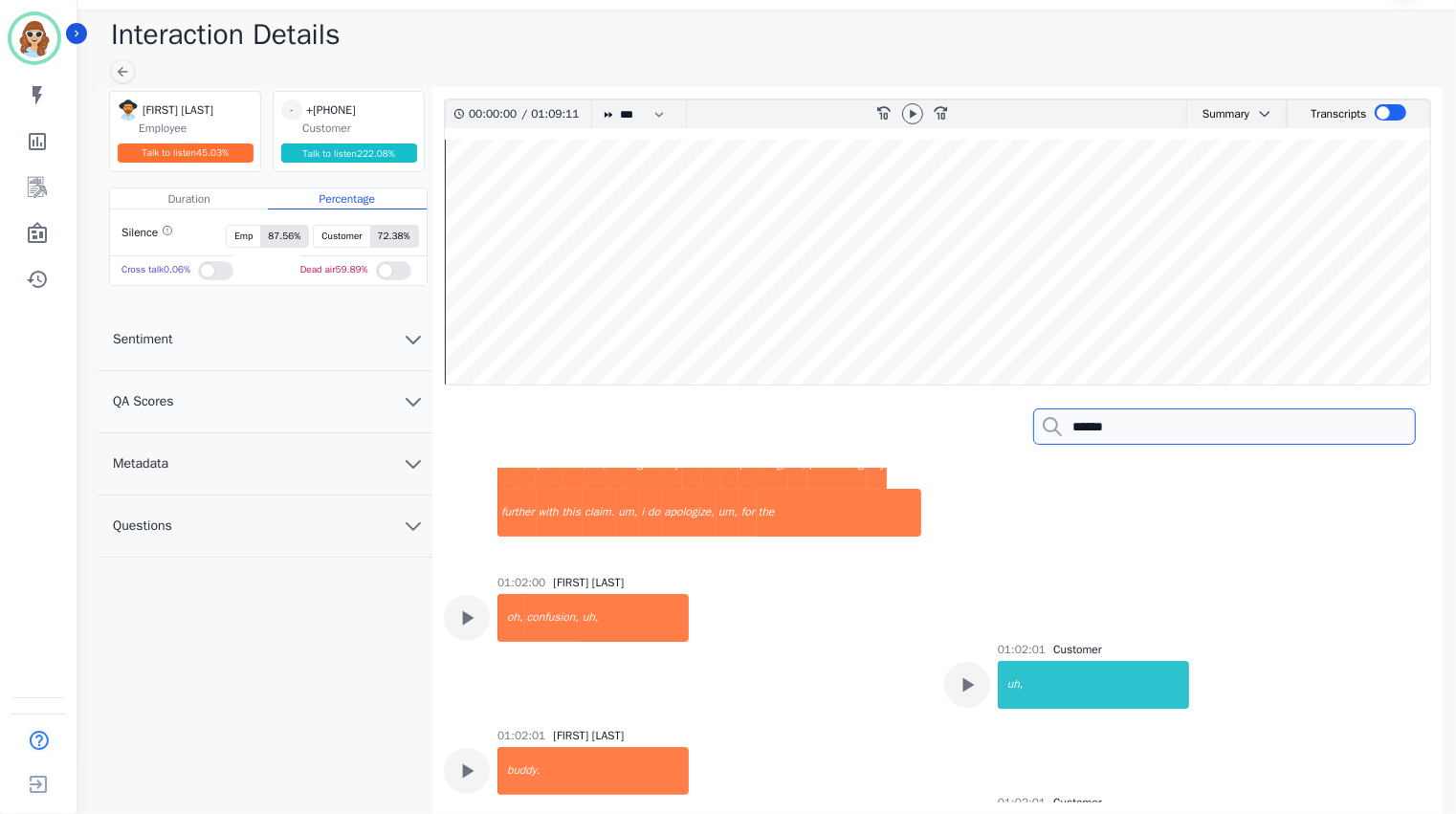 scroll, scrollTop: 33797, scrollLeft: 0, axis: vertical 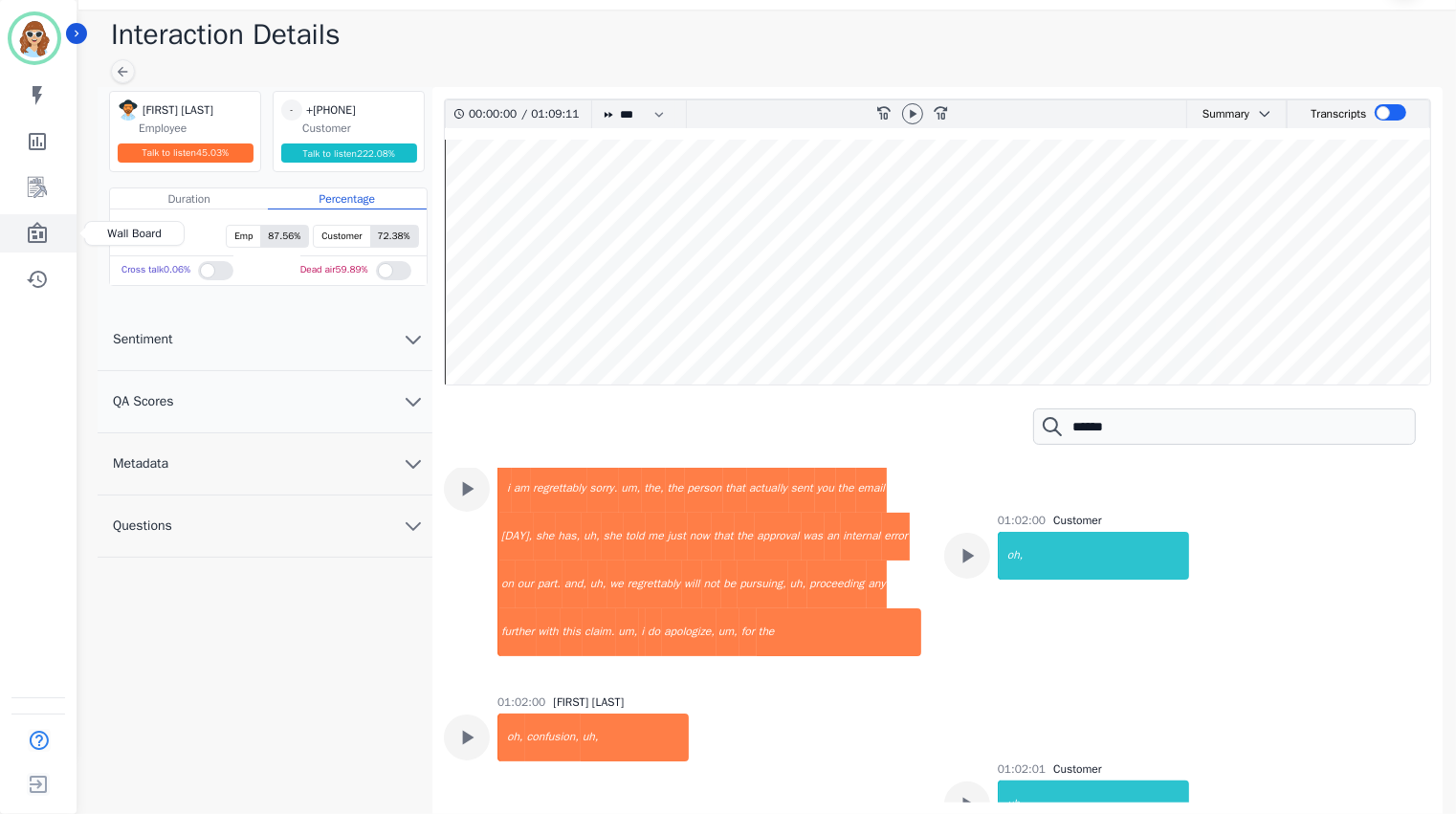 click 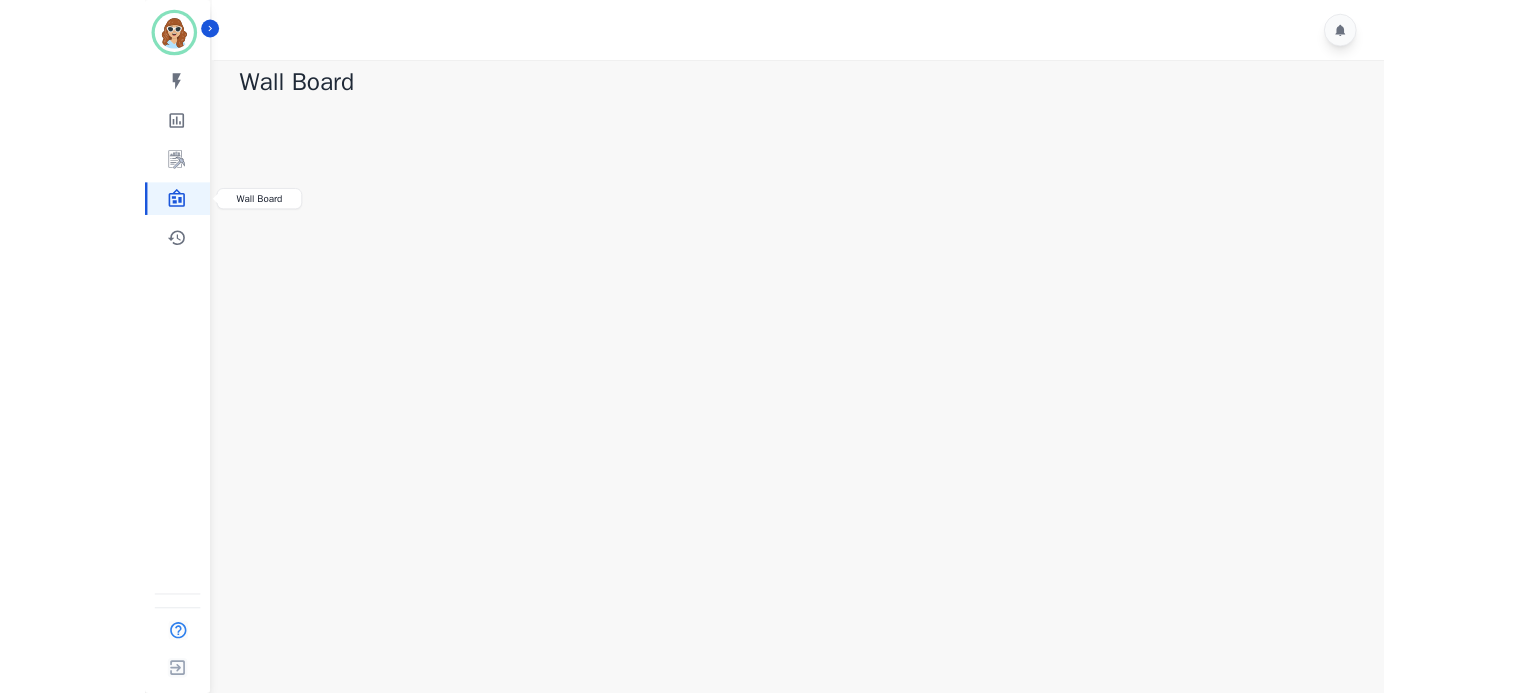 scroll, scrollTop: 0, scrollLeft: 0, axis: both 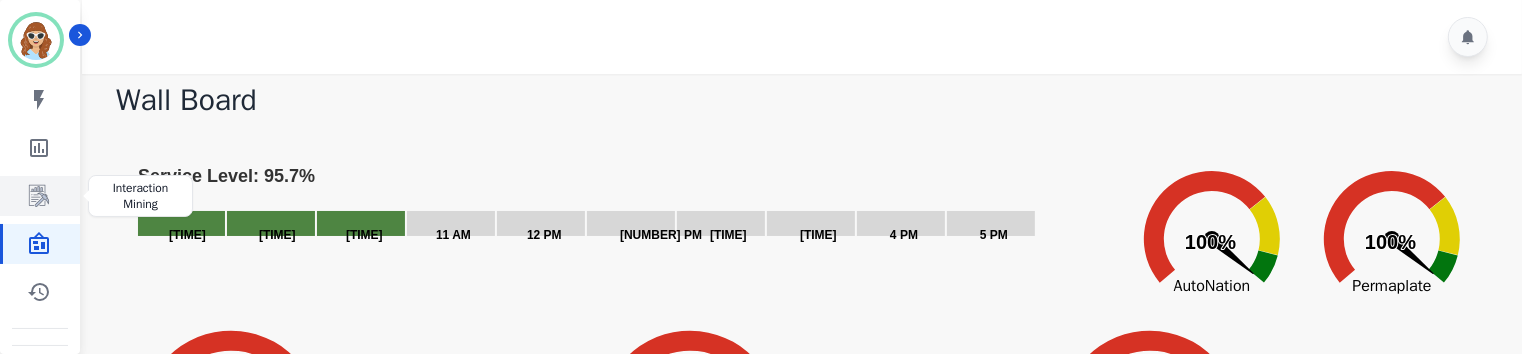 click 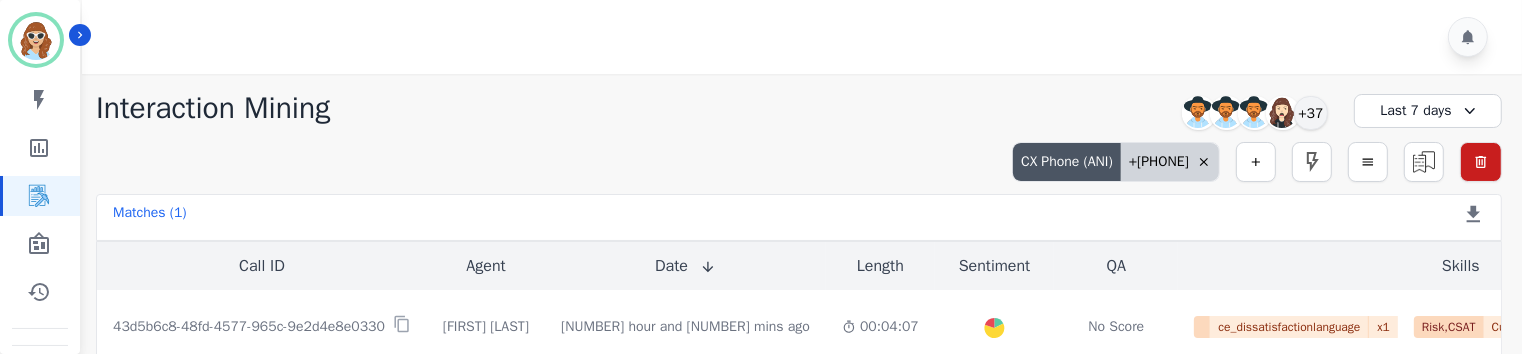 click 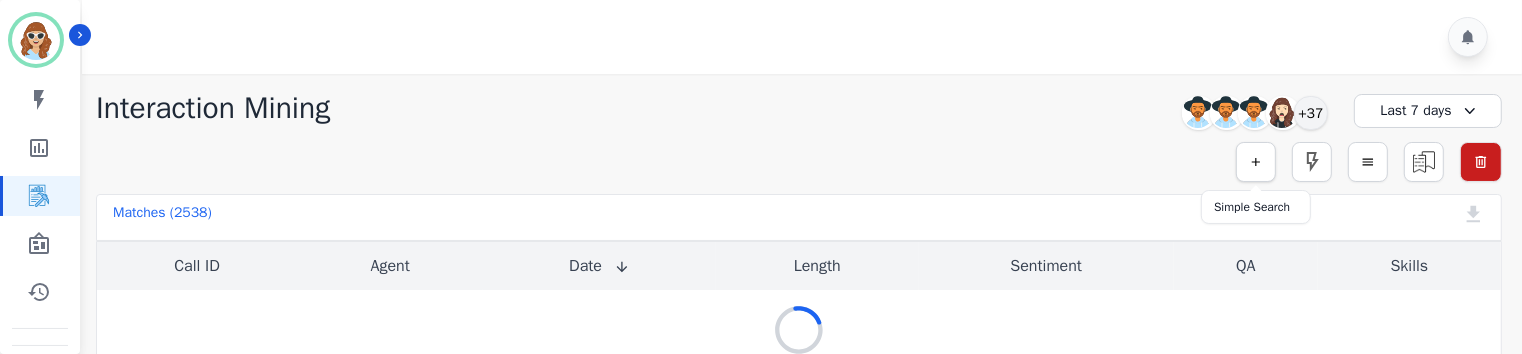 click 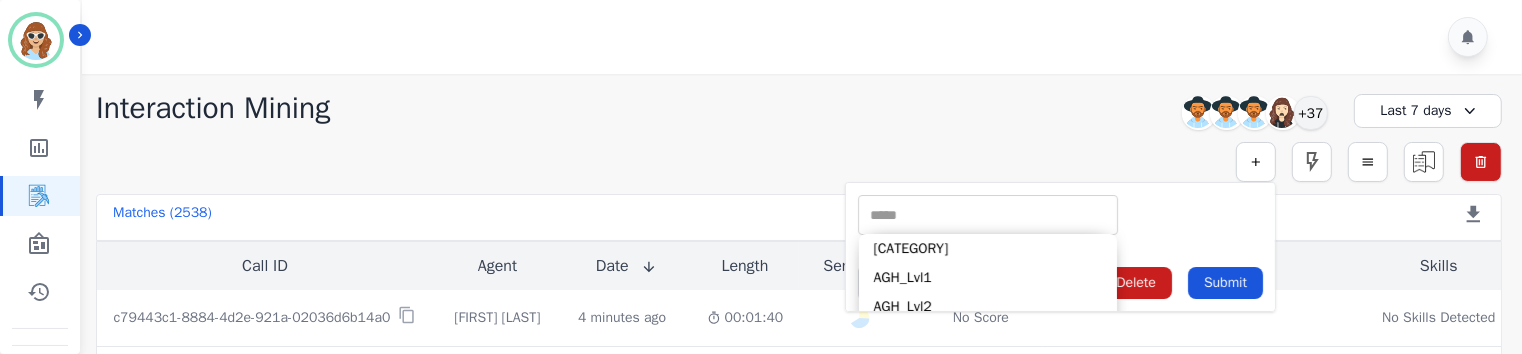click at bounding box center (988, 215) 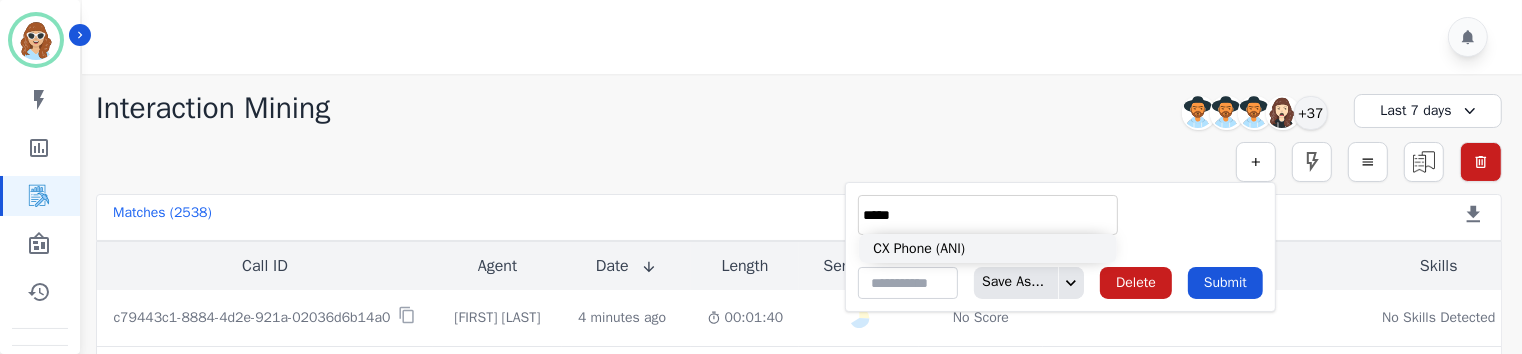 type on "*****" 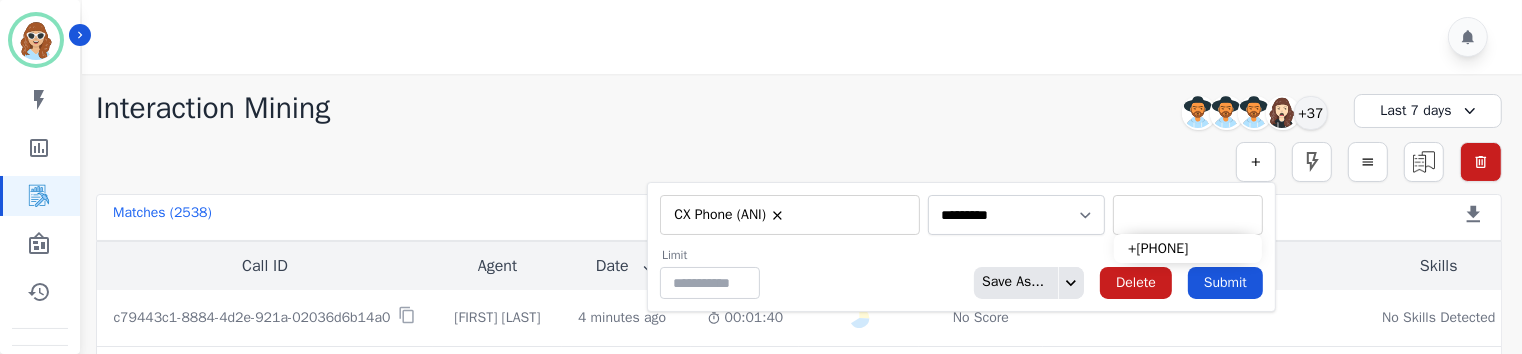 click at bounding box center (1188, 215) 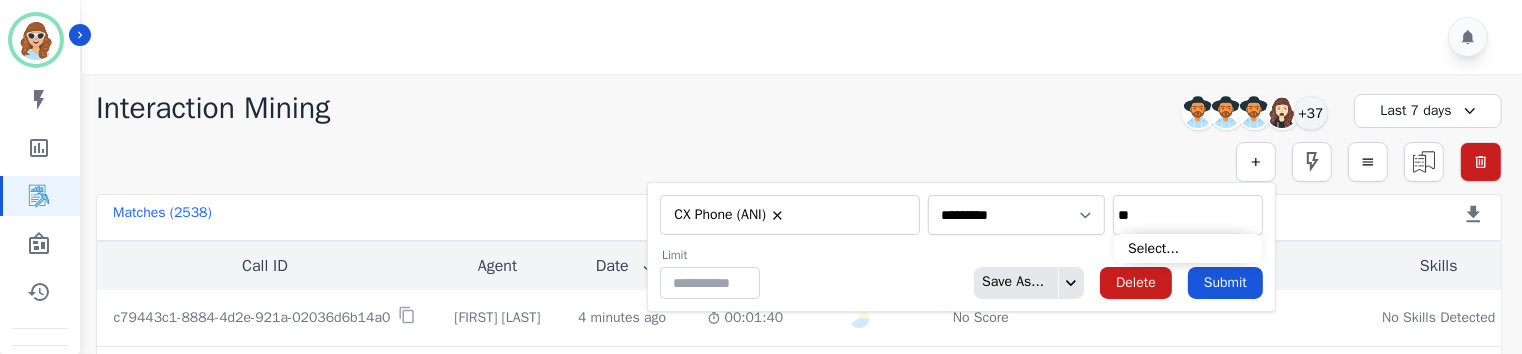 type on "*" 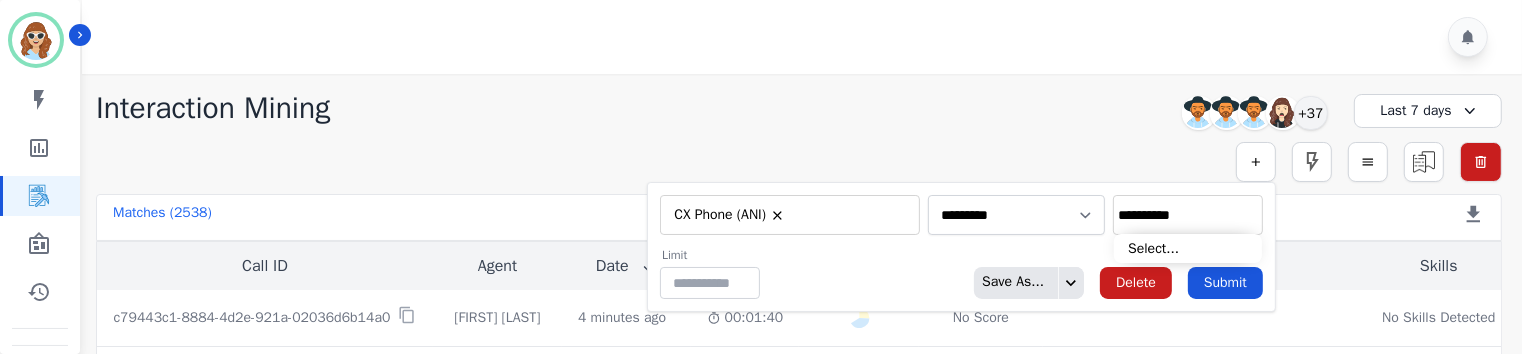 type on "**********" 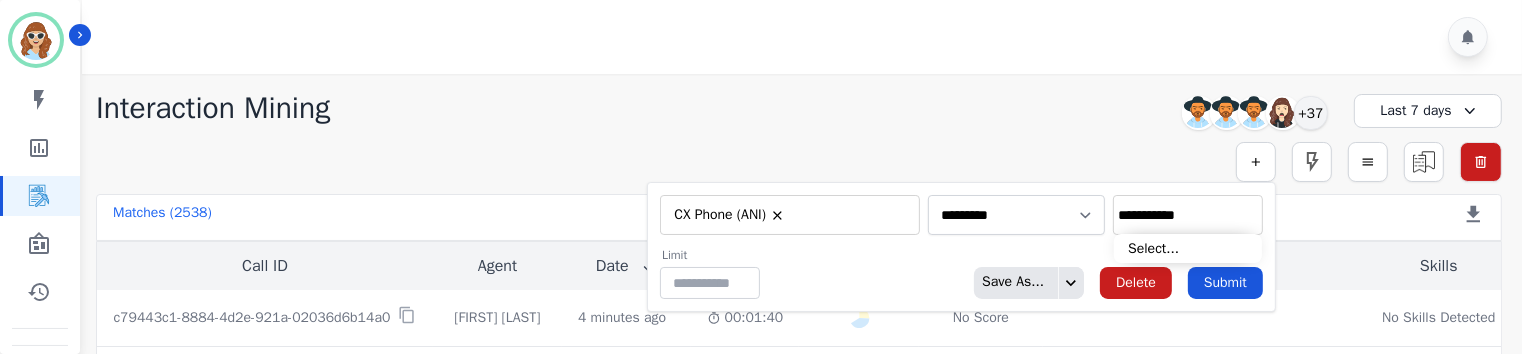 type on "**********" 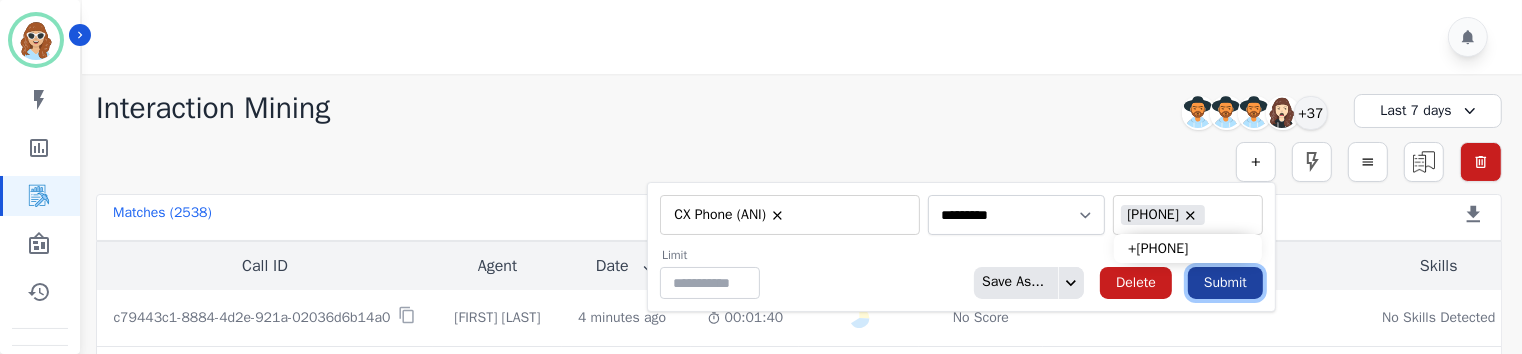 click on "Submit" at bounding box center (1225, 283) 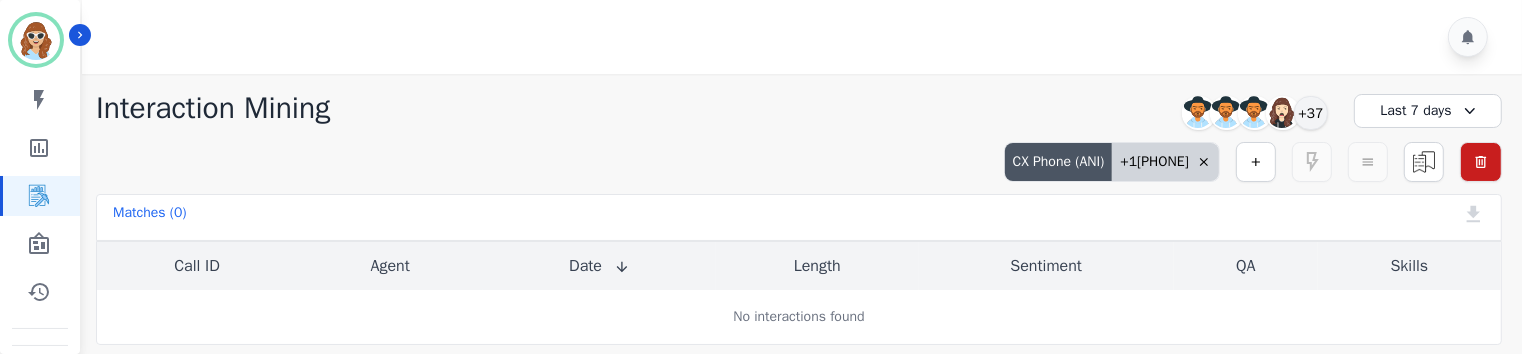 click 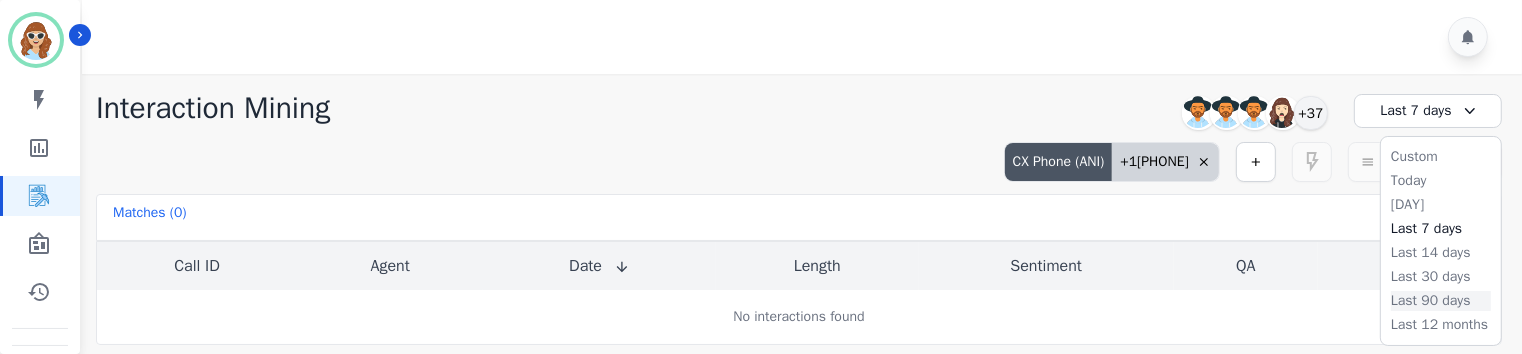 click on "Last 90 days" at bounding box center [1441, 301] 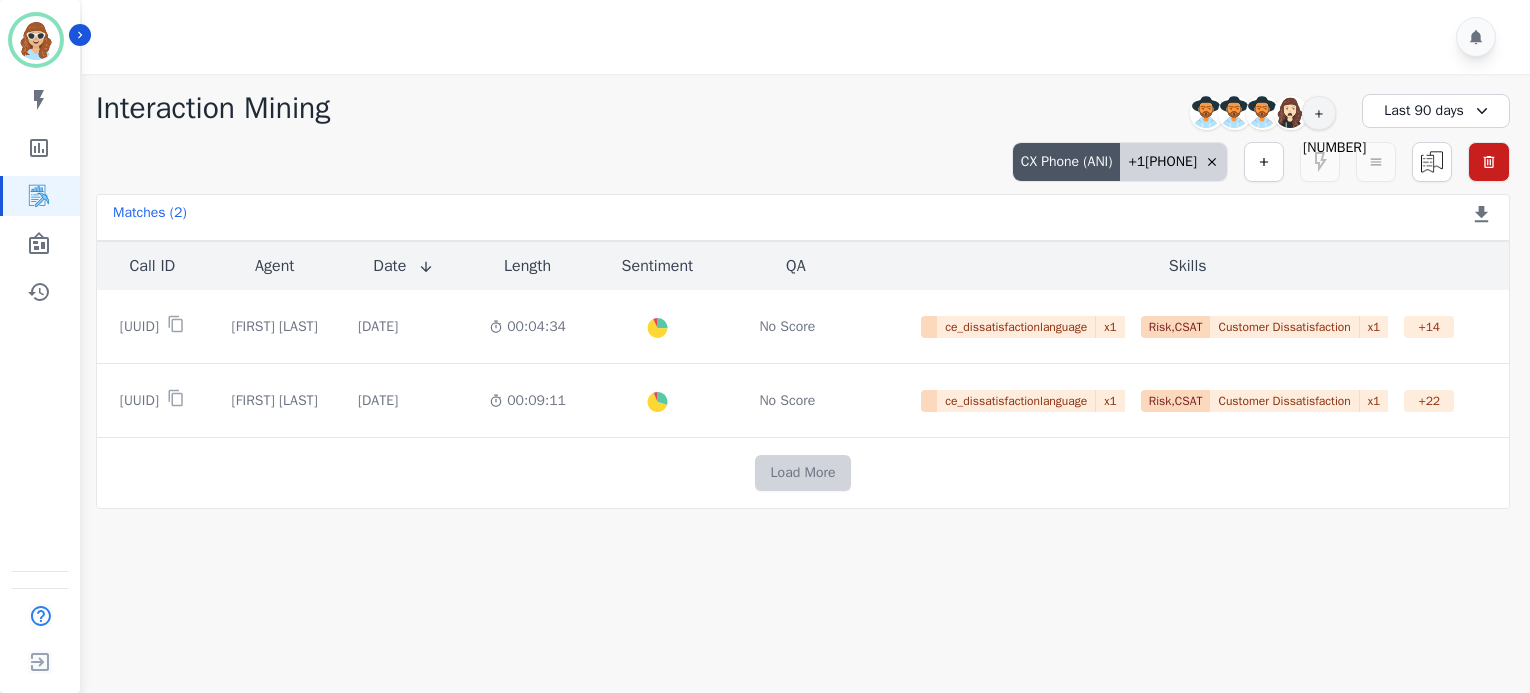 click on "Load More" at bounding box center (803, 473) 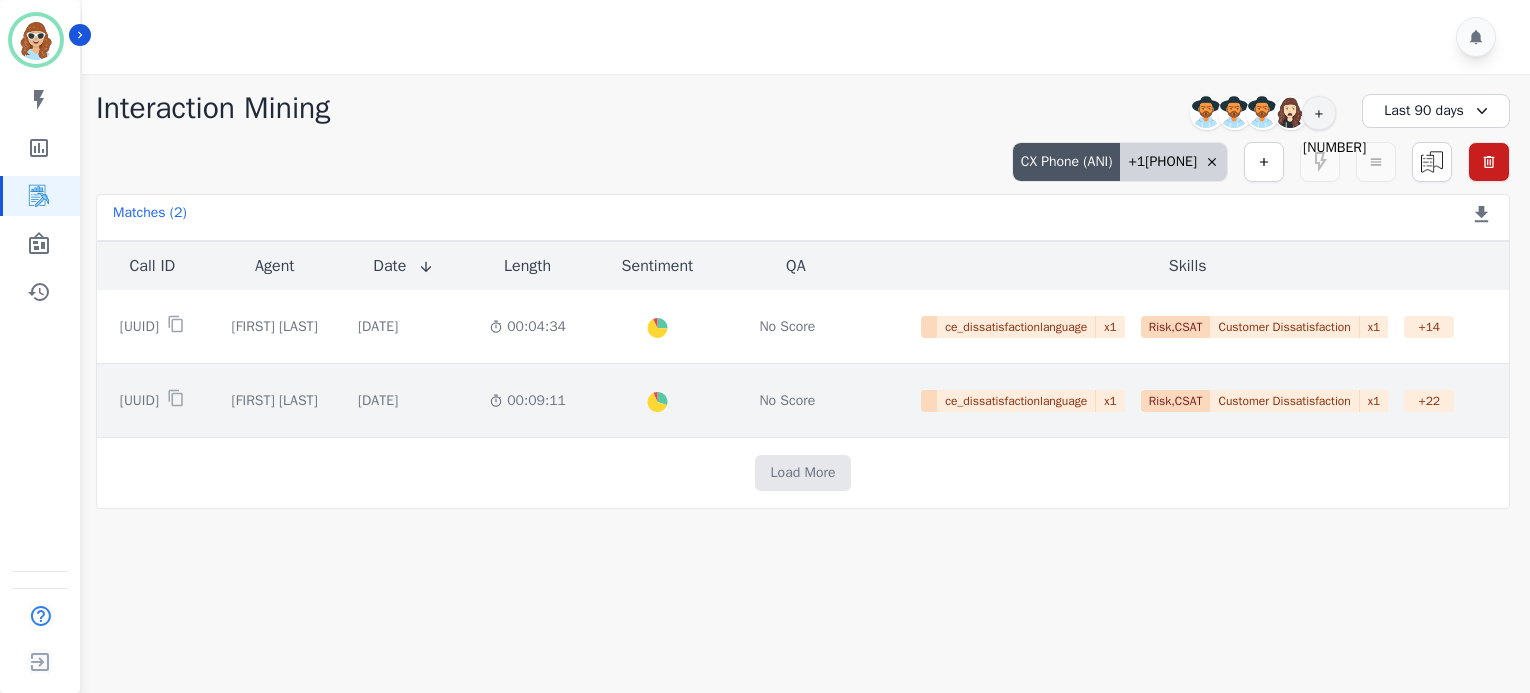 click on "[UUID]" at bounding box center (139, 401) 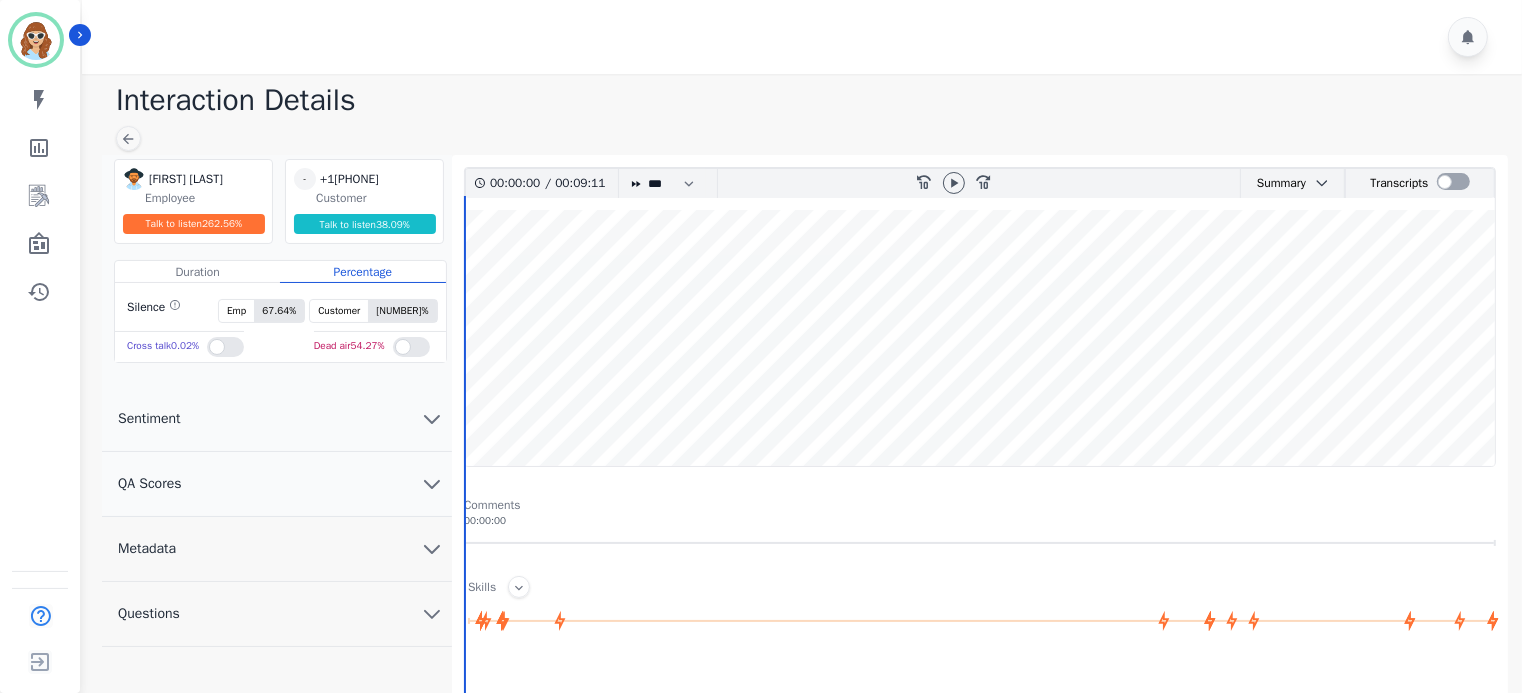 drag, startPoint x: 957, startPoint y: 173, endPoint x: 825, endPoint y: 172, distance: 132.00378 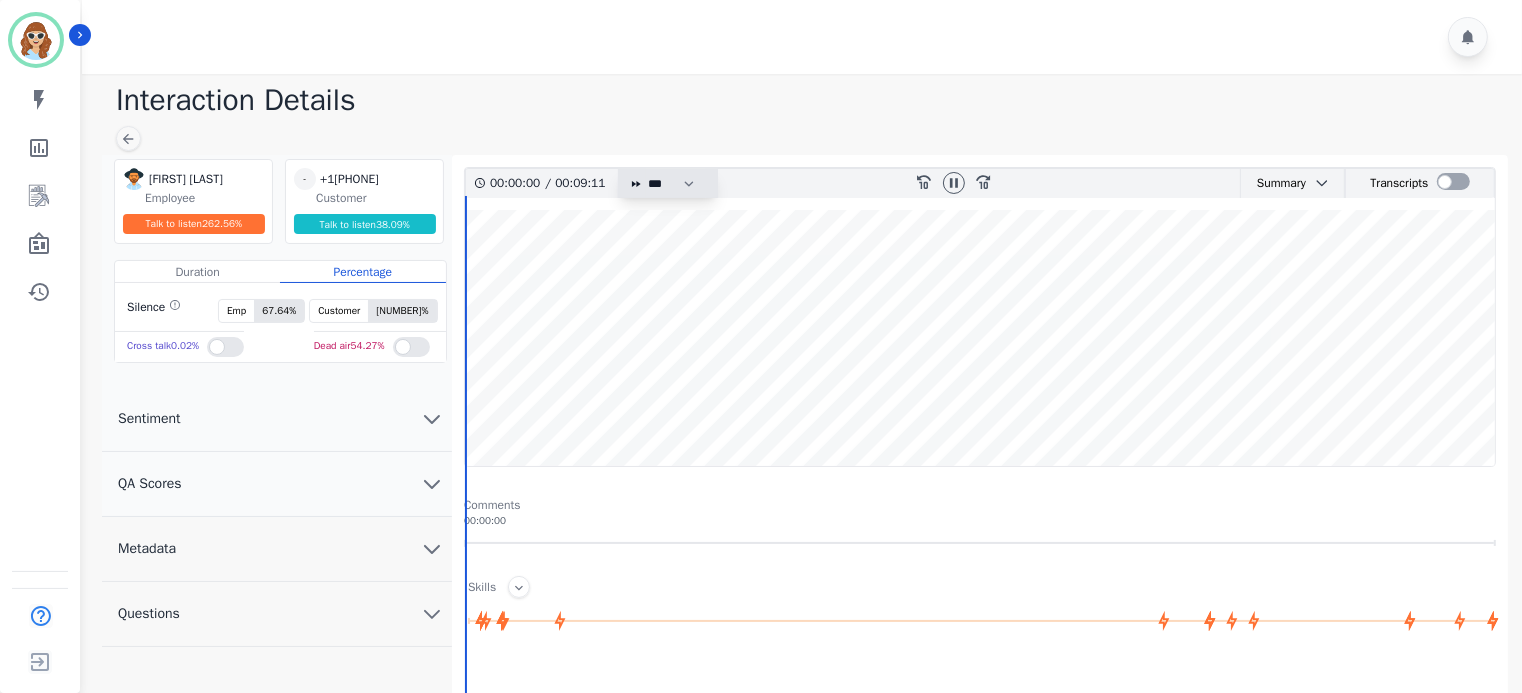 click on "* *   * ****   * ***   * ****" at bounding box center [676, 183] 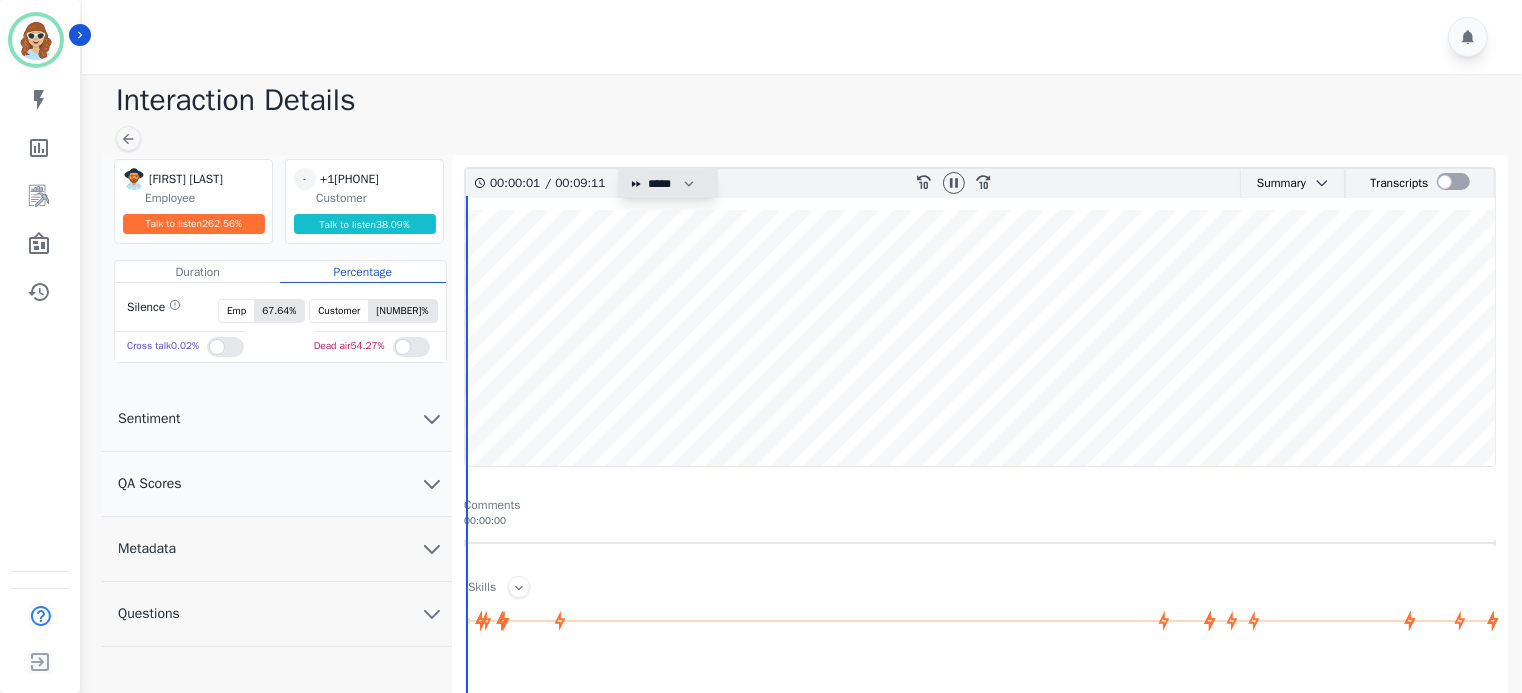 click on "* *   * ****   * ***   * ****" at bounding box center [676, 183] 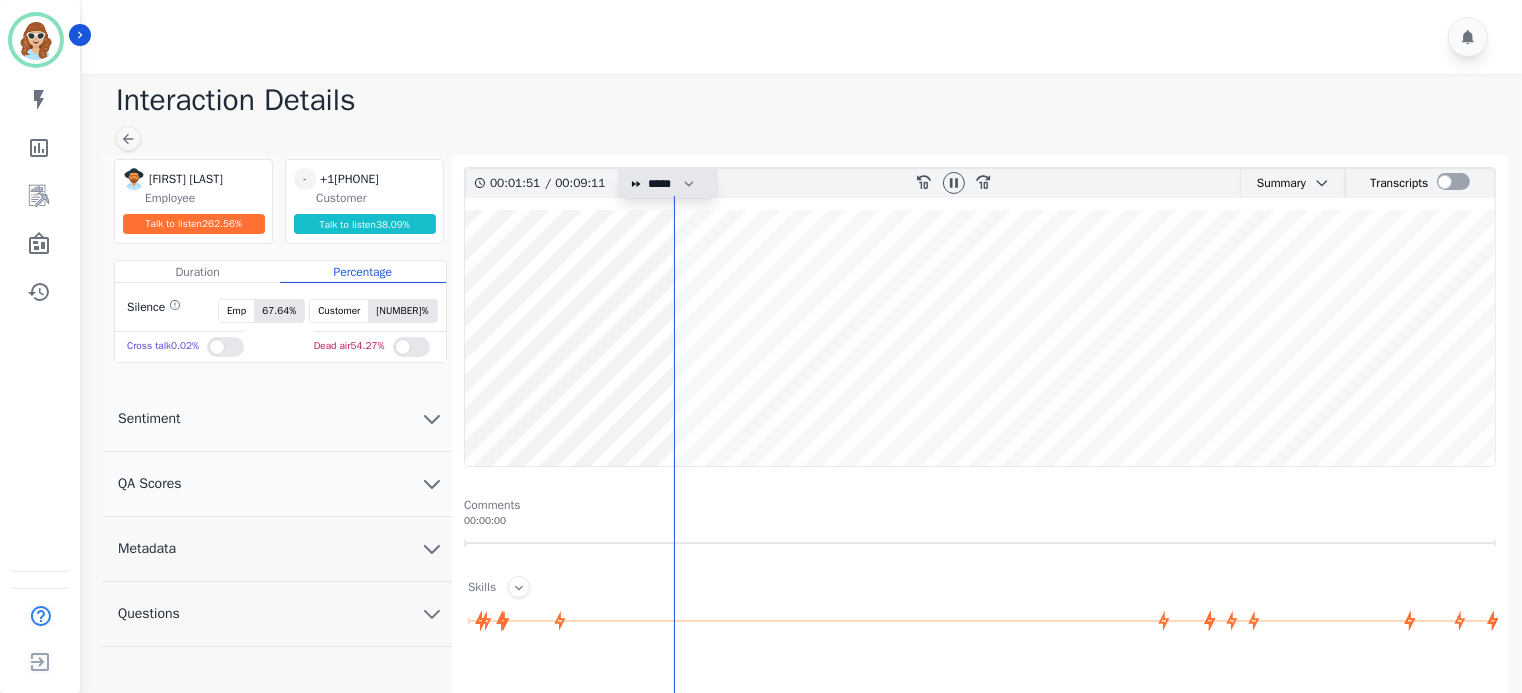click on "* *   * ****   * ***   * ****" at bounding box center [676, 183] 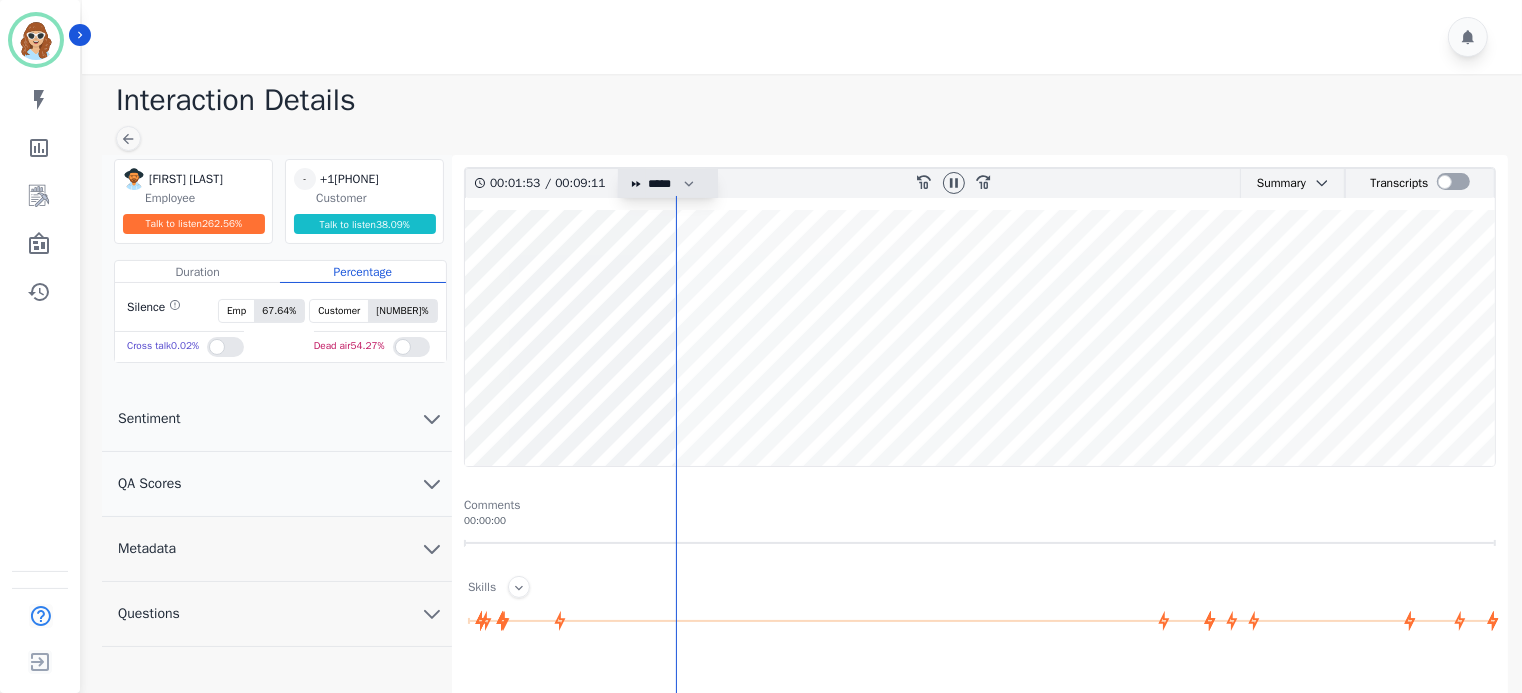 select on "****" 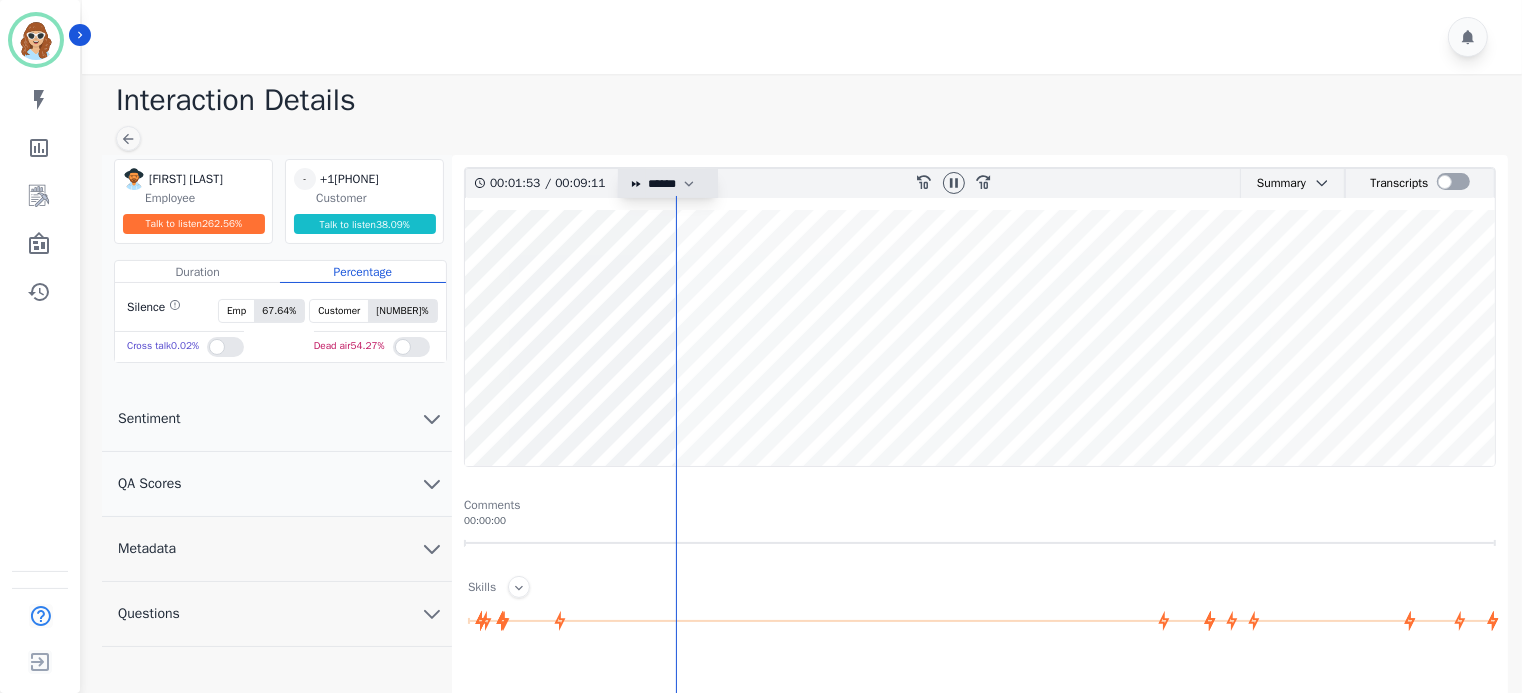 click on "* *   * ****   * ***   * ****" at bounding box center (676, 183) 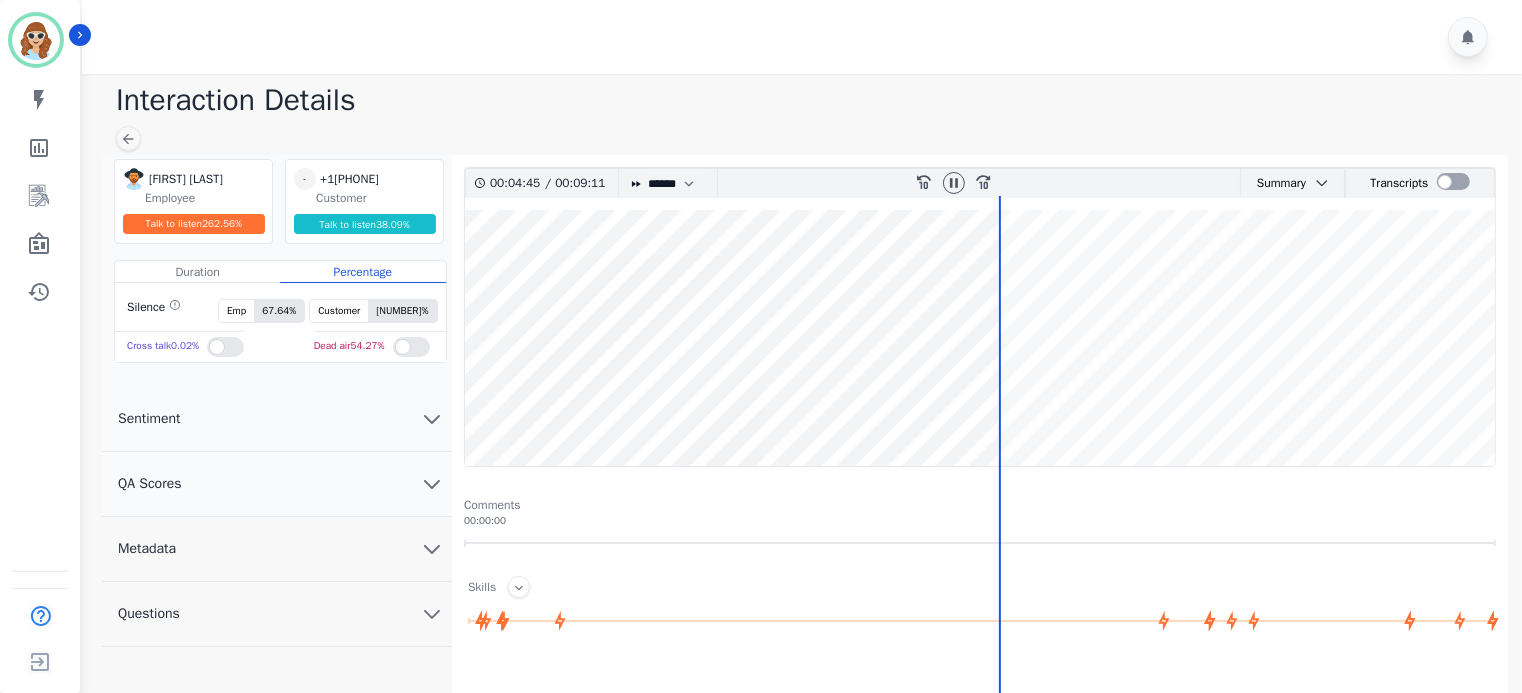 click at bounding box center [805, 37] 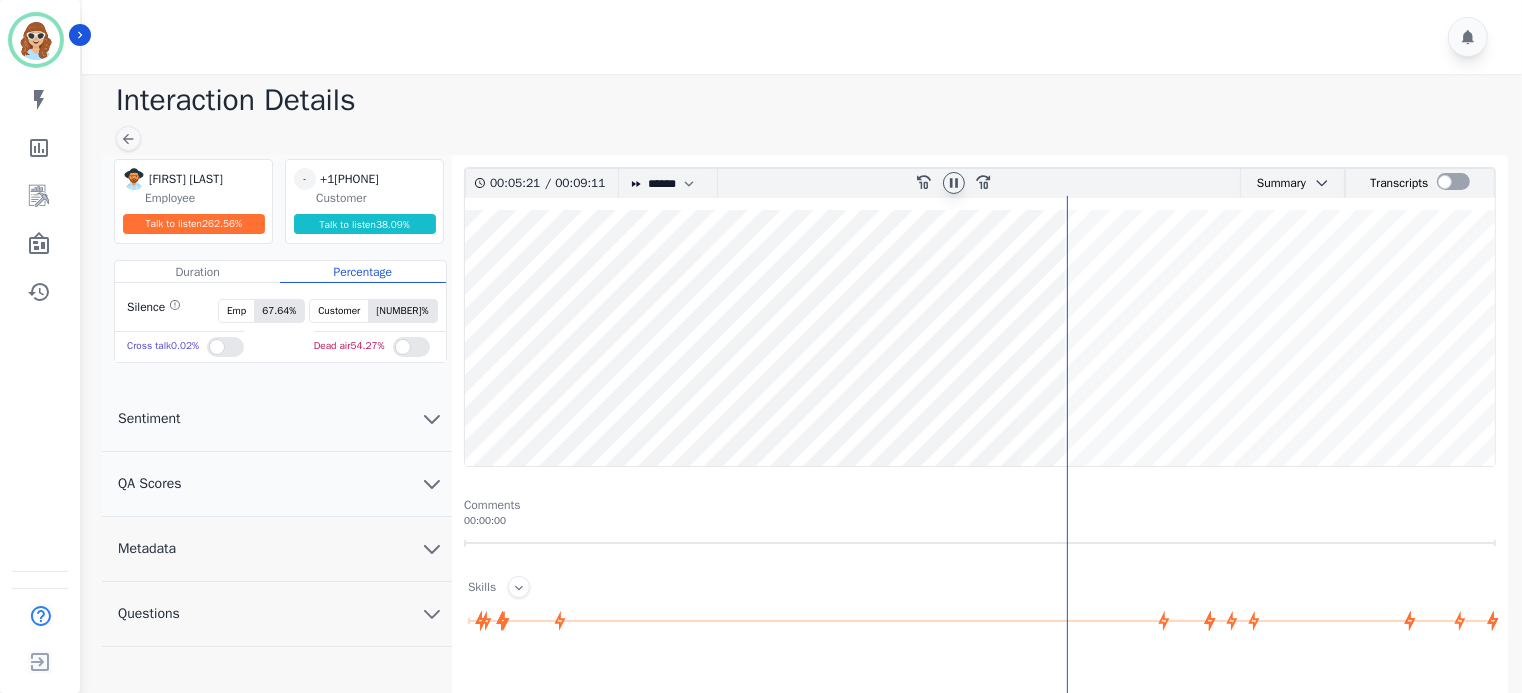 click 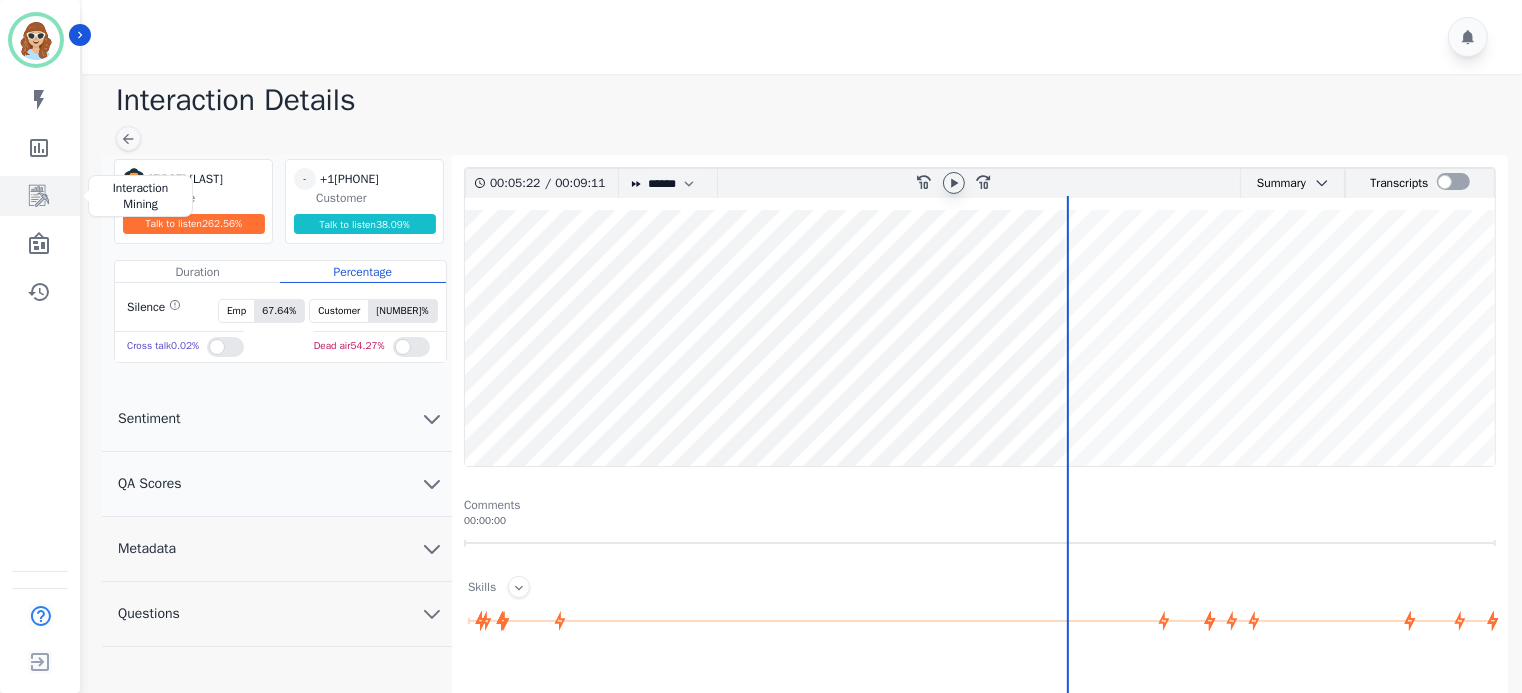 click 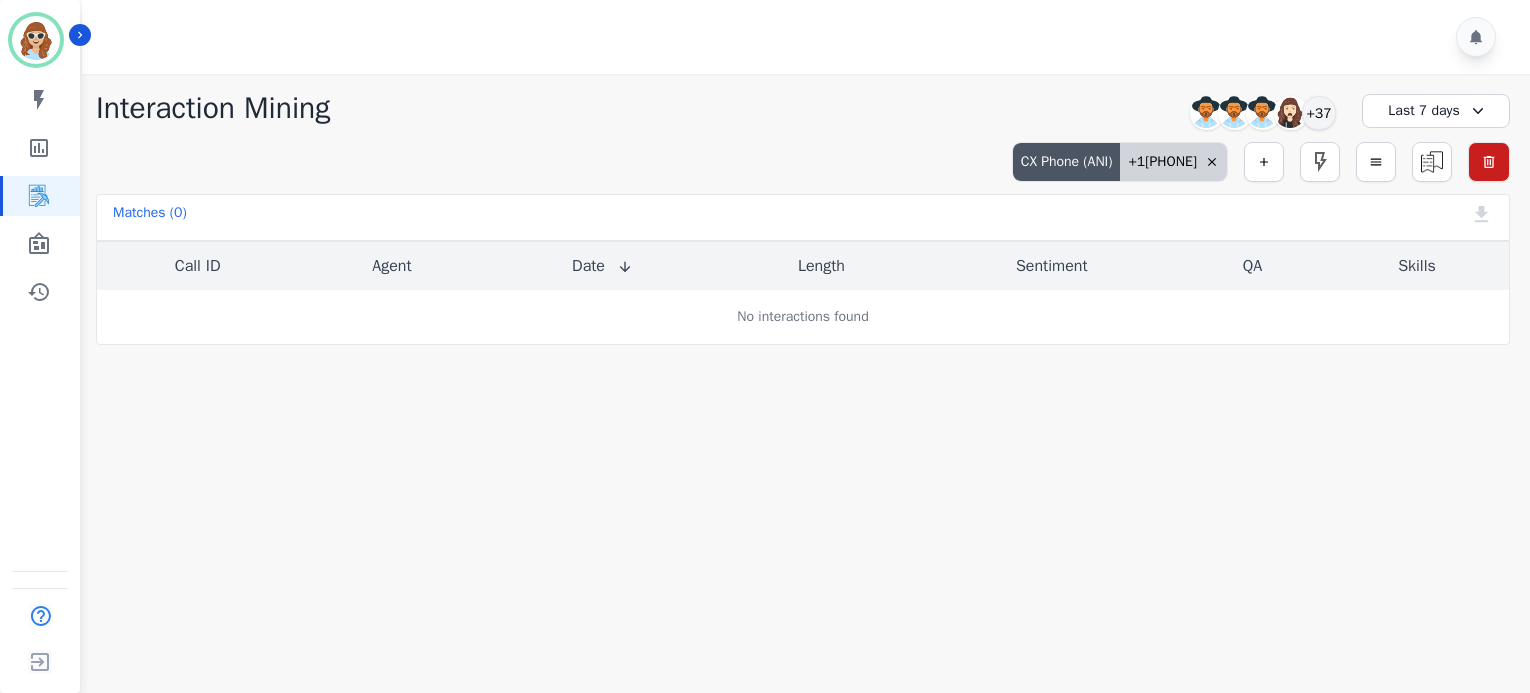 click 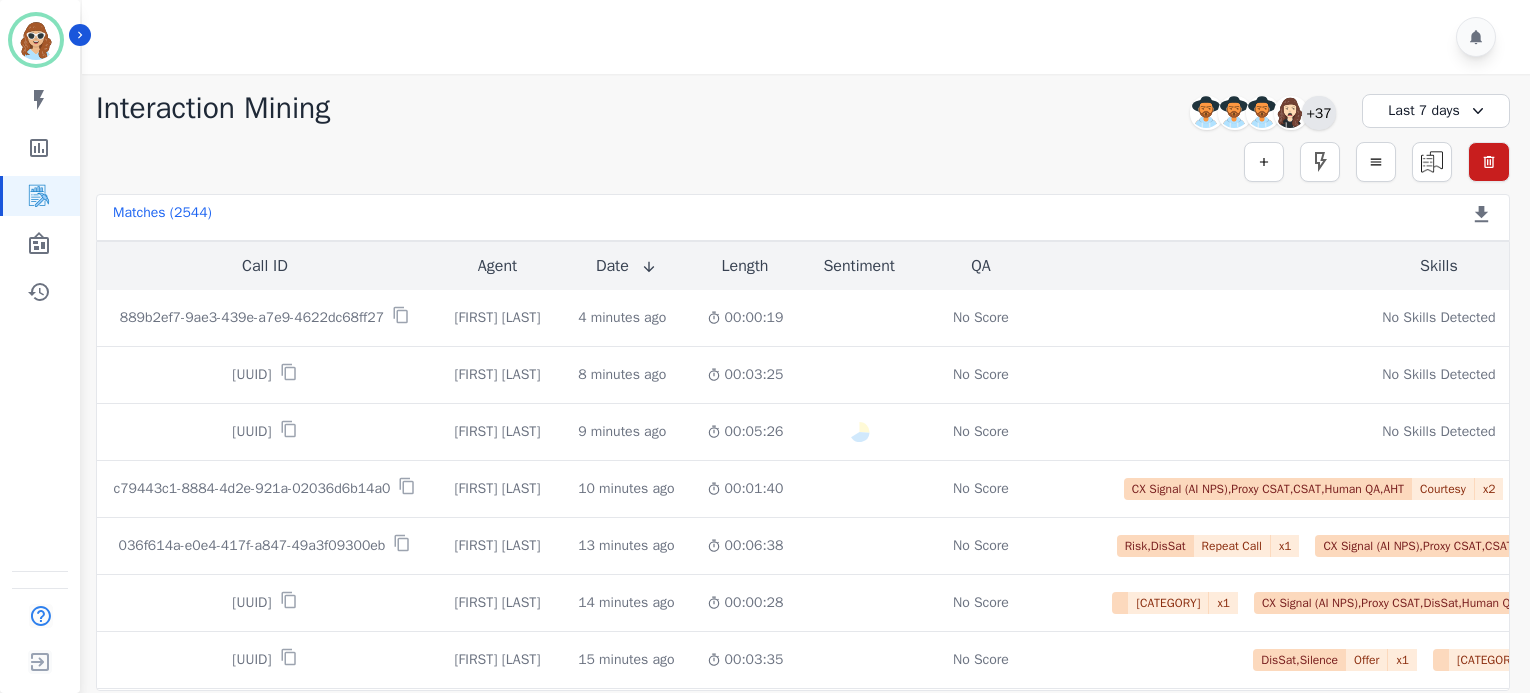 click on "+37" at bounding box center [1319, 113] 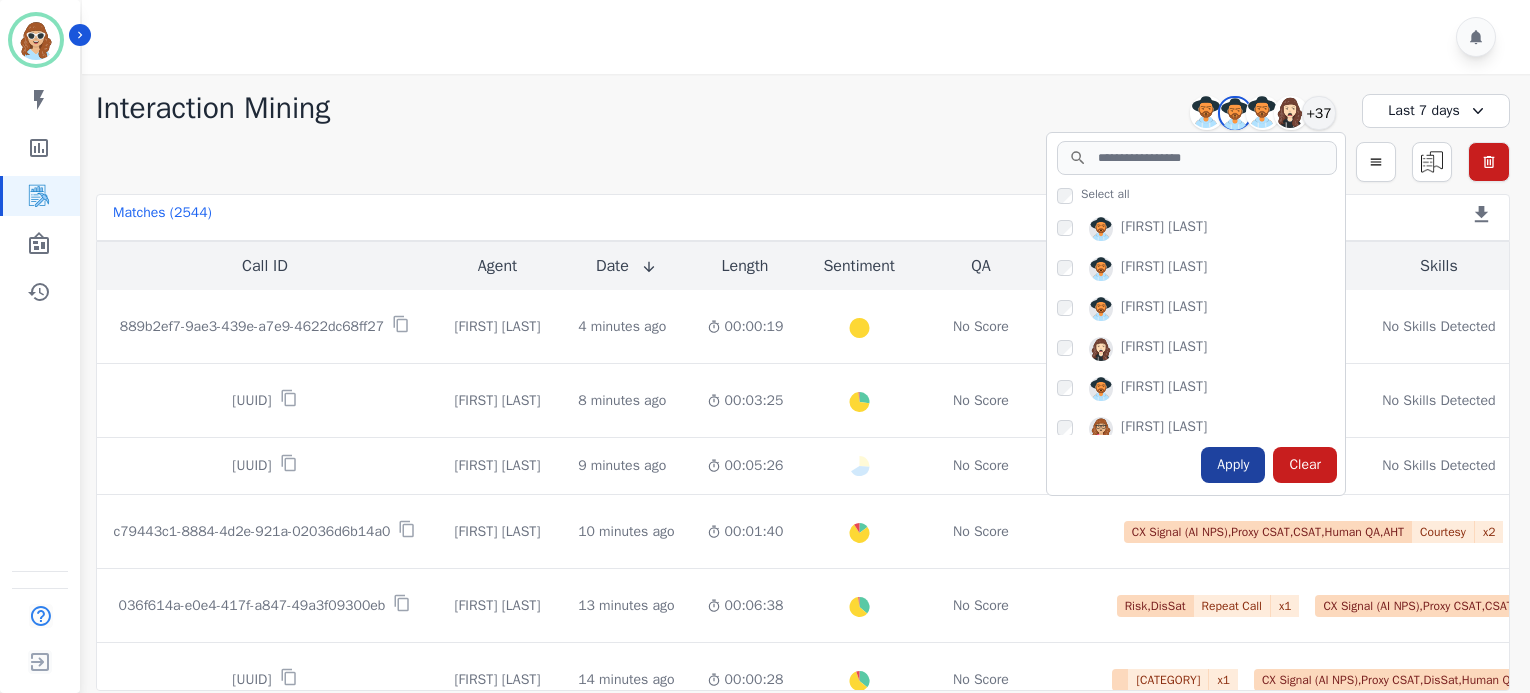 click on "Apply" at bounding box center [1233, 465] 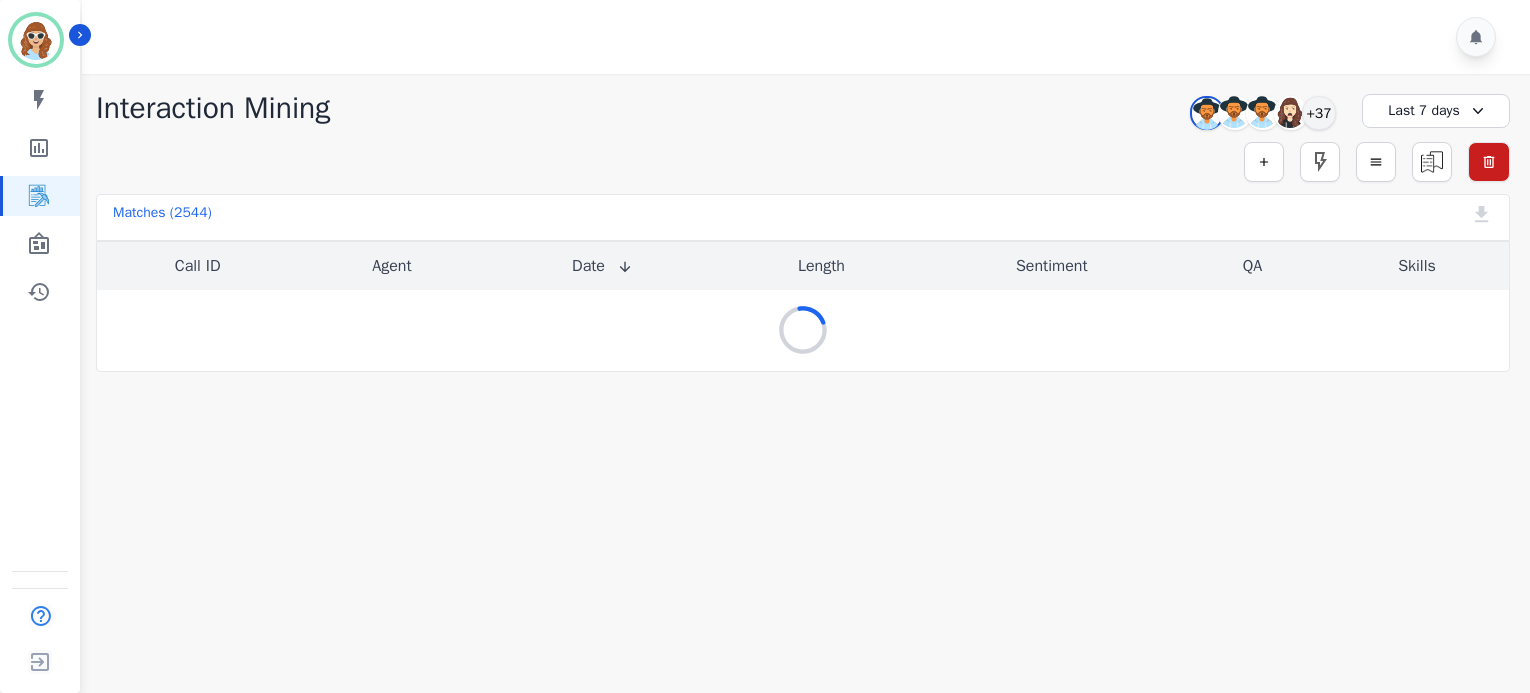 click on "Last 7 days" at bounding box center [1436, 111] 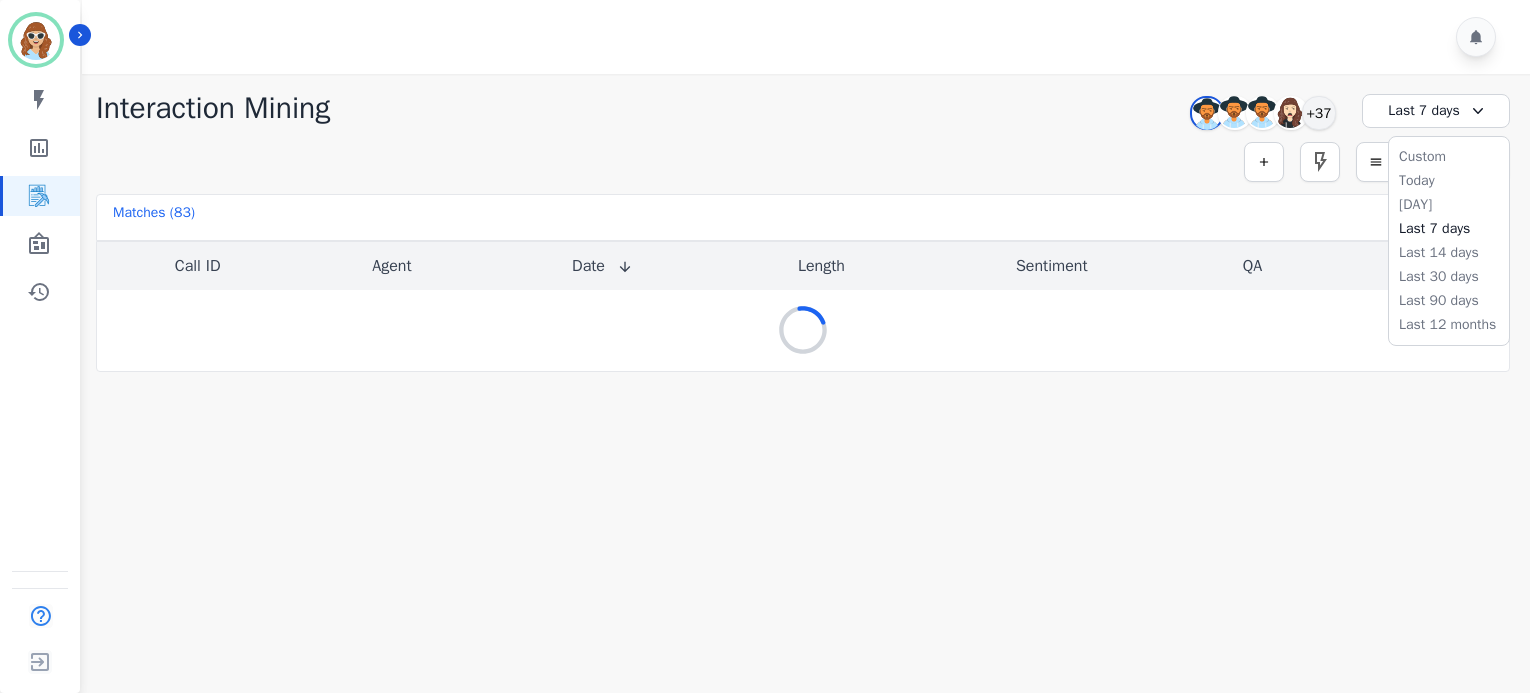 drag, startPoint x: 1446, startPoint y: 151, endPoint x: 1447, endPoint y: 141, distance: 10.049875 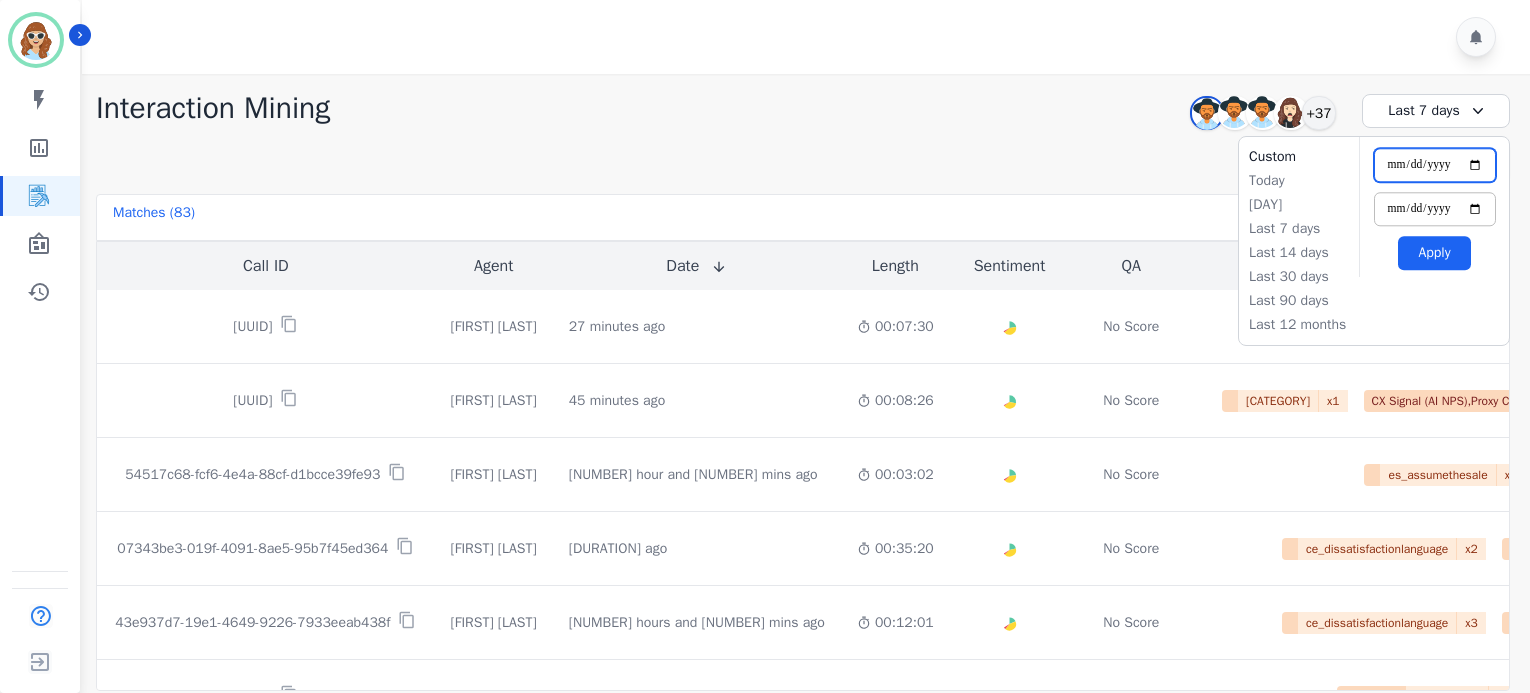 click on "**********" at bounding box center (1435, 165) 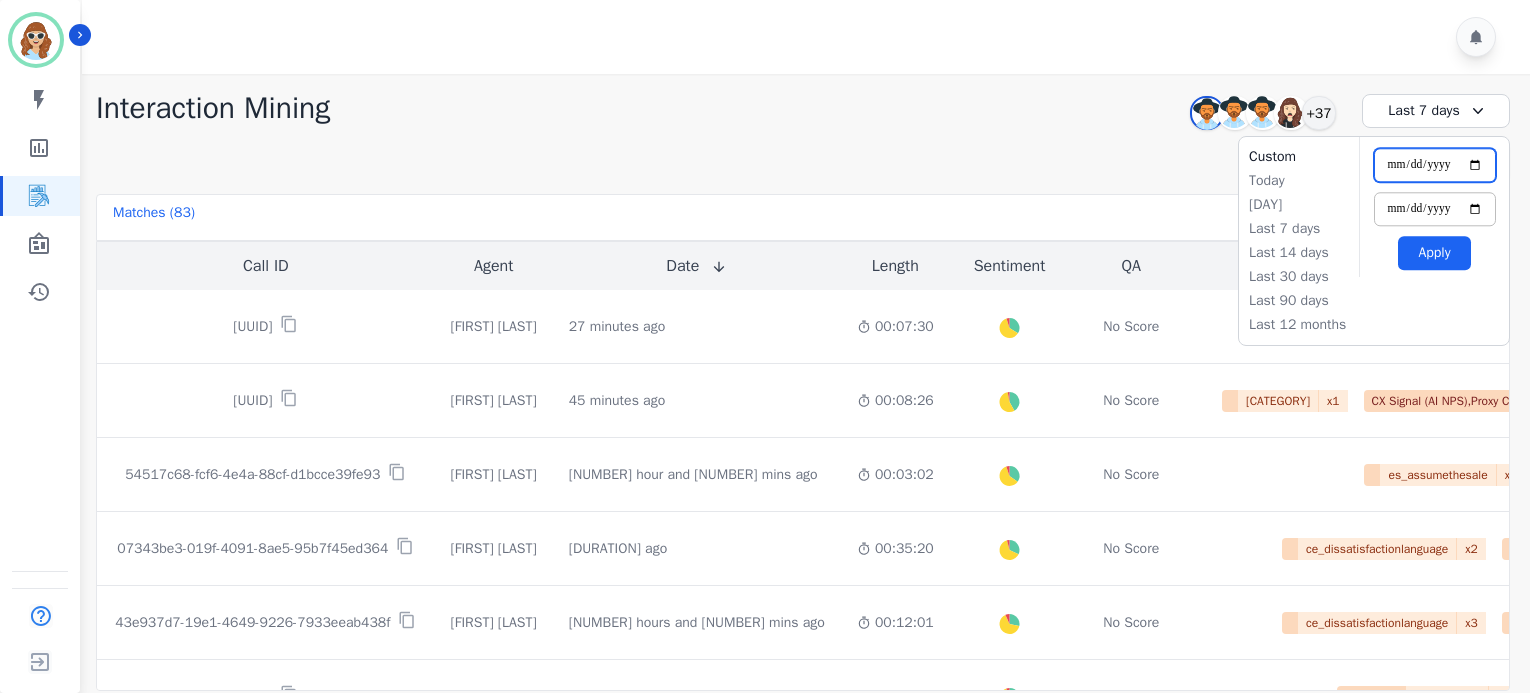type on "**********" 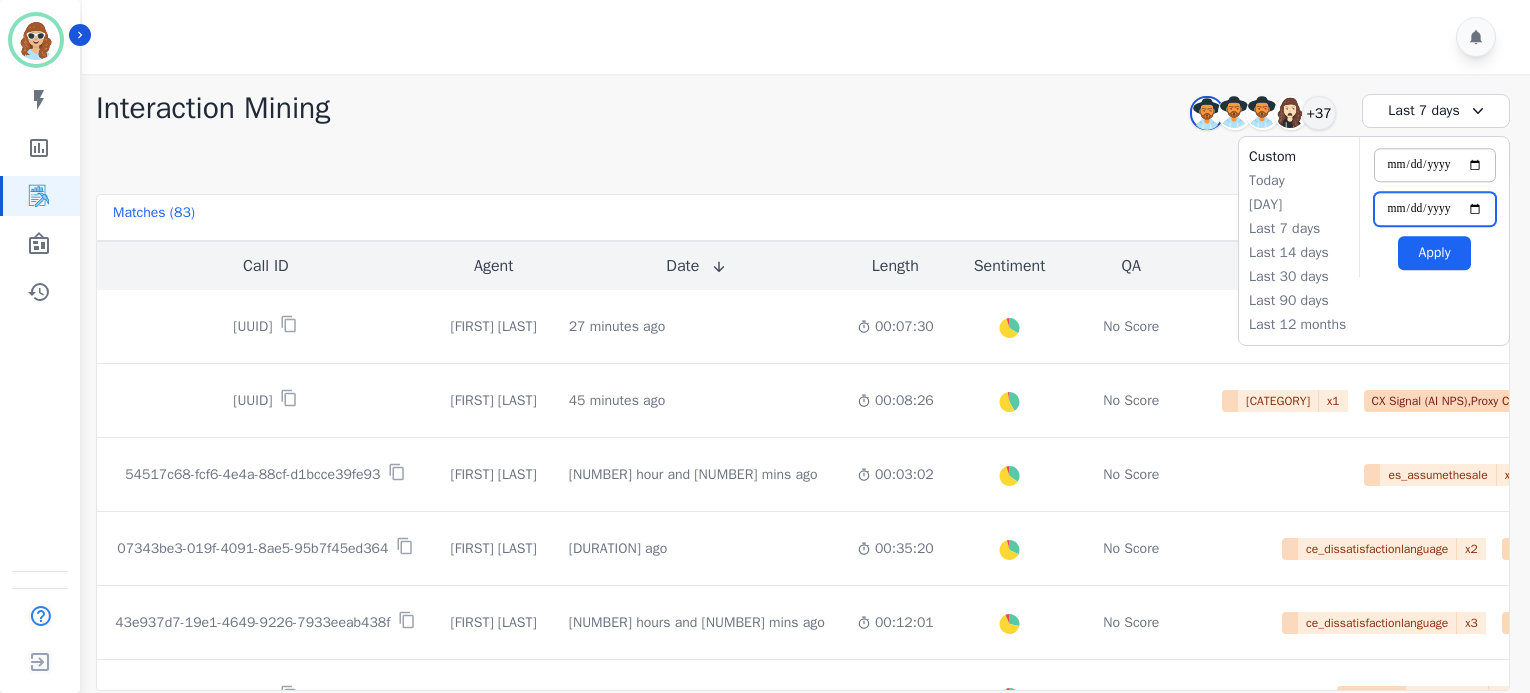 click on "**********" at bounding box center [1435, 209] 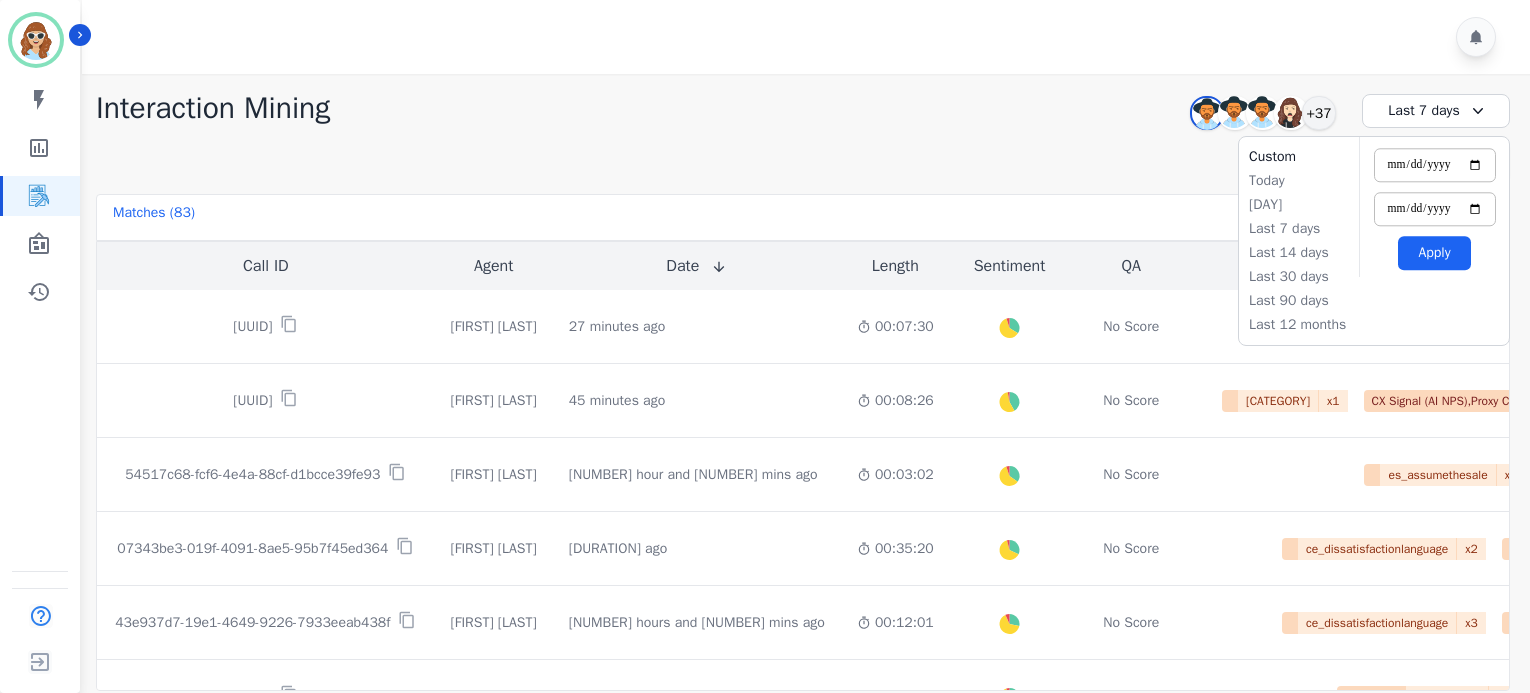 click on "Apply" at bounding box center (1434, 253) 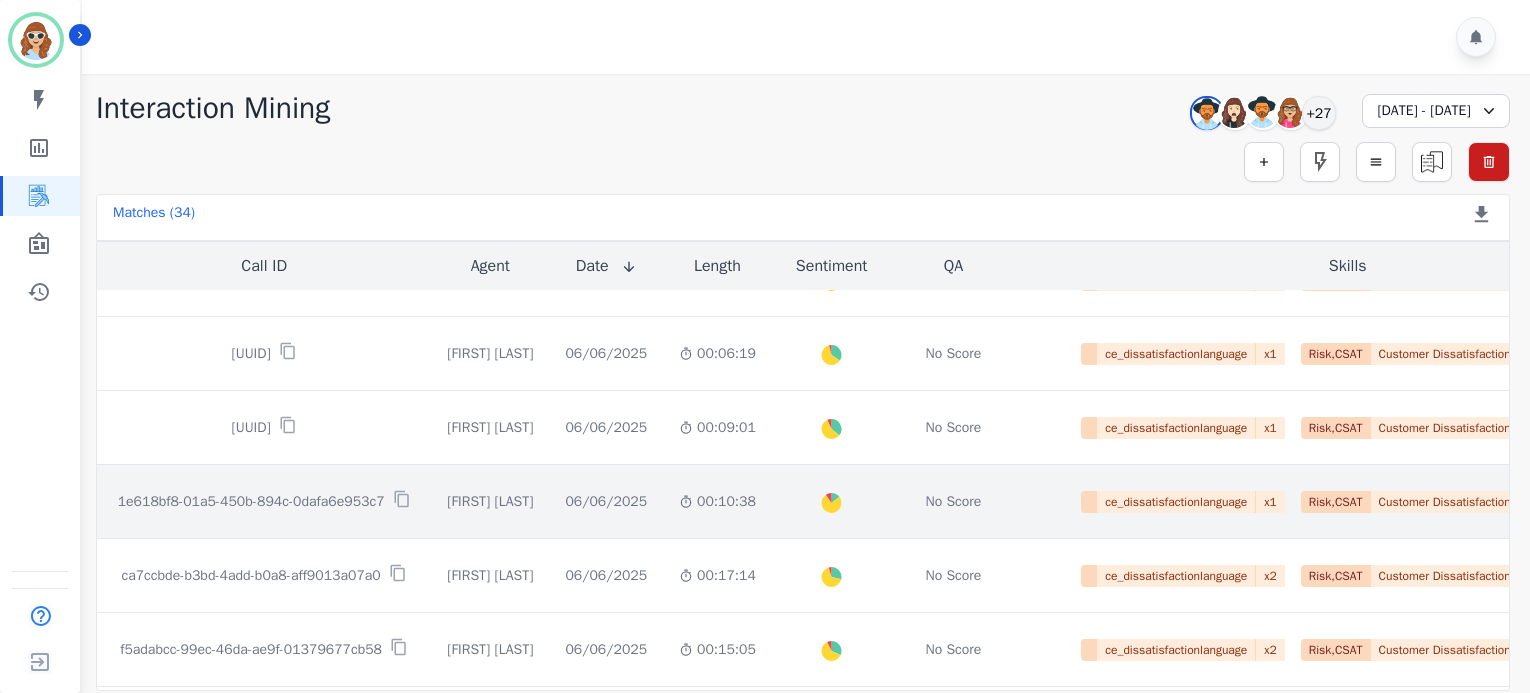 scroll, scrollTop: 444, scrollLeft: 0, axis: vertical 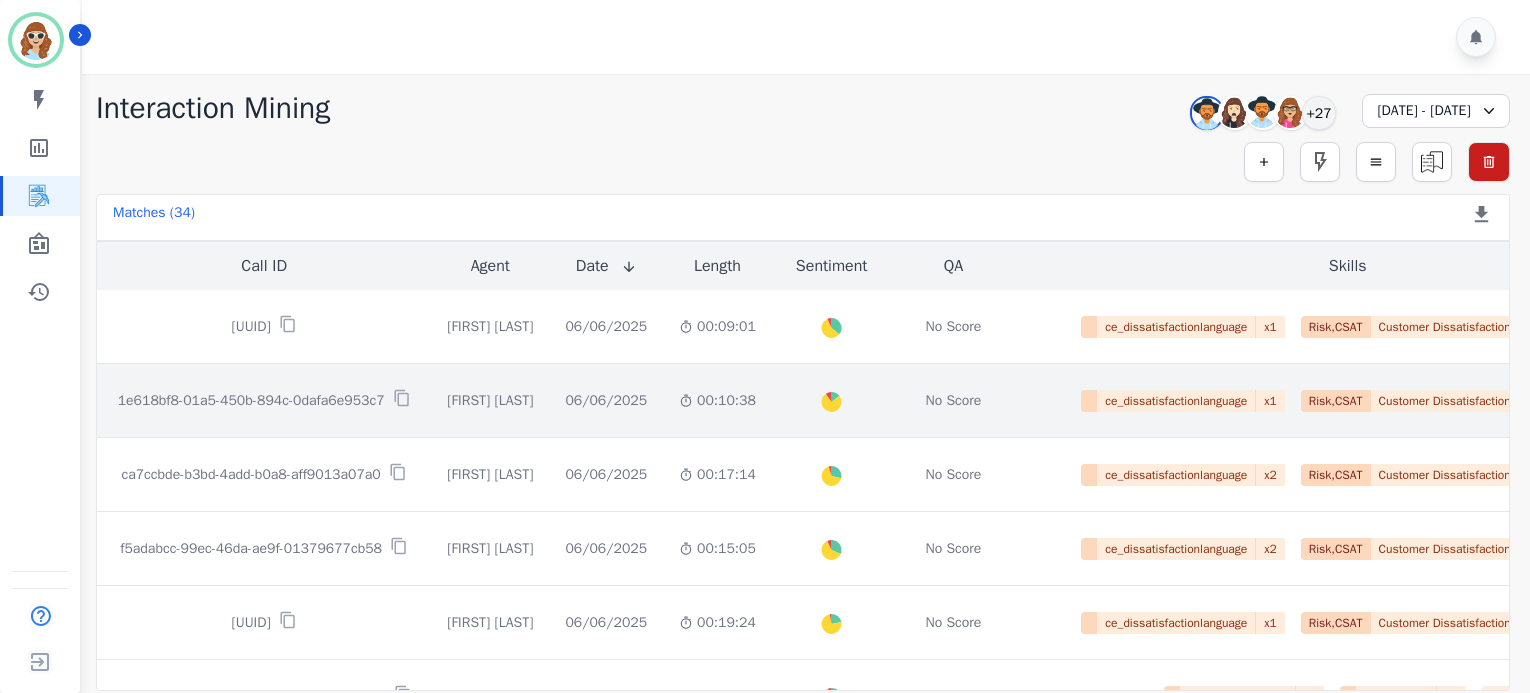 click on "1e618bf8-01a5-450b-894c-0dafa6e953c7" at bounding box center [251, 401] 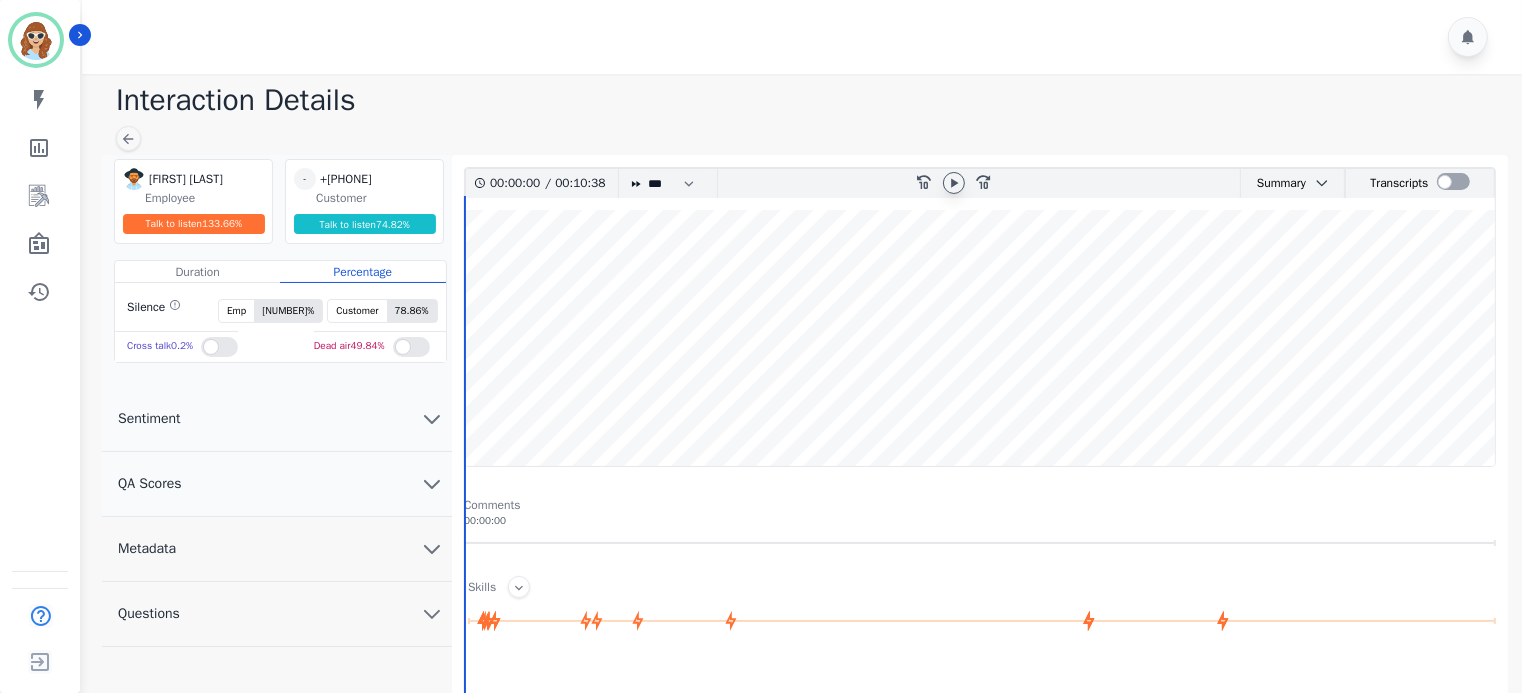 click 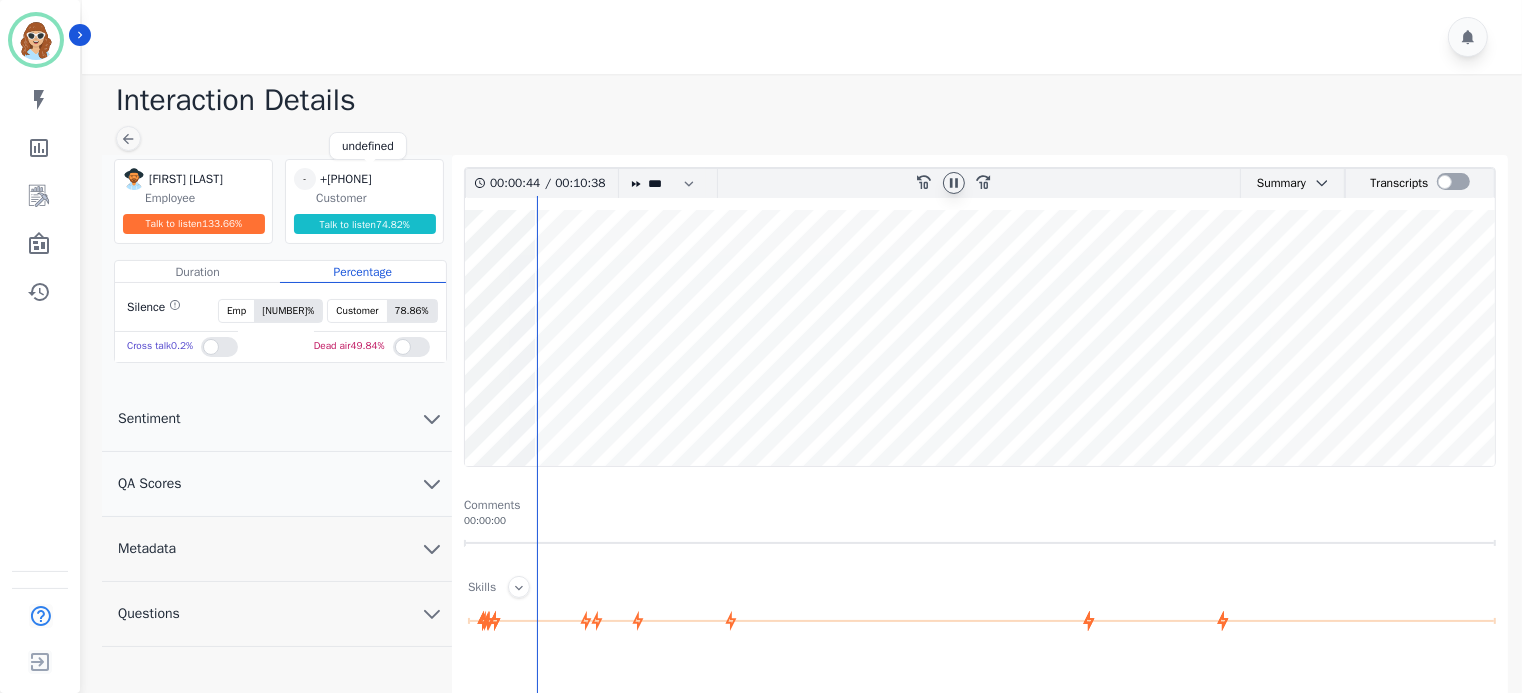 drag, startPoint x: 406, startPoint y: 180, endPoint x: 340, endPoint y: 176, distance: 66.1211 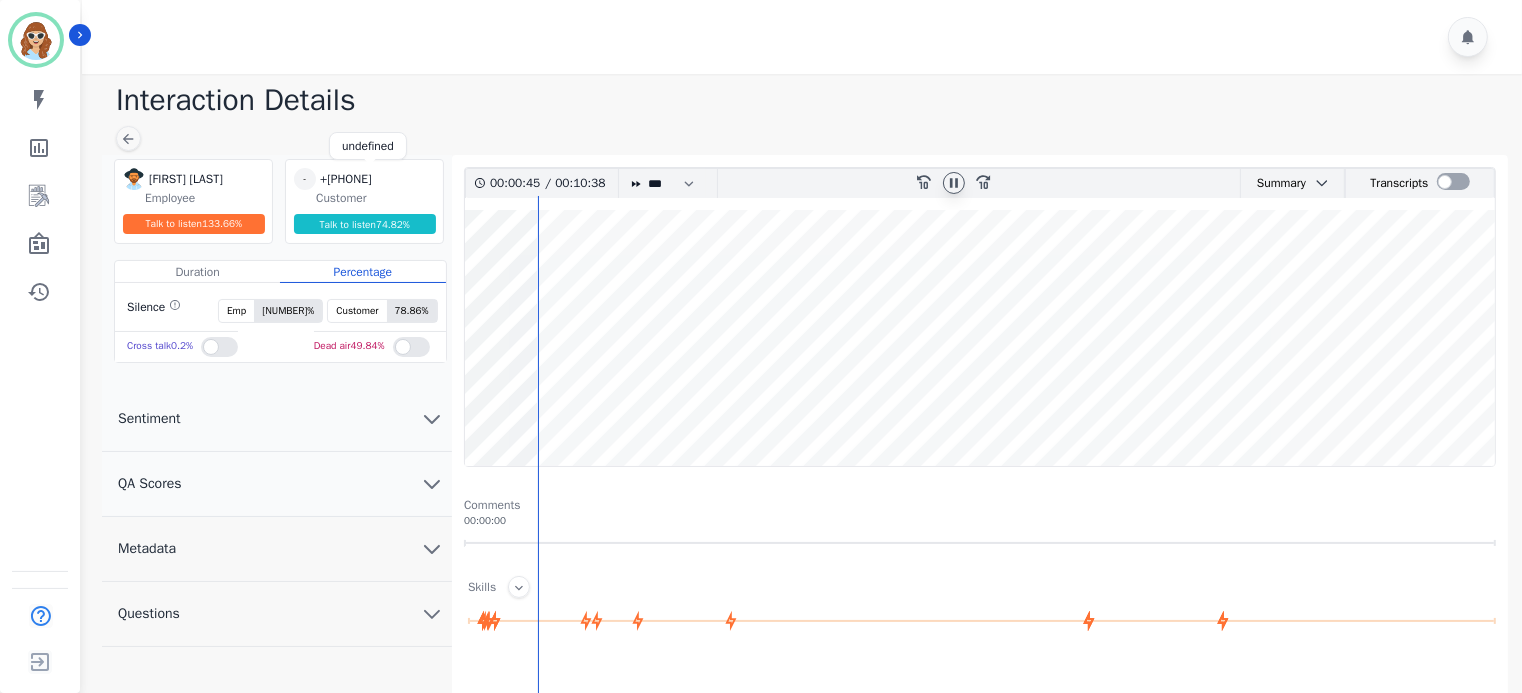 click on "+[PHONE]" at bounding box center [370, 179] 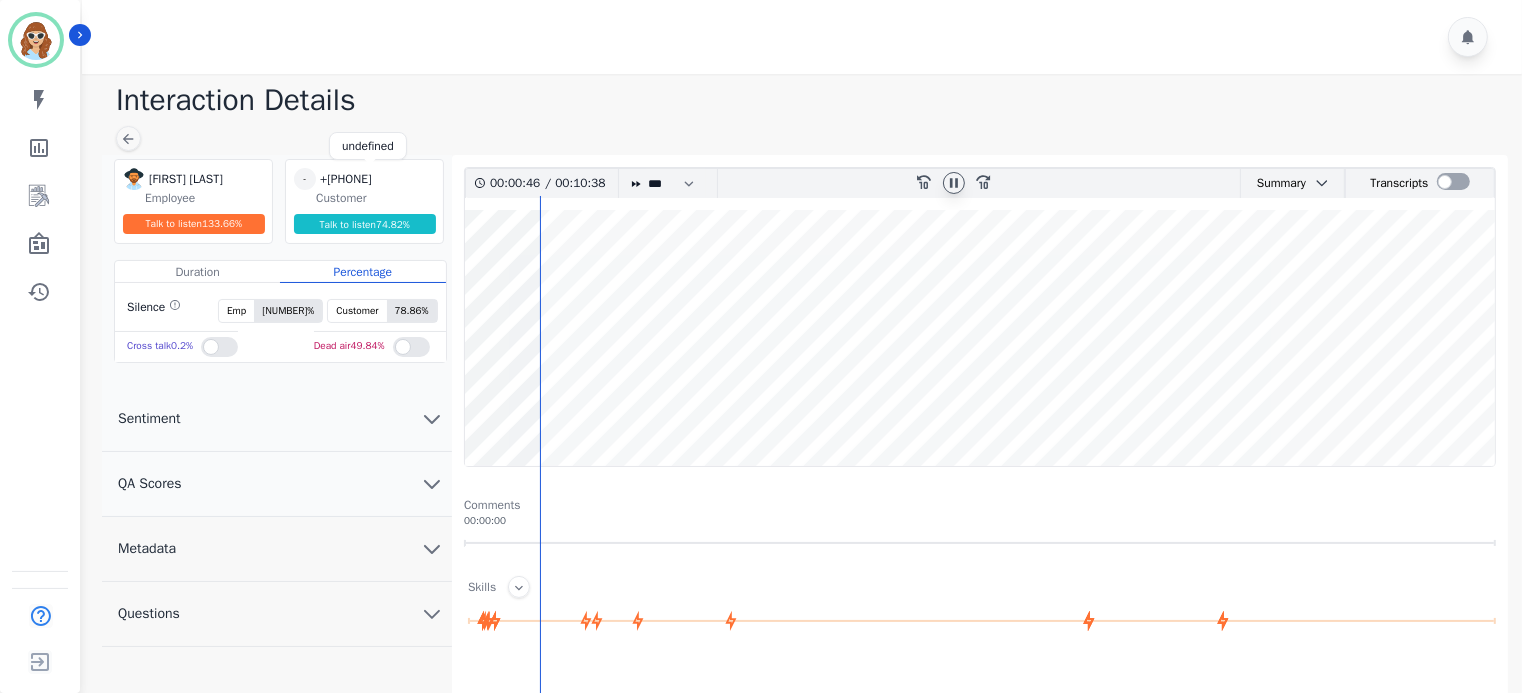 drag, startPoint x: 405, startPoint y: 177, endPoint x: 334, endPoint y: 175, distance: 71.02816 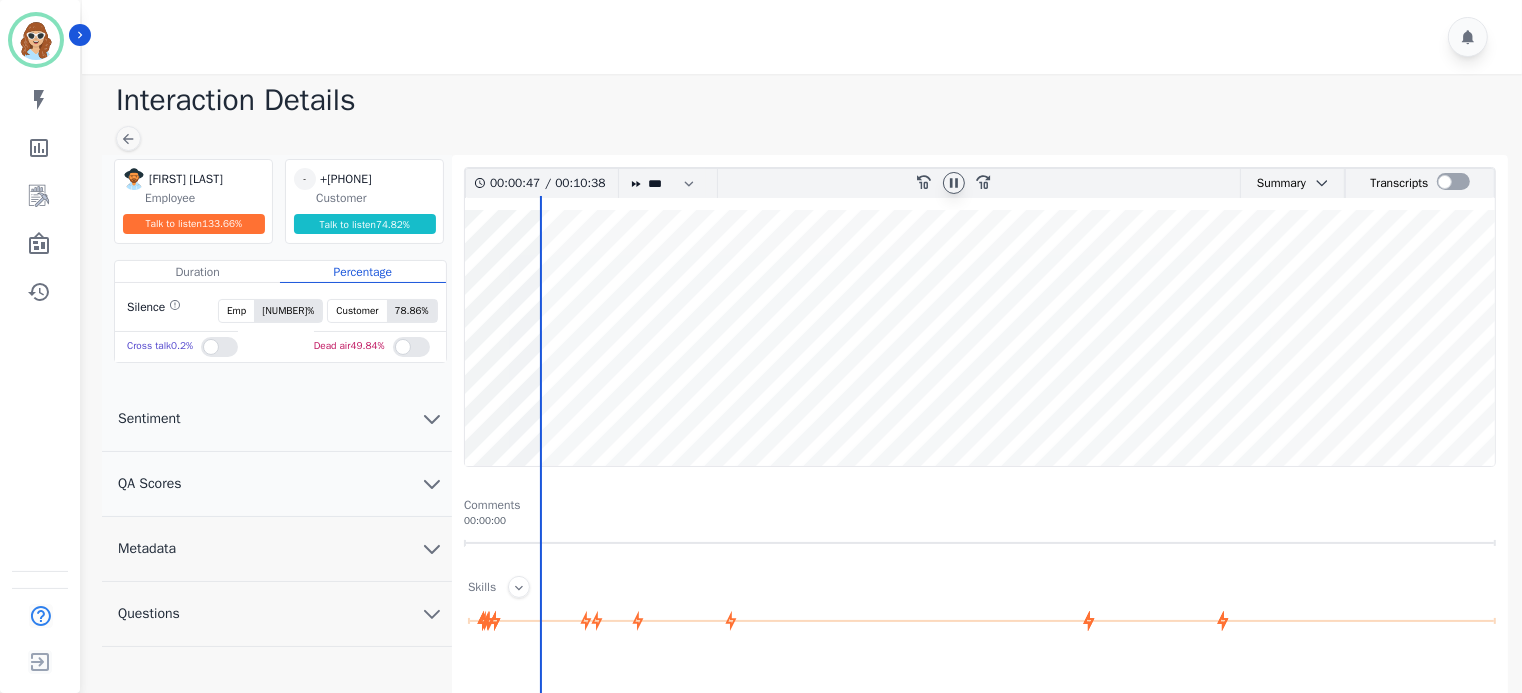 copy on "[PHONE]" 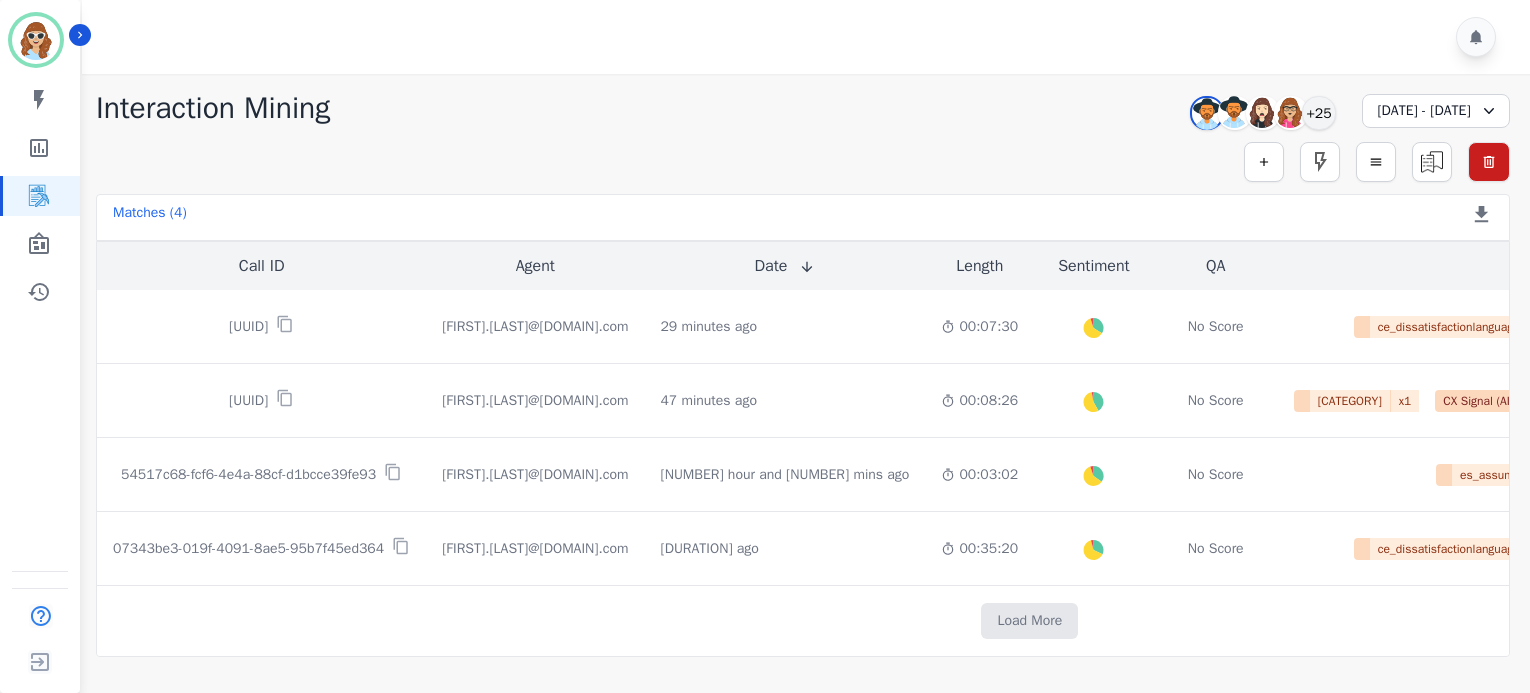 click 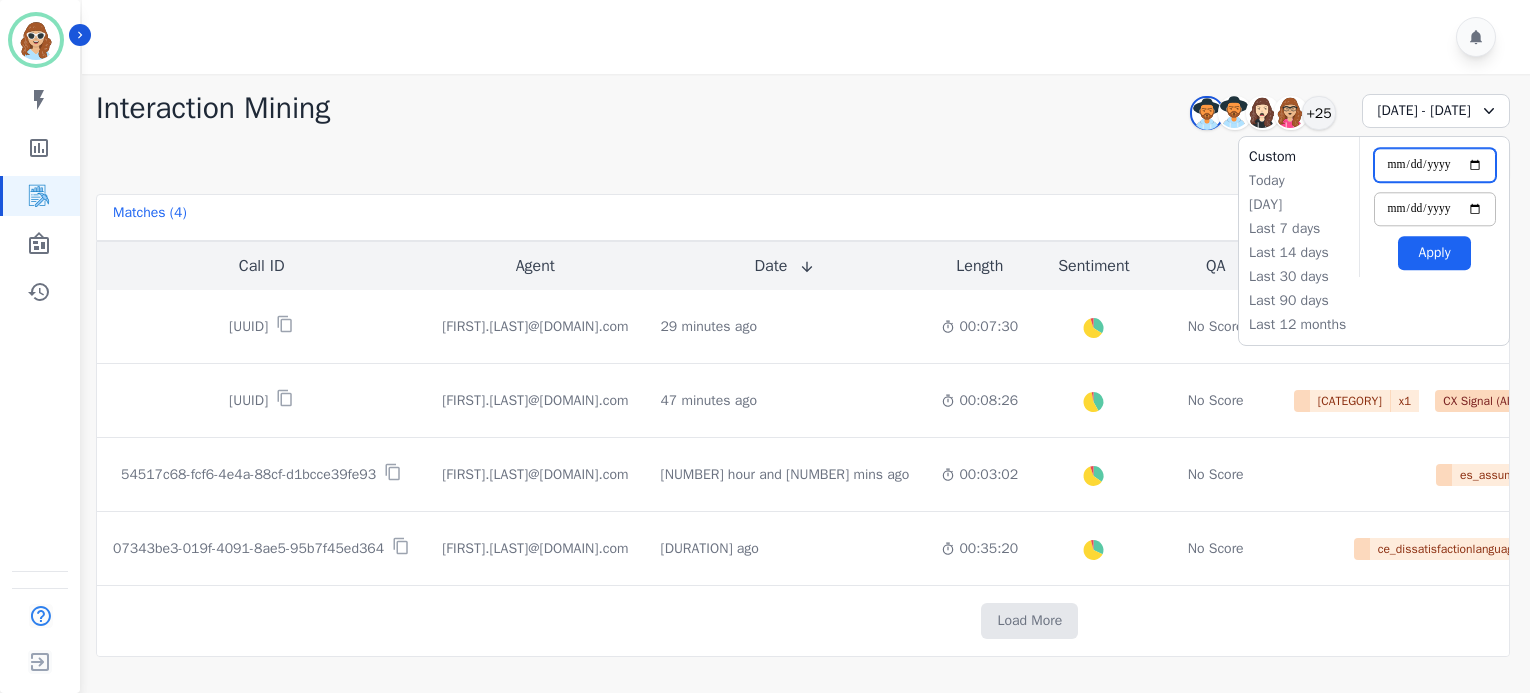 click on "**********" at bounding box center [1435, 165] 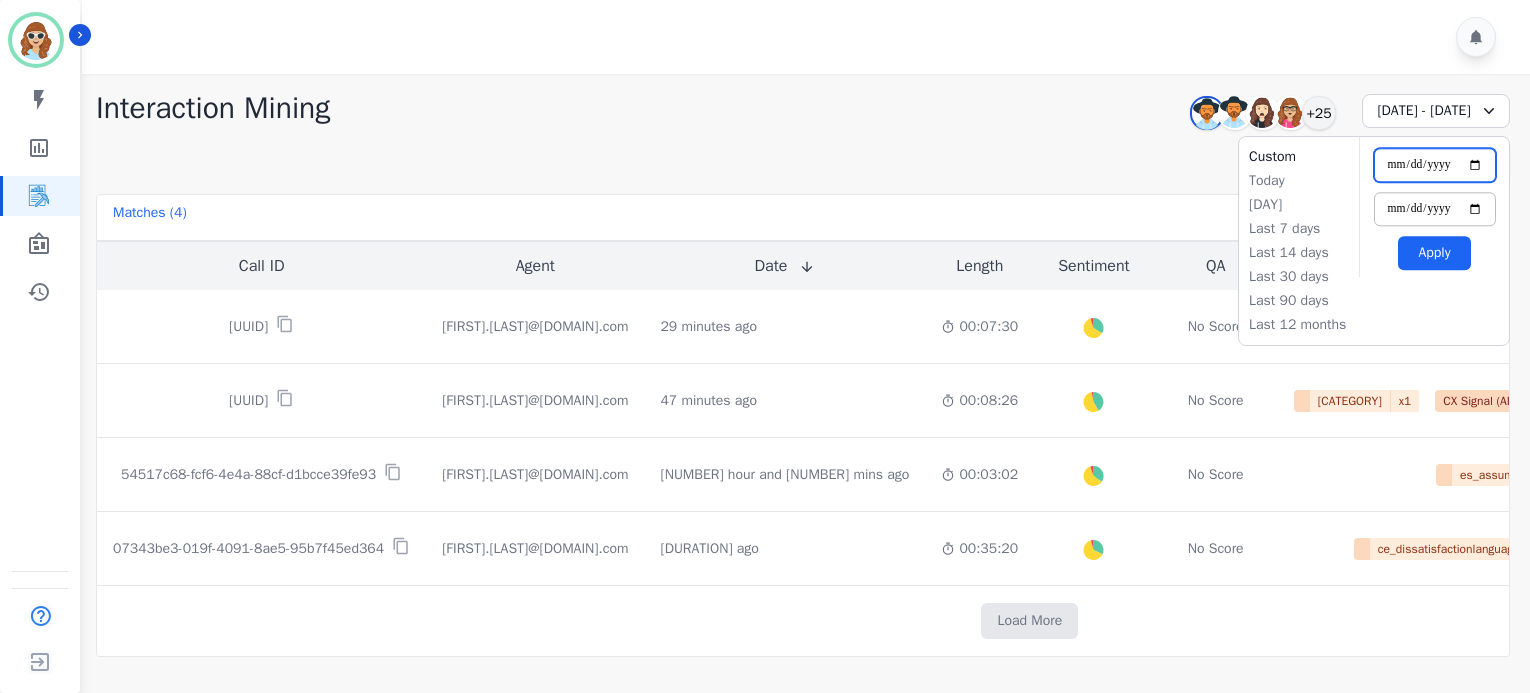 type on "**********" 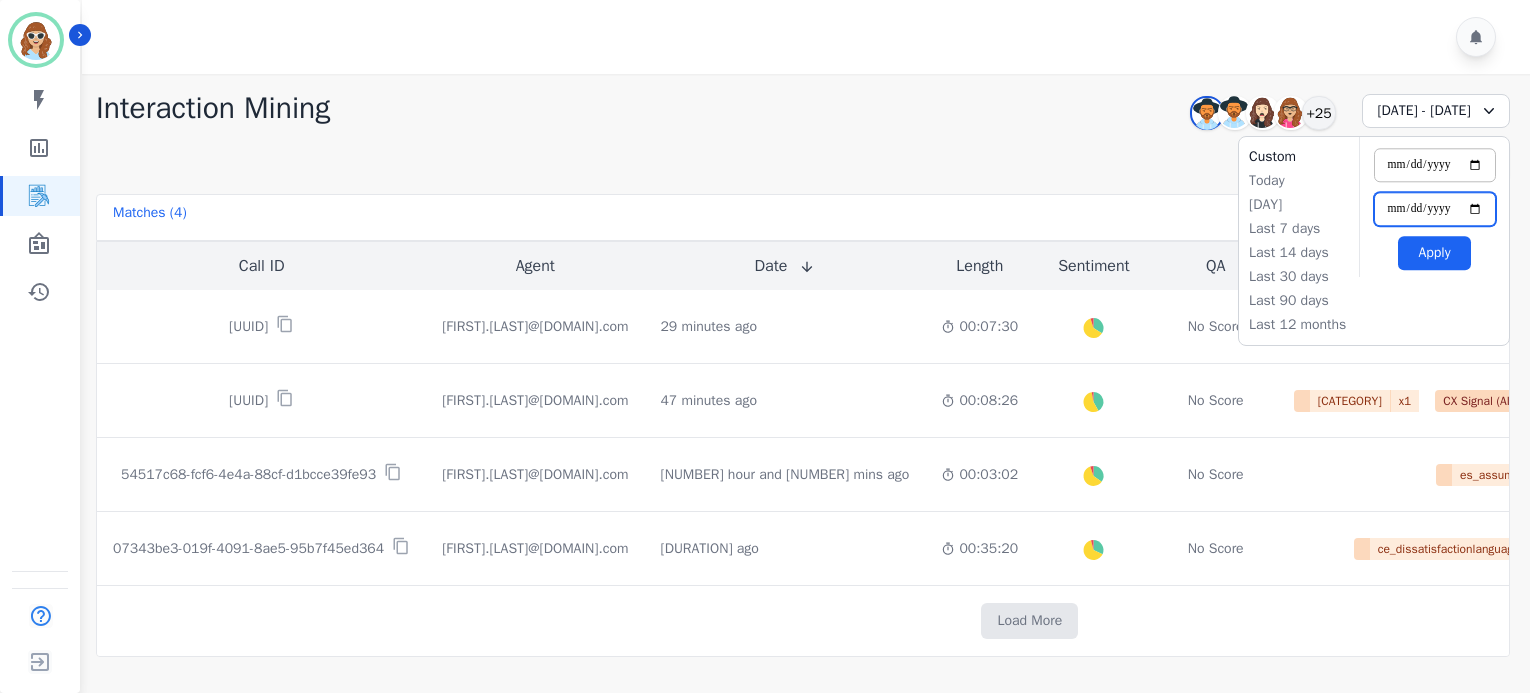 click on "**********" at bounding box center (1435, 209) 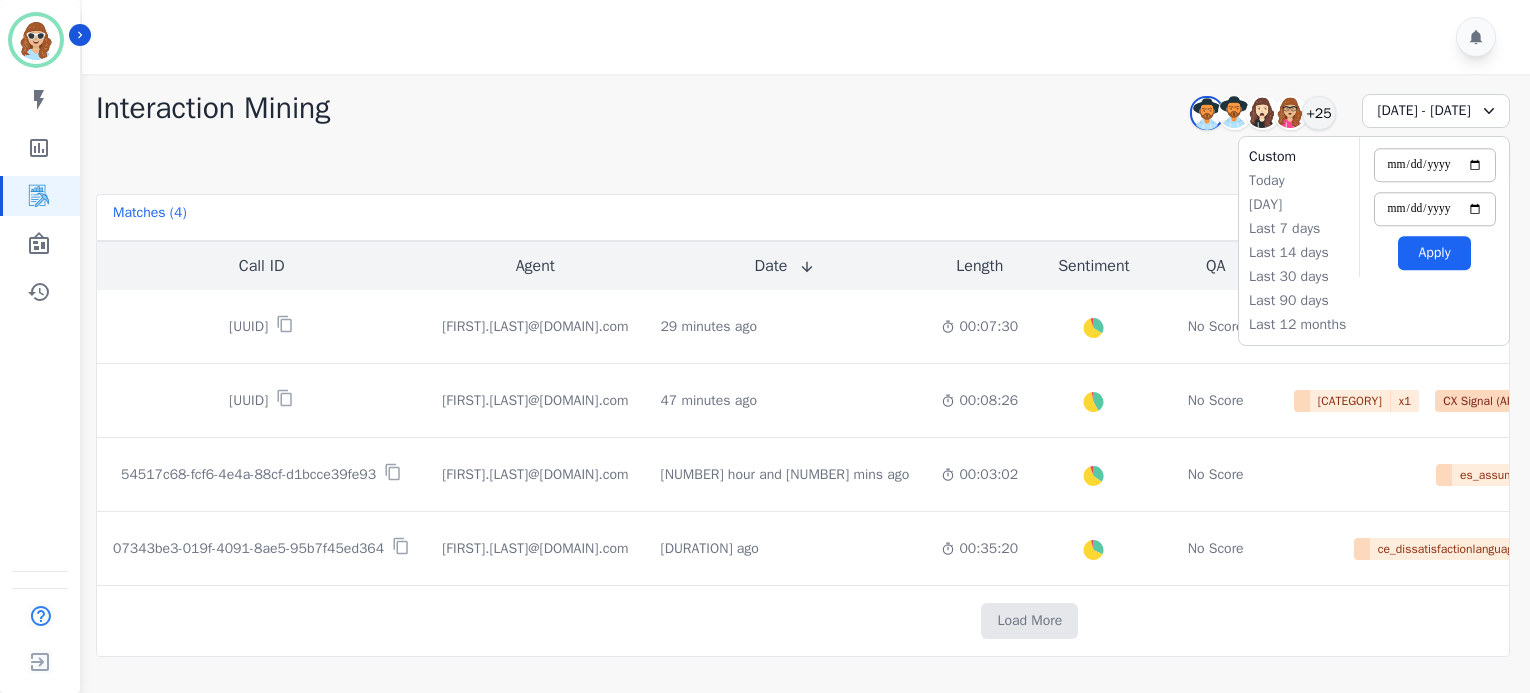 click on "Apply" at bounding box center (1434, 253) 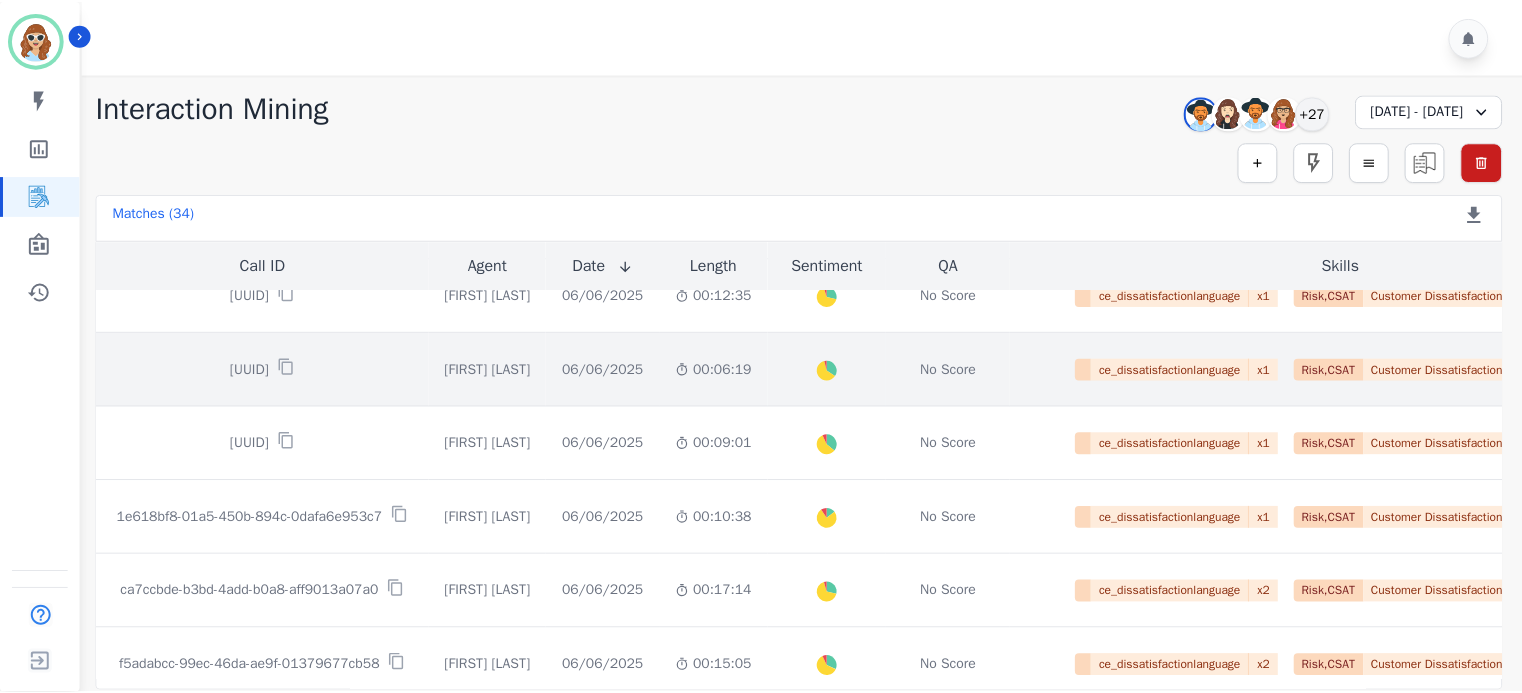 scroll, scrollTop: 333, scrollLeft: 0, axis: vertical 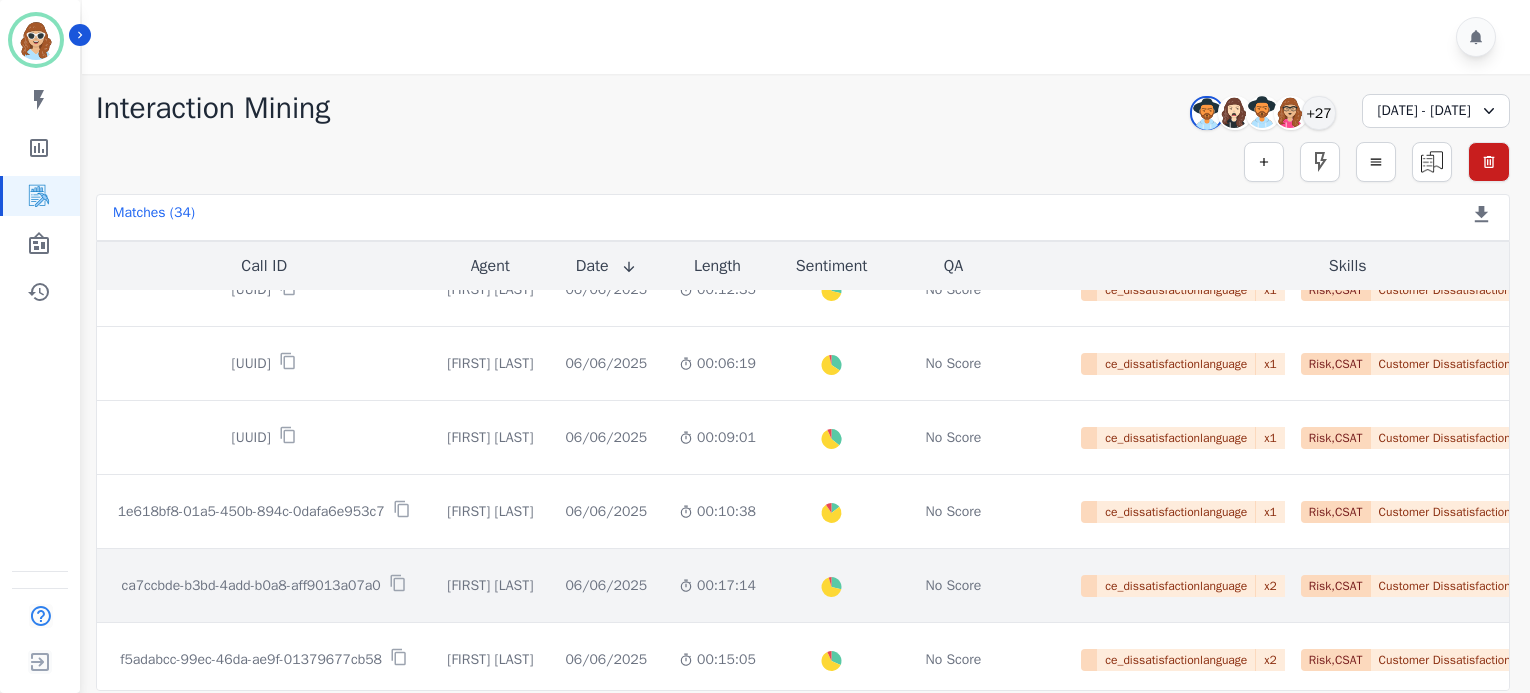 click on "ca7ccbde-b3bd-4add-b0a8-aff9013a07a0" at bounding box center [250, 586] 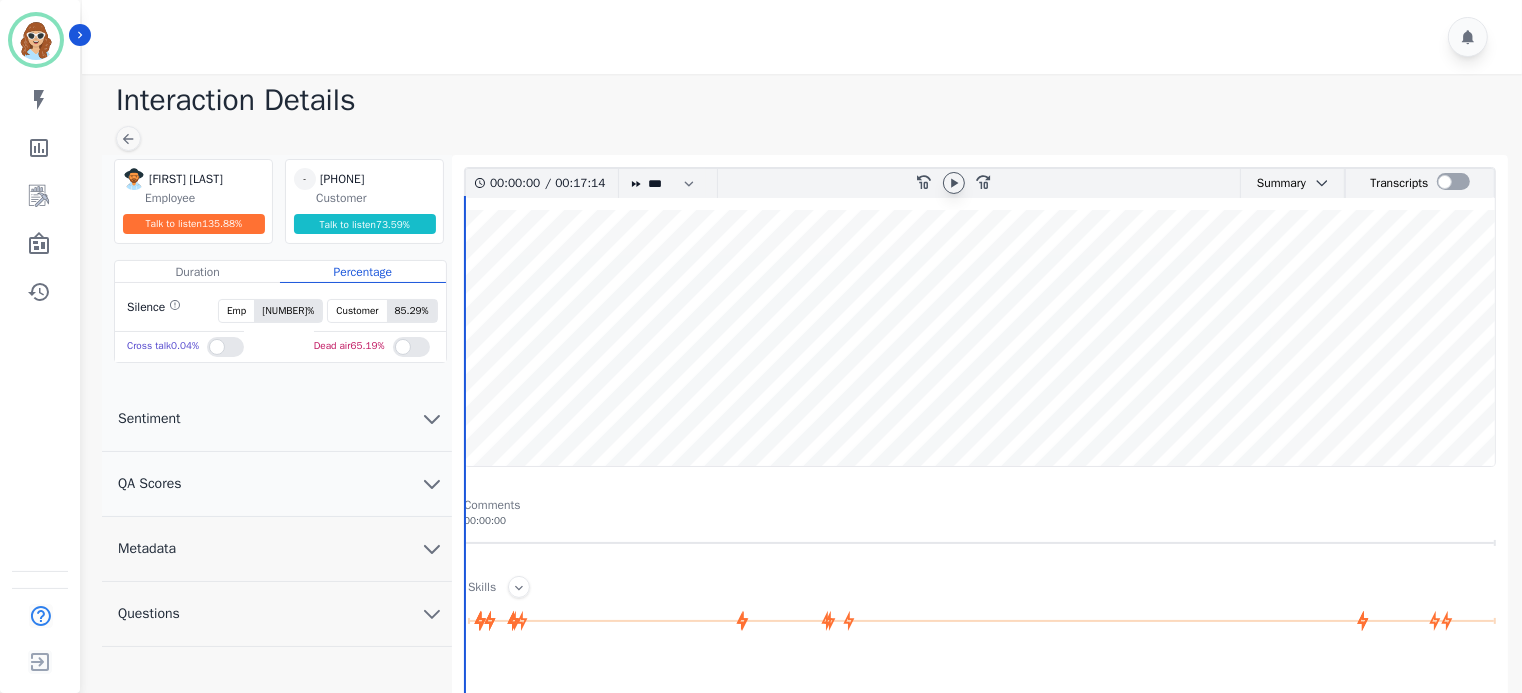click 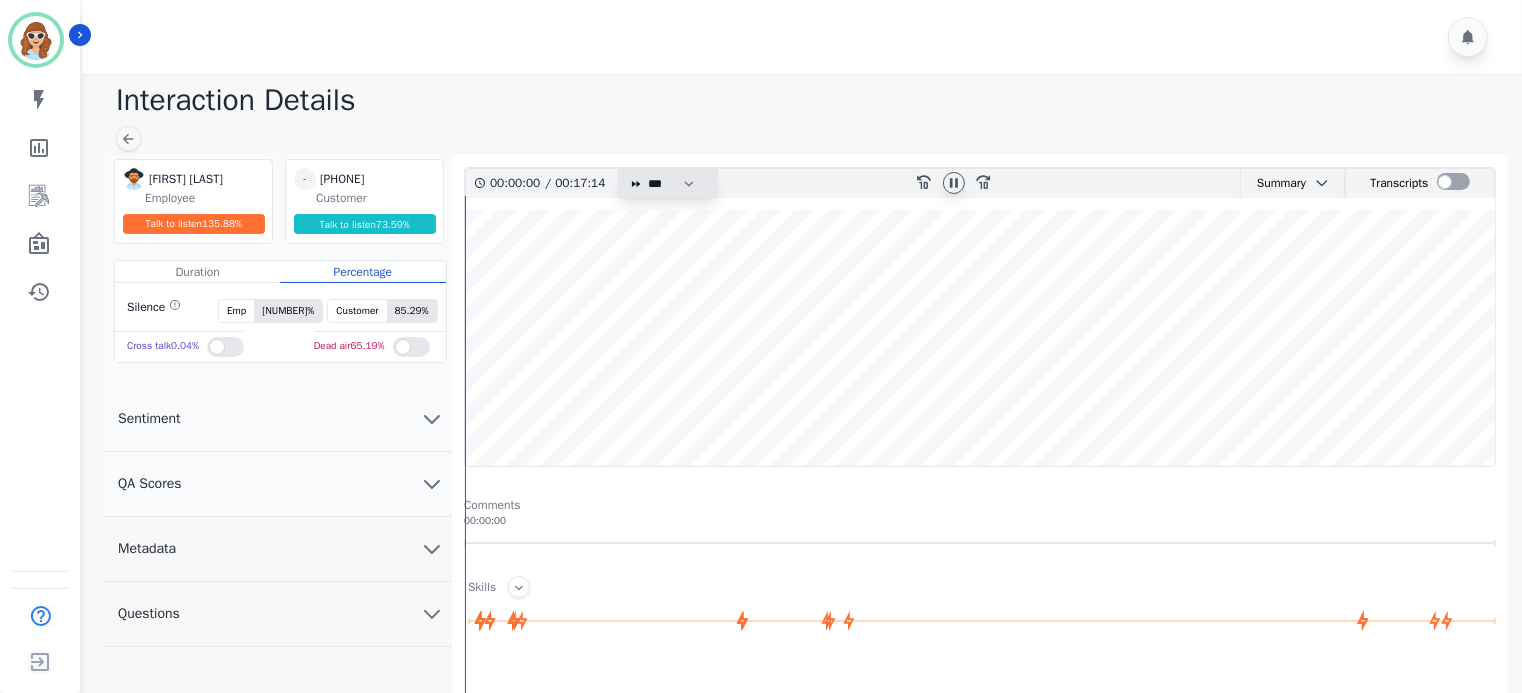 click on "* *   * ****   * ***   * ****" at bounding box center [676, 183] 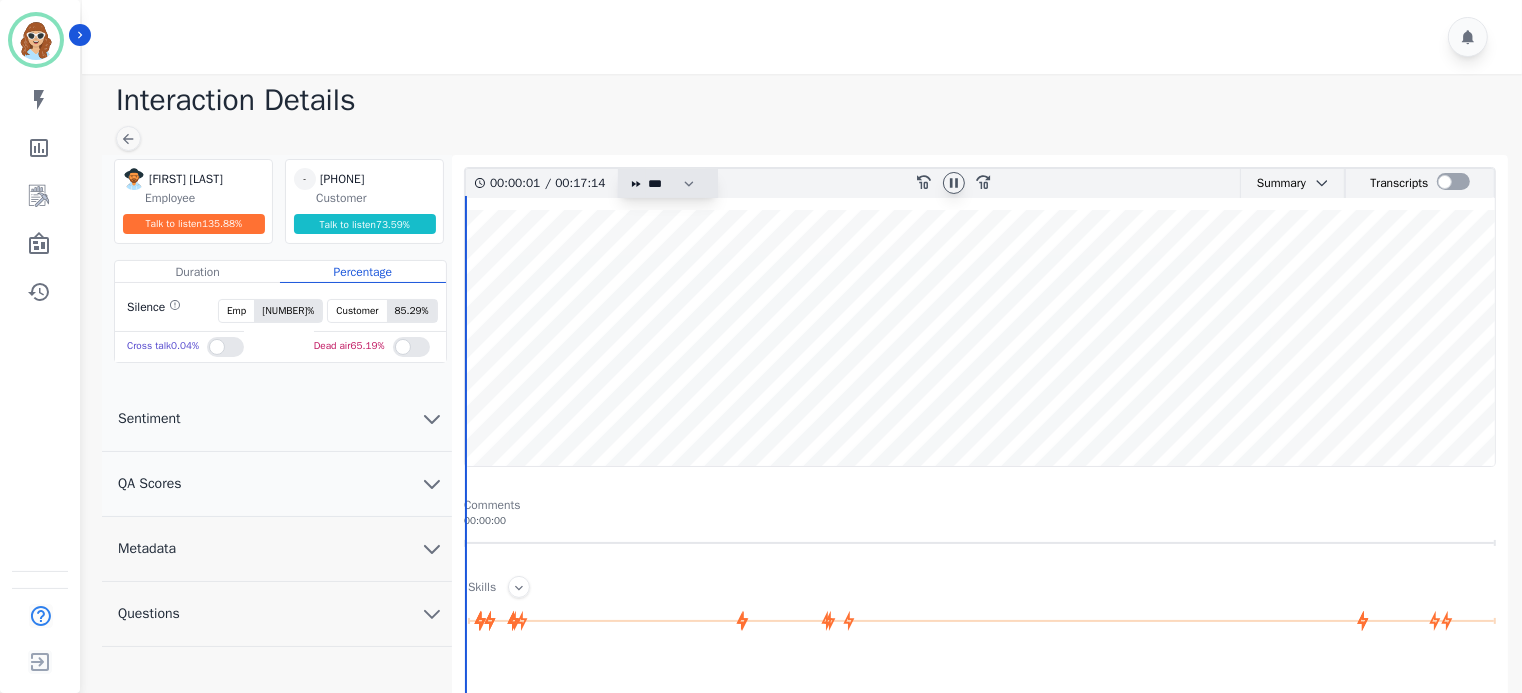 select on "***" 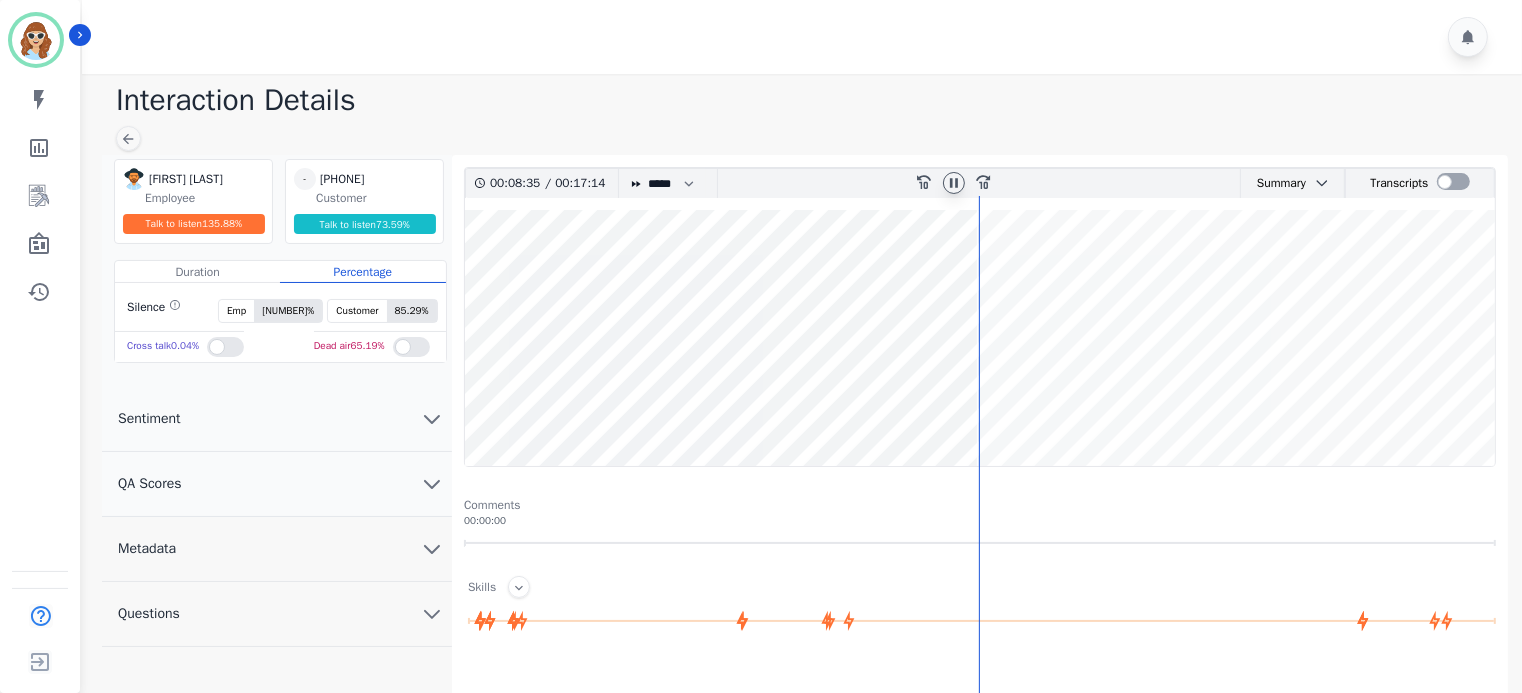 click 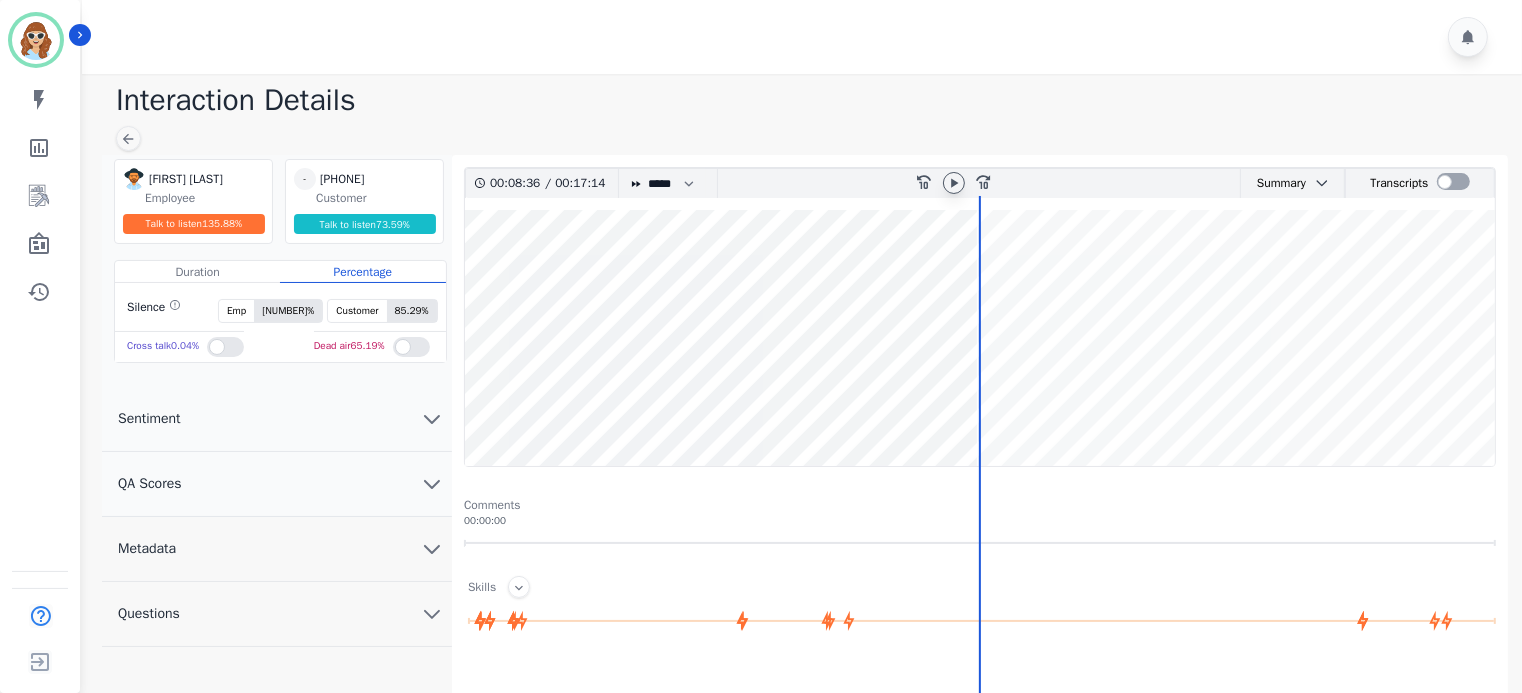 click 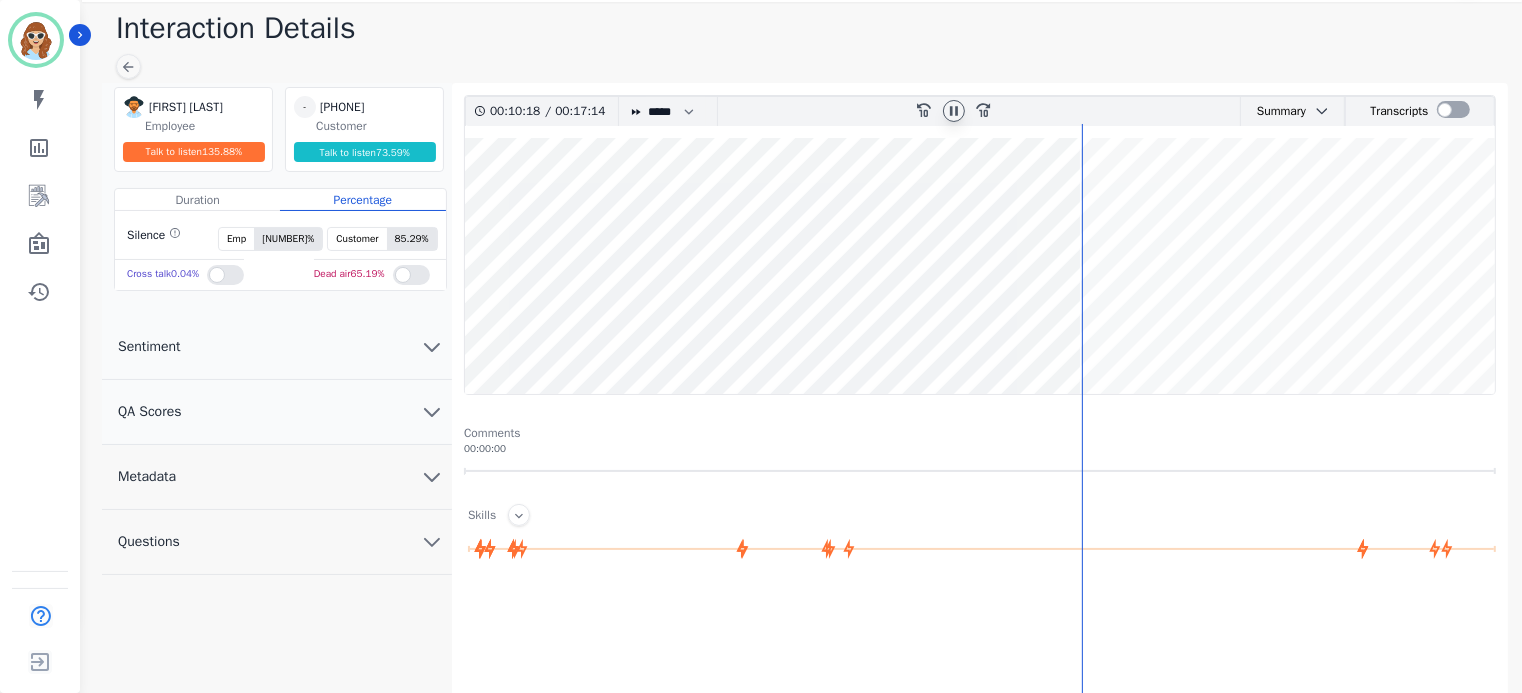 scroll, scrollTop: 111, scrollLeft: 0, axis: vertical 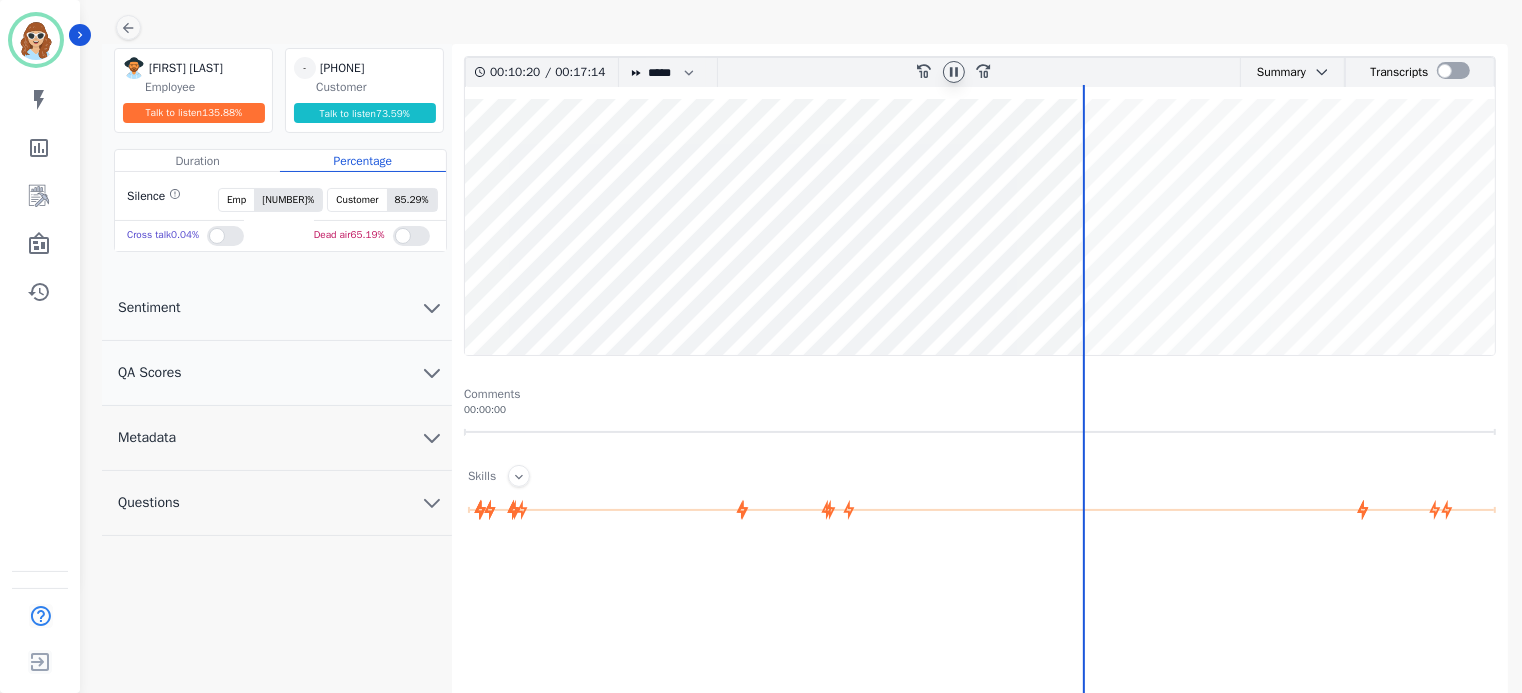 click 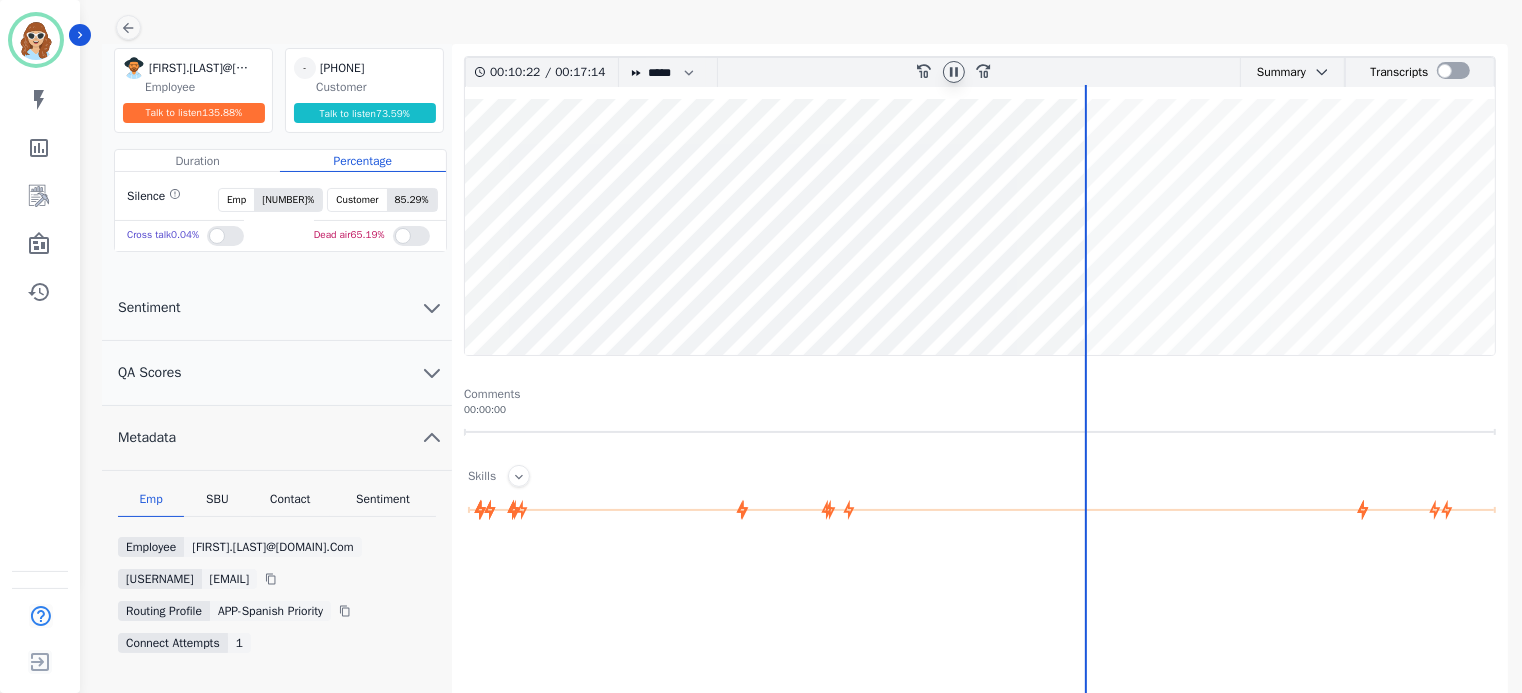click on "Contact" at bounding box center (291, 504) 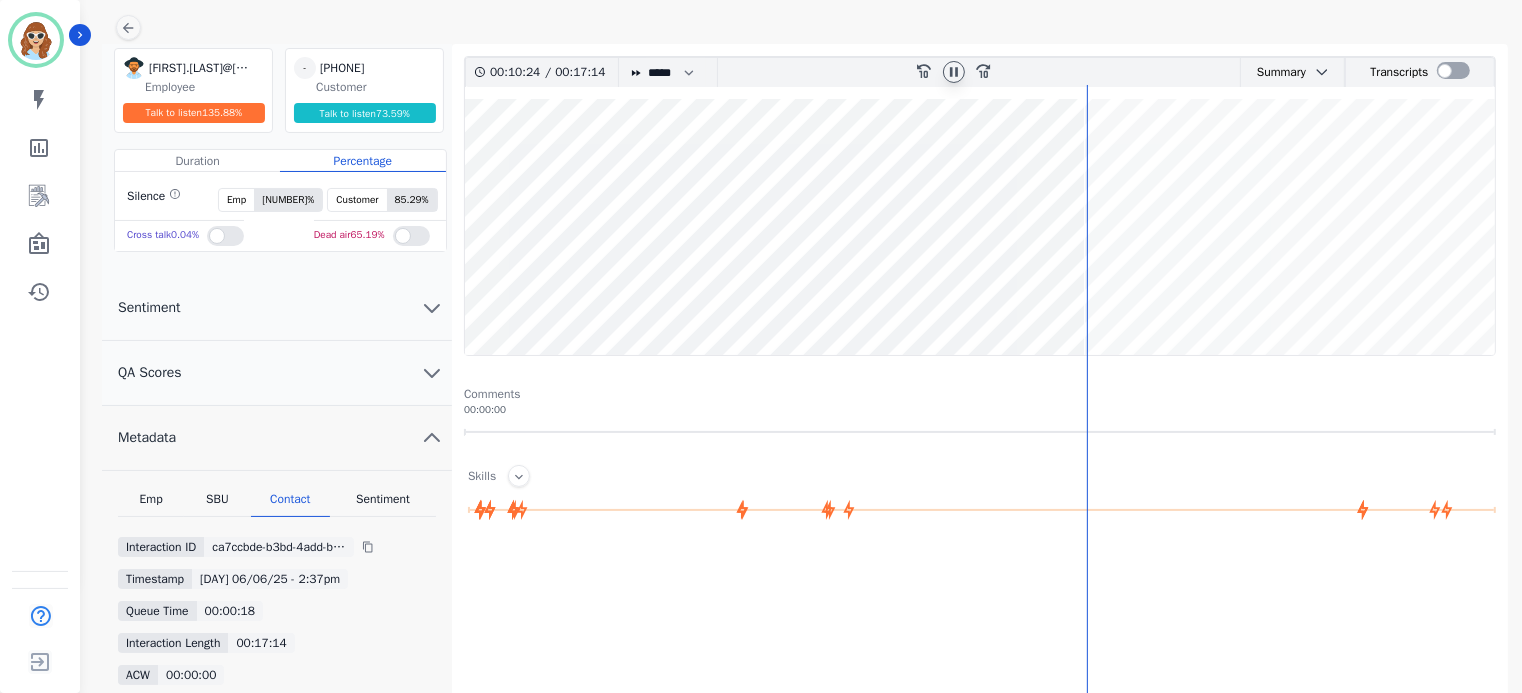 click on "SBU" at bounding box center [217, 504] 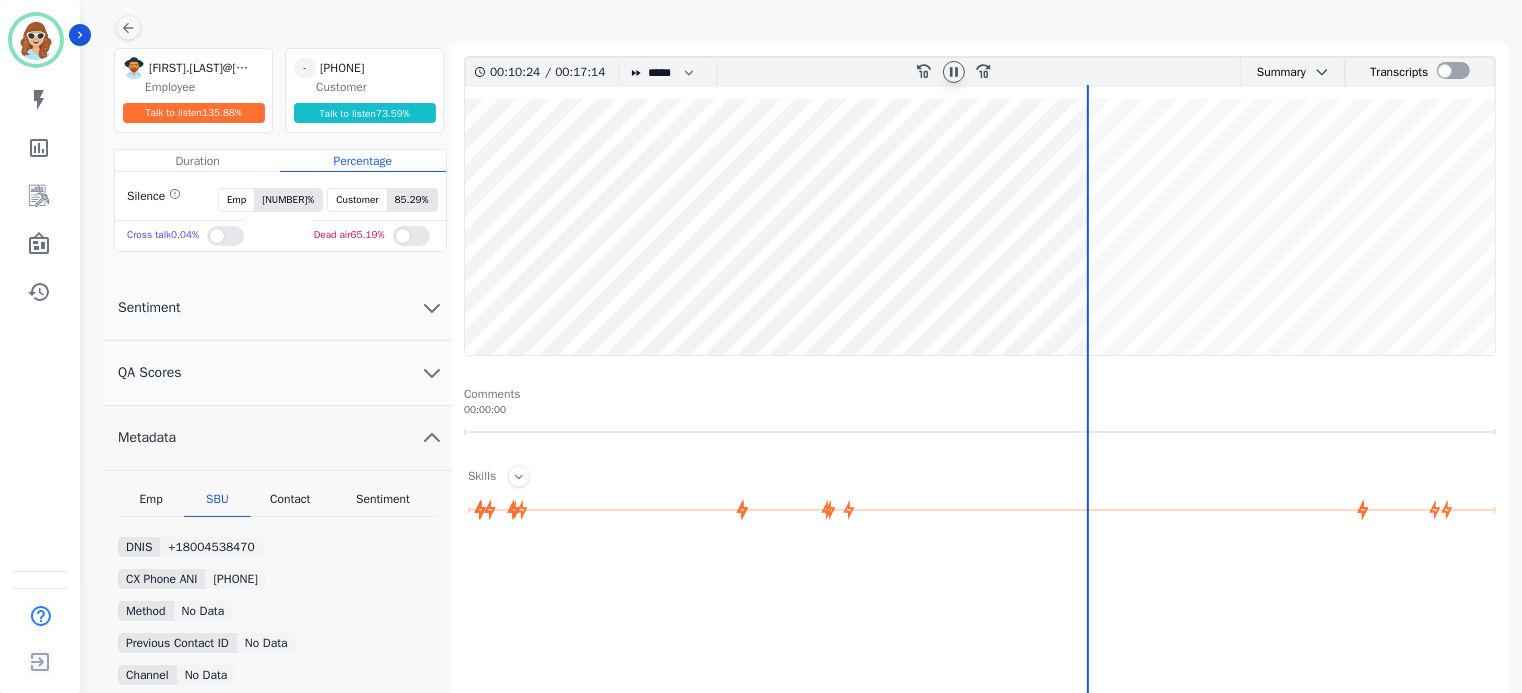 click on "Emp" at bounding box center [151, 504] 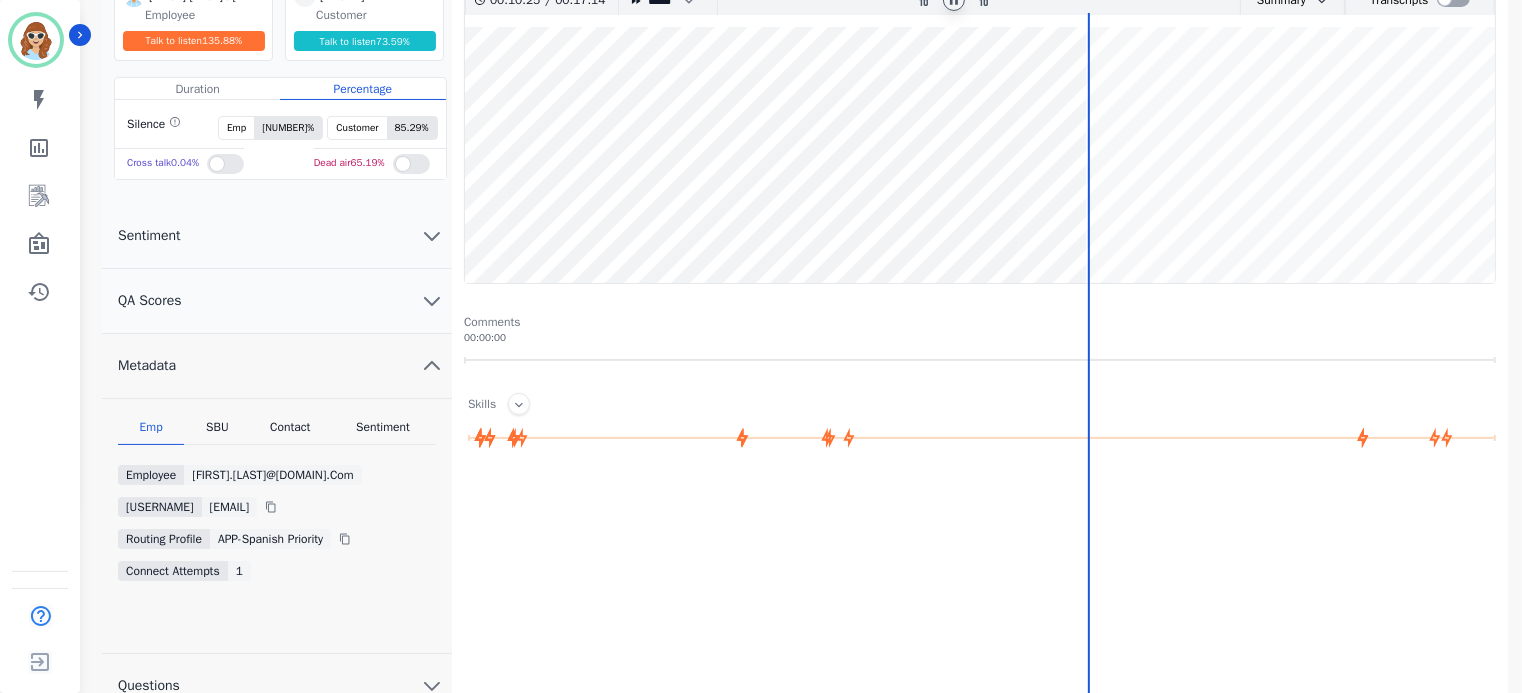 scroll, scrollTop: 222, scrollLeft: 0, axis: vertical 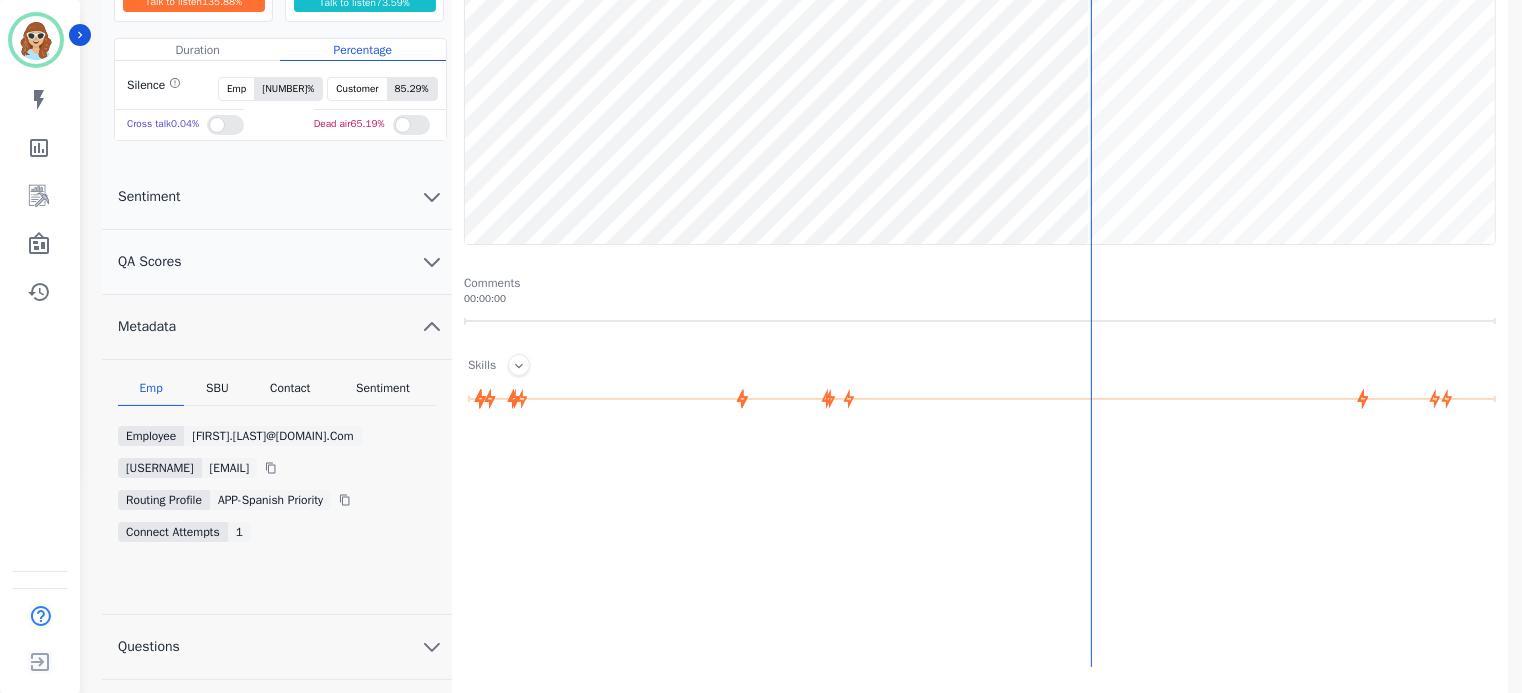 click on "SBU" at bounding box center [217, 393] 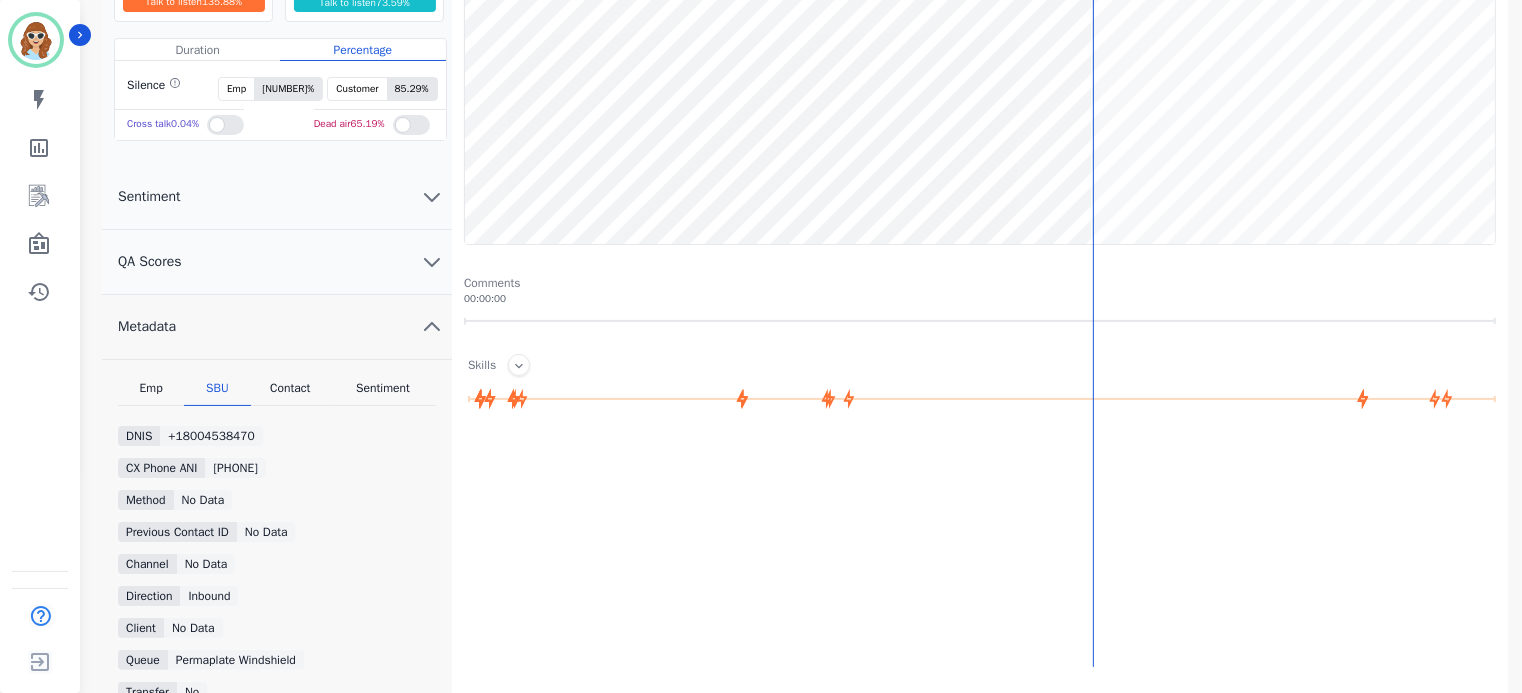 scroll, scrollTop: 333, scrollLeft: 0, axis: vertical 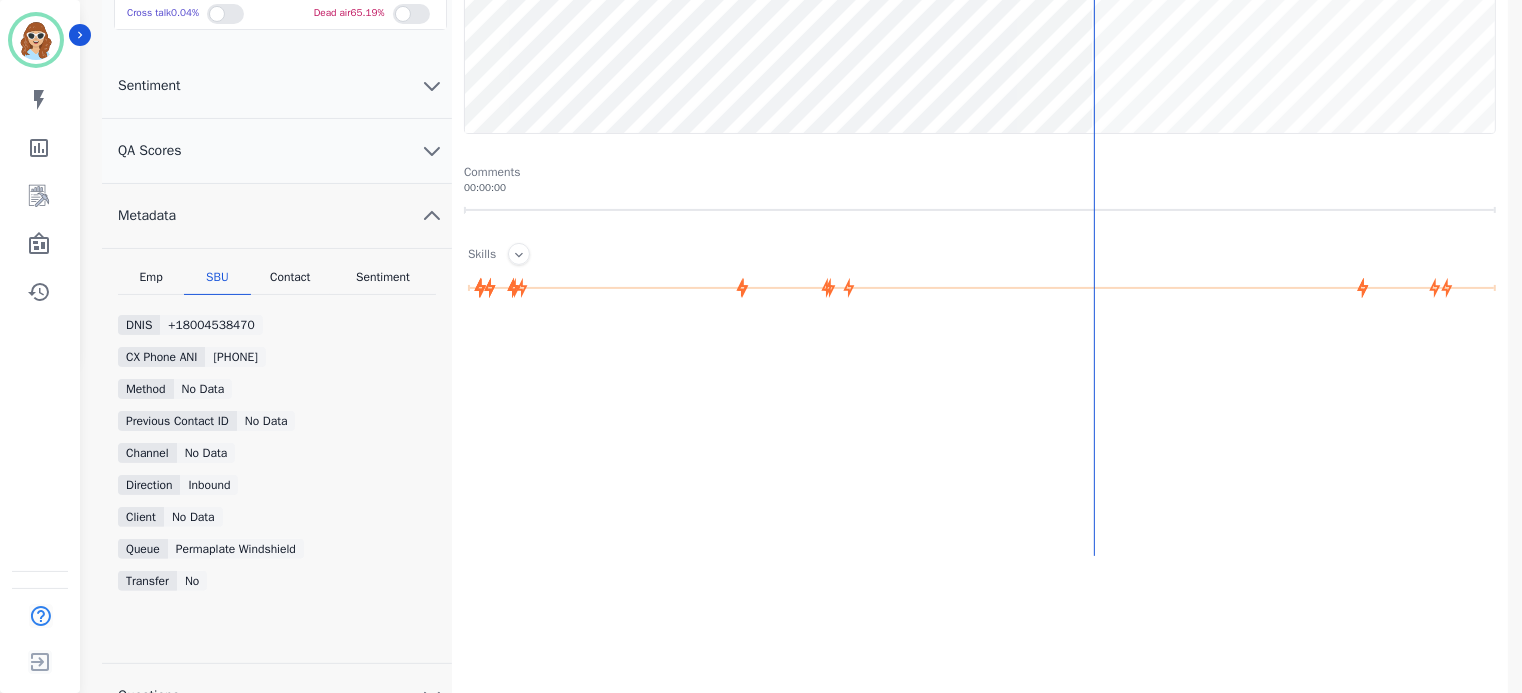 click on "Emp   SBU   Contact   Sentiment     DNIS   [PHONE]     CX Phone ANI   [PHONE]     Method   No data     Previous Contact ID   No Data     Channel   No Data     Direction   inbound     Client   No Data     Queue   Permaplate Windshield     Transfer   No" at bounding box center (277, 456) 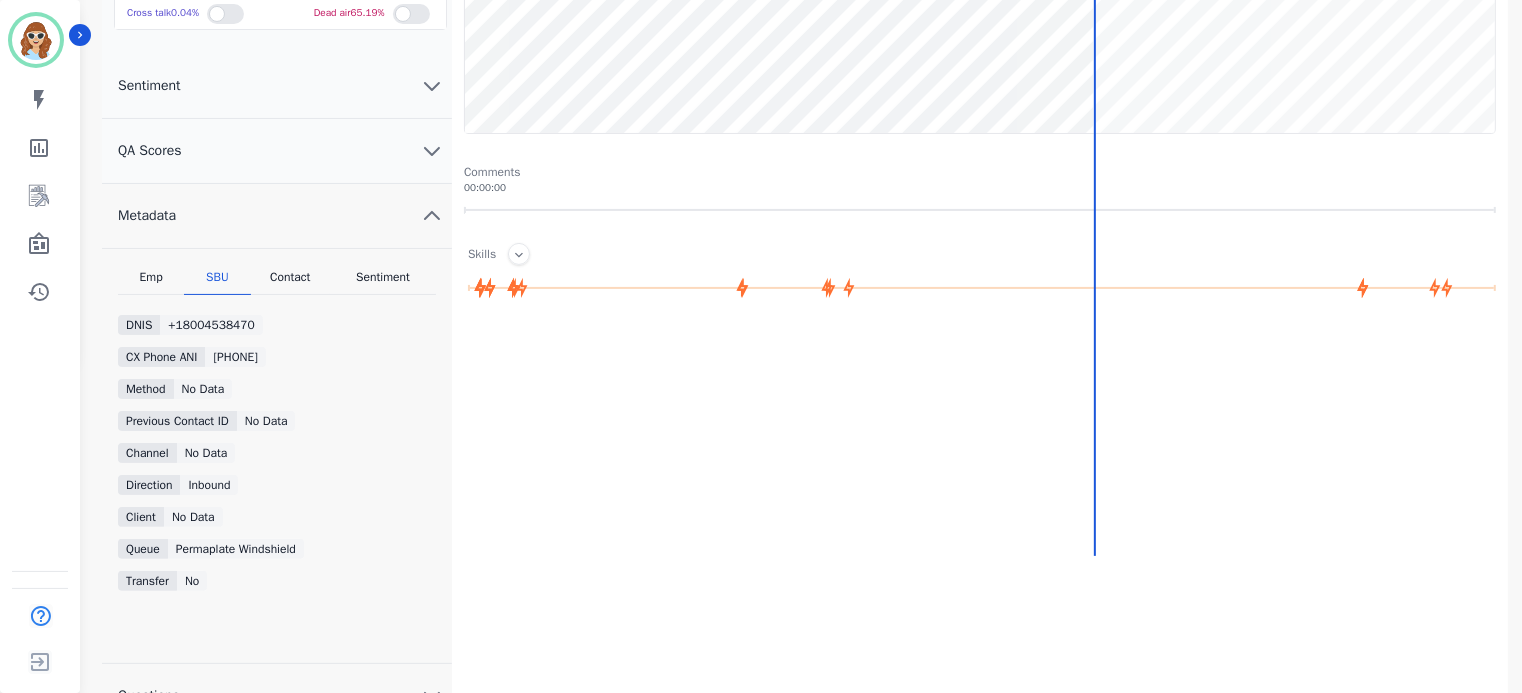 click on "Contact" at bounding box center [291, 282] 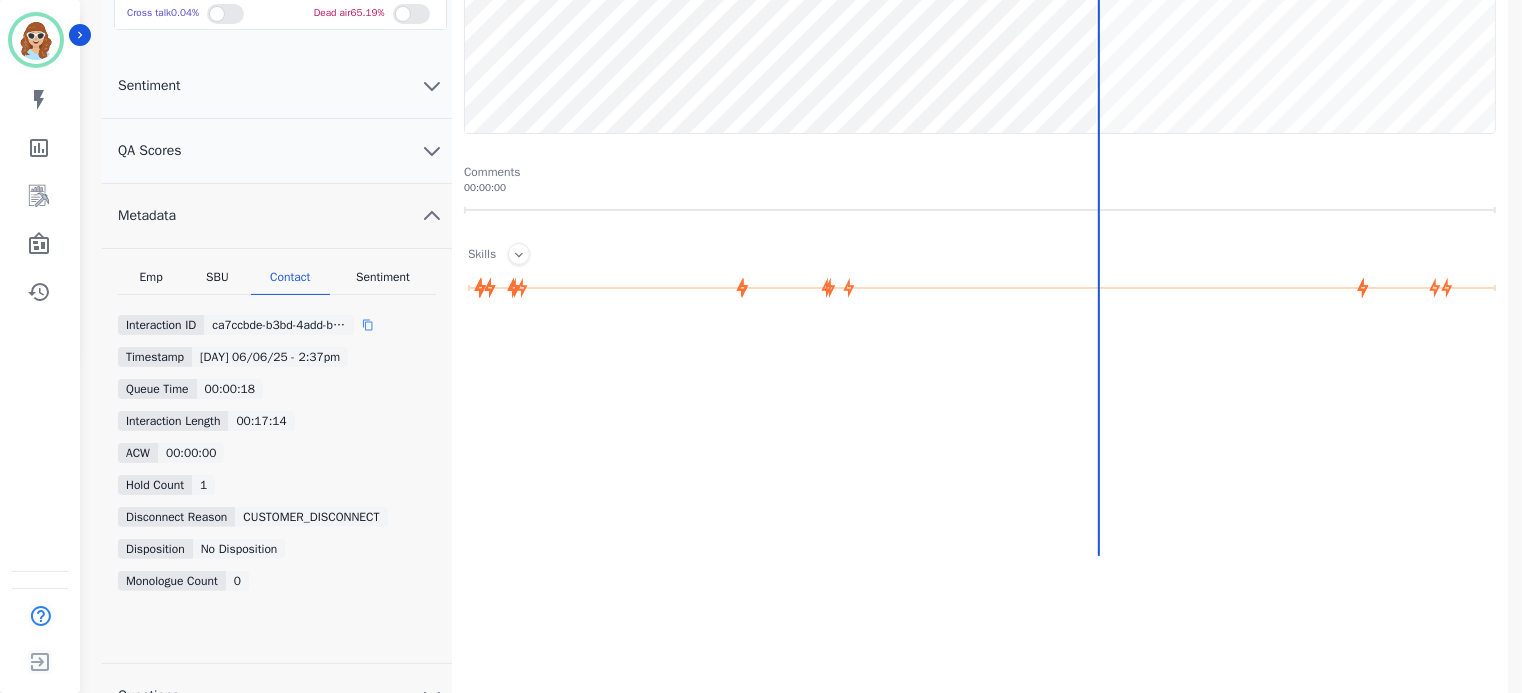 click 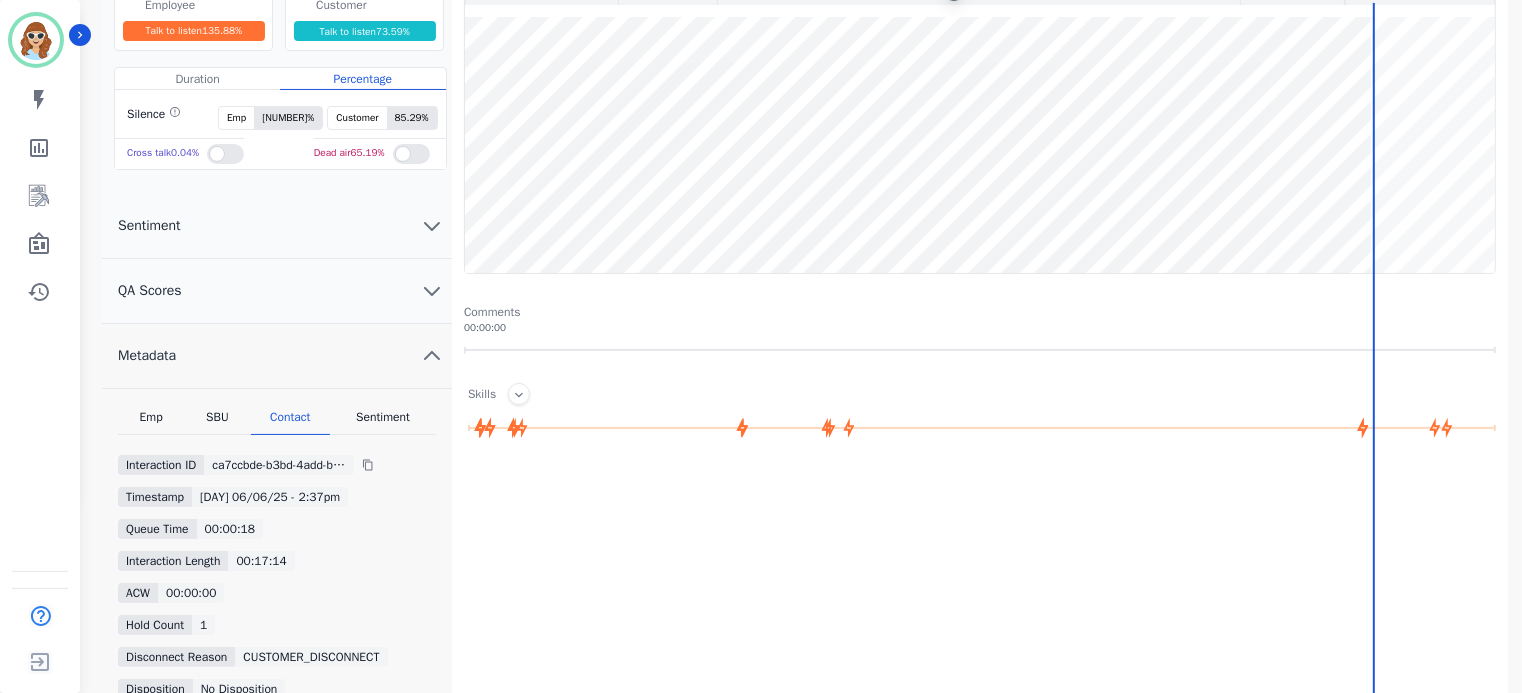 scroll, scrollTop: 0, scrollLeft: 0, axis: both 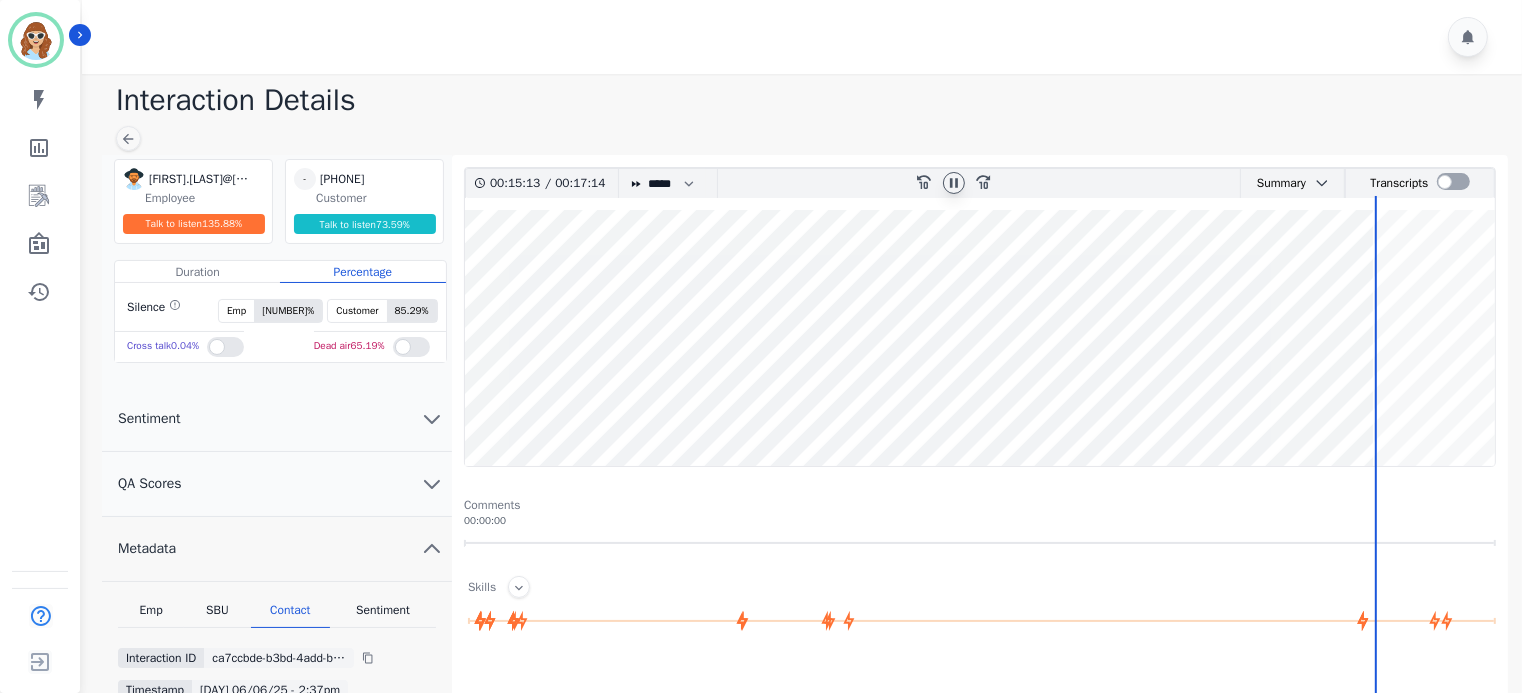 click 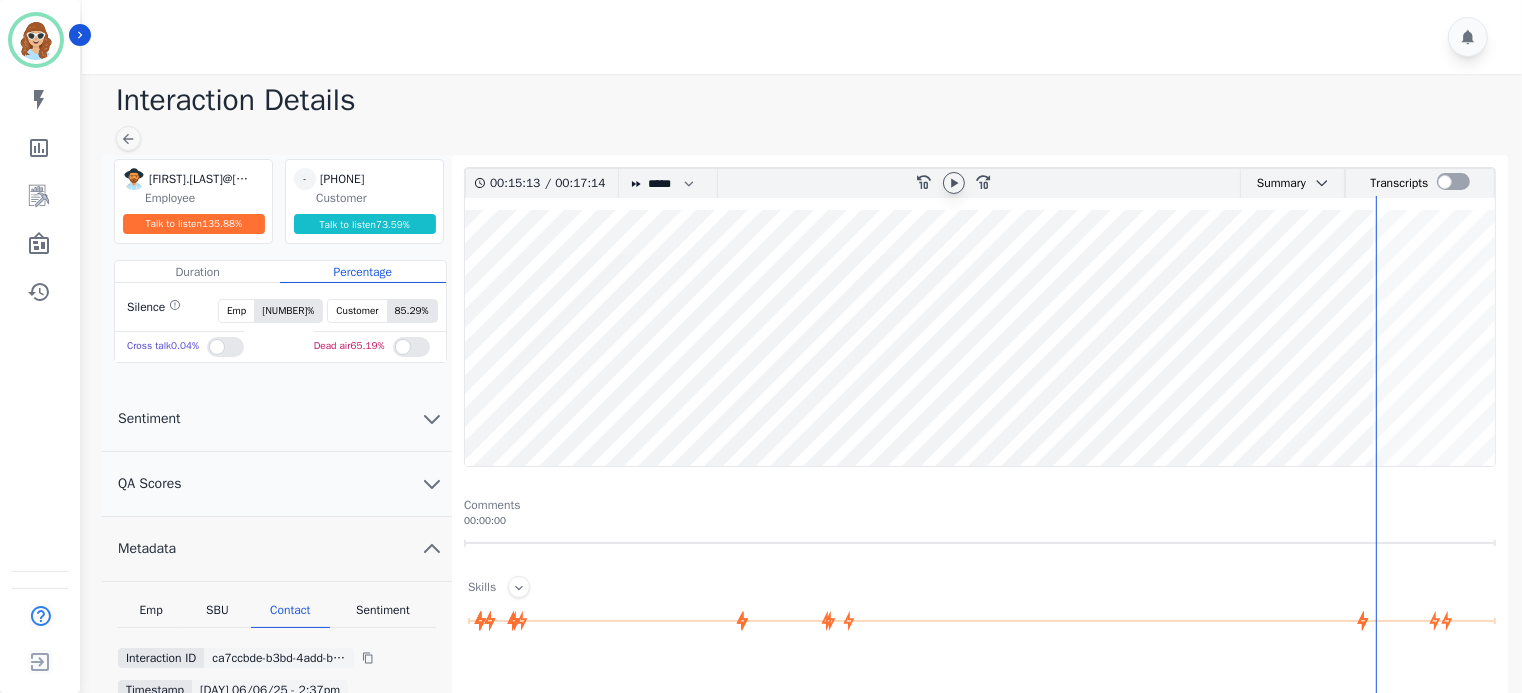 click 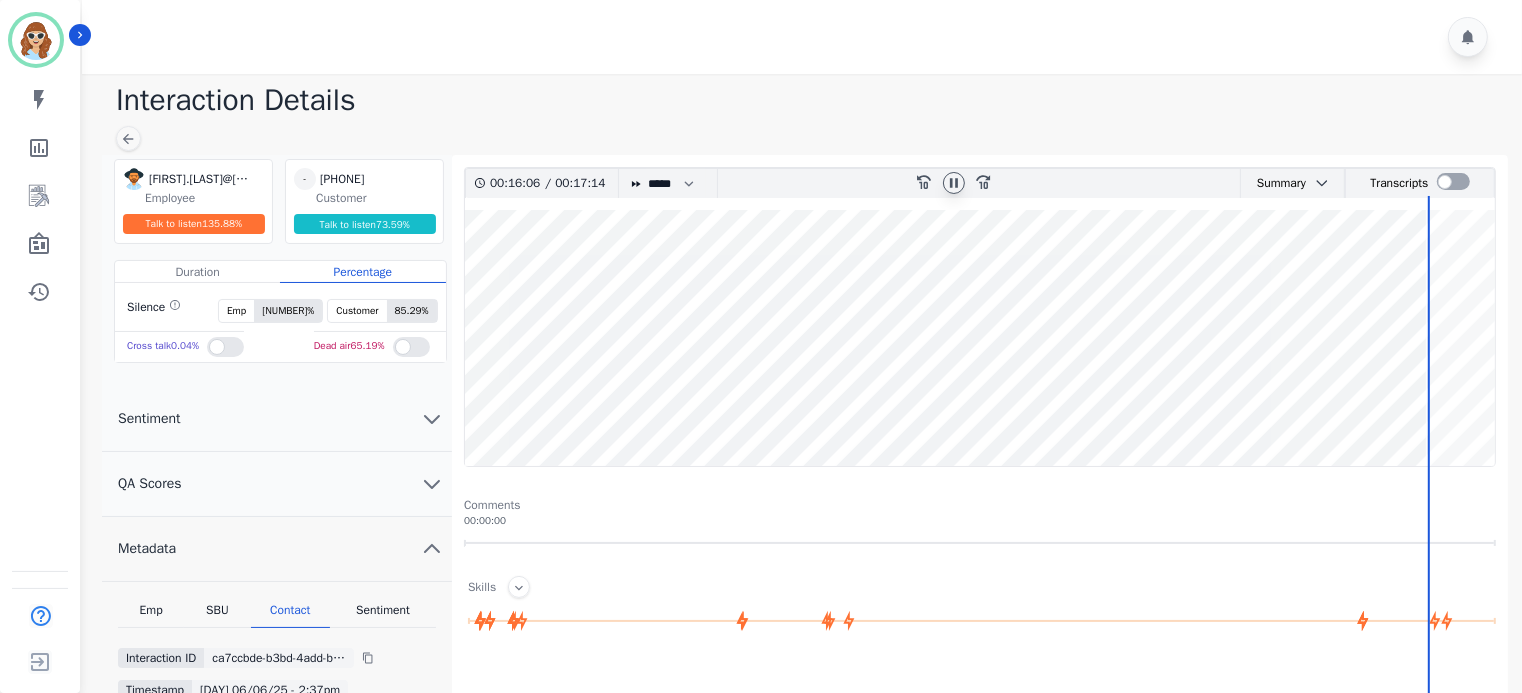 click 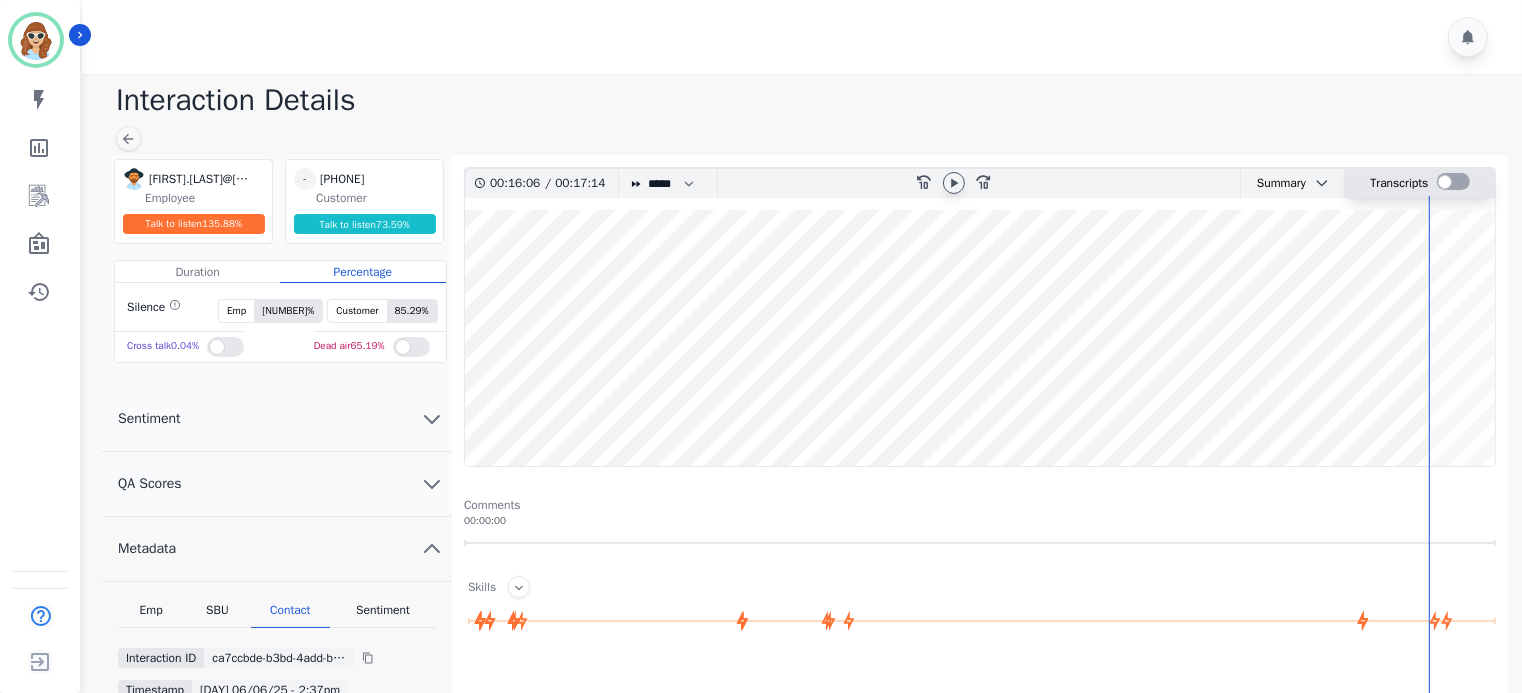 click at bounding box center (1453, 181) 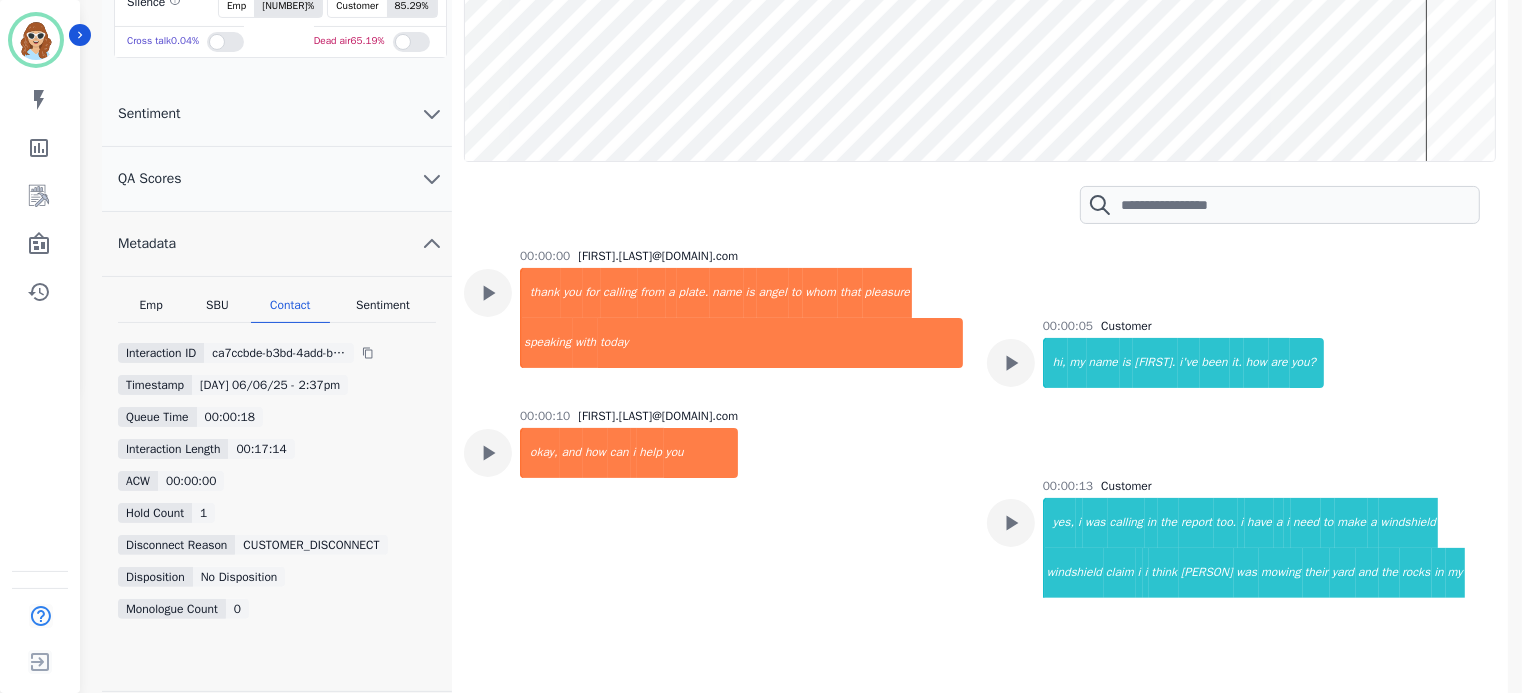 scroll, scrollTop: 368, scrollLeft: 0, axis: vertical 